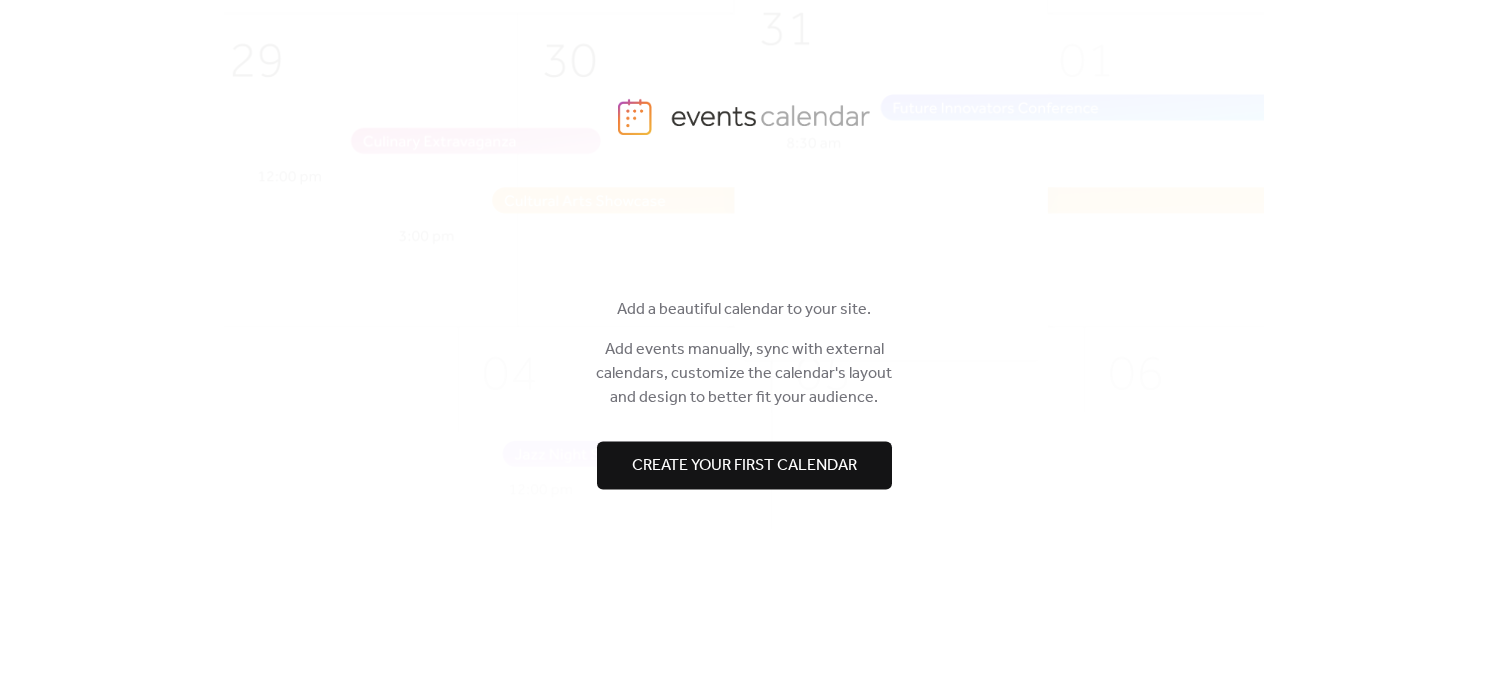 scroll, scrollTop: 0, scrollLeft: 0, axis: both 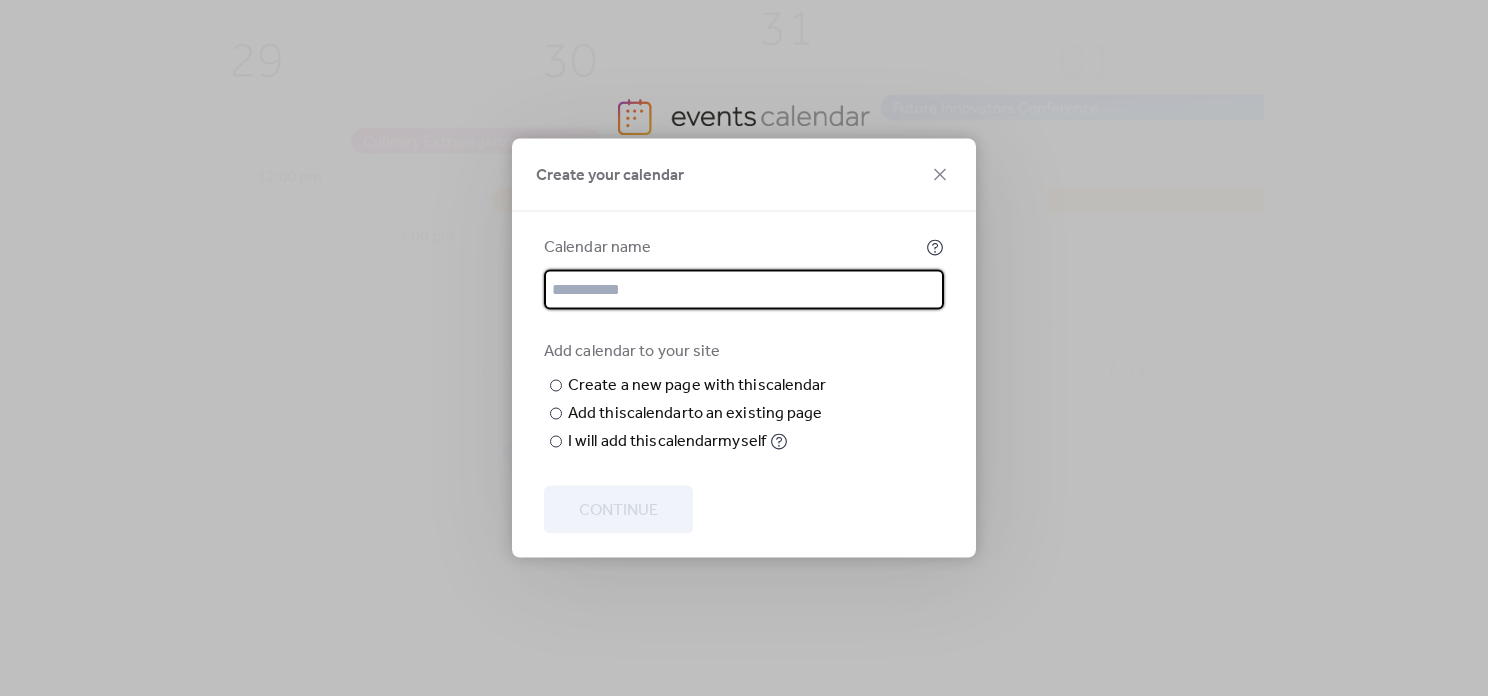 click at bounding box center (744, 470) 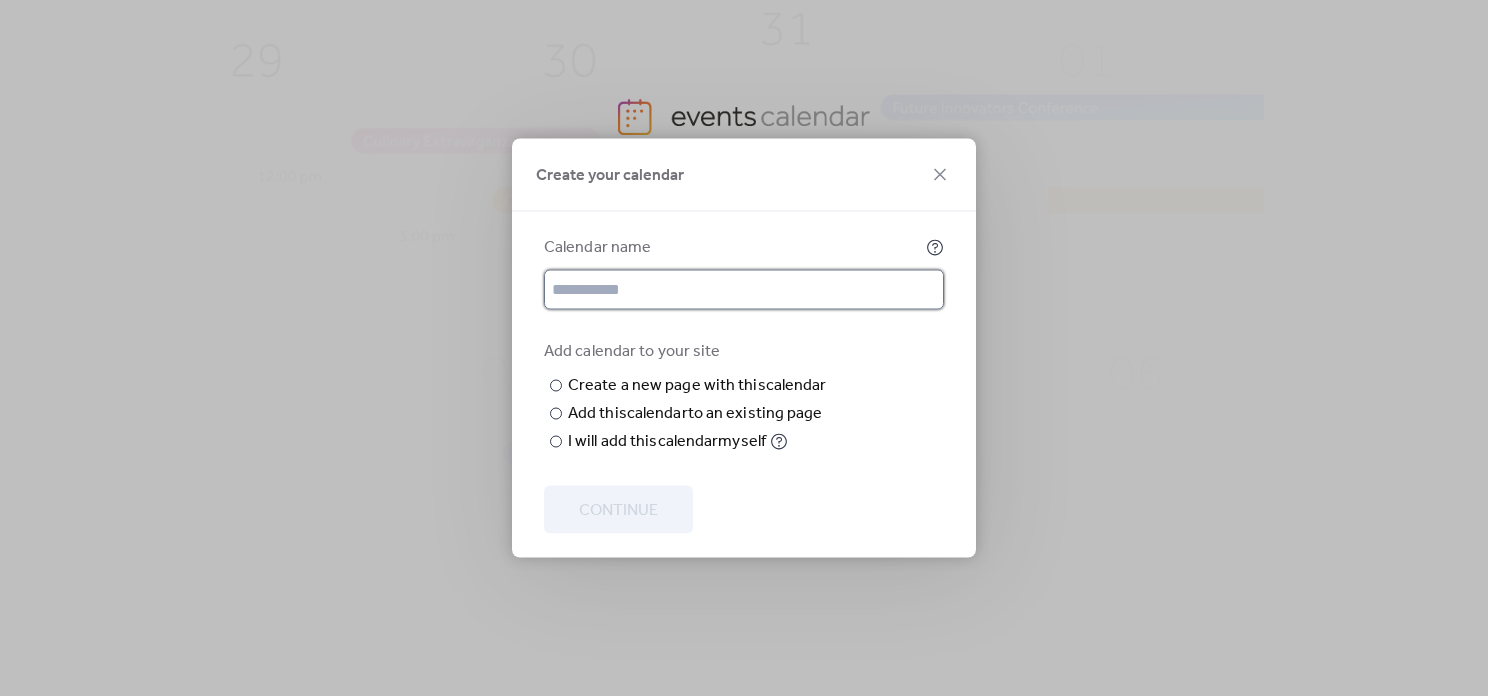 click at bounding box center [744, 290] 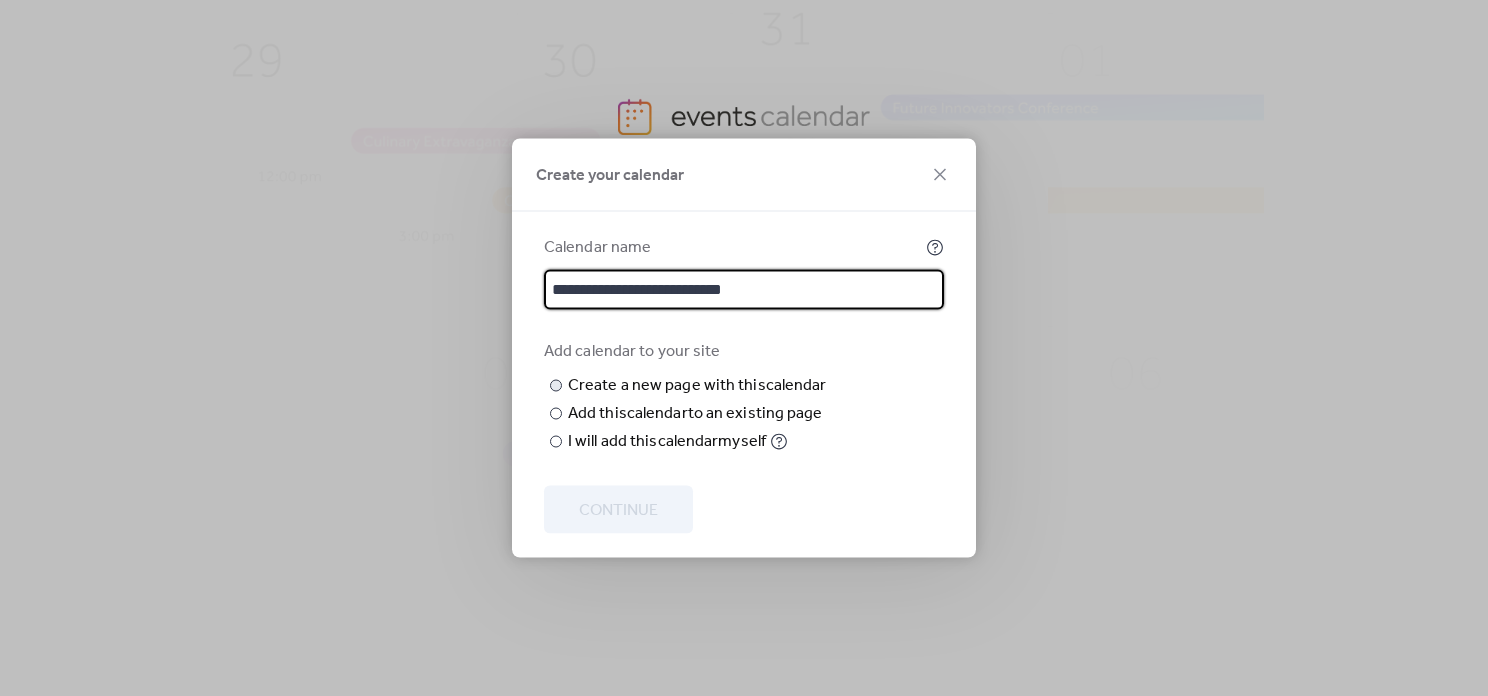 type on "**********" 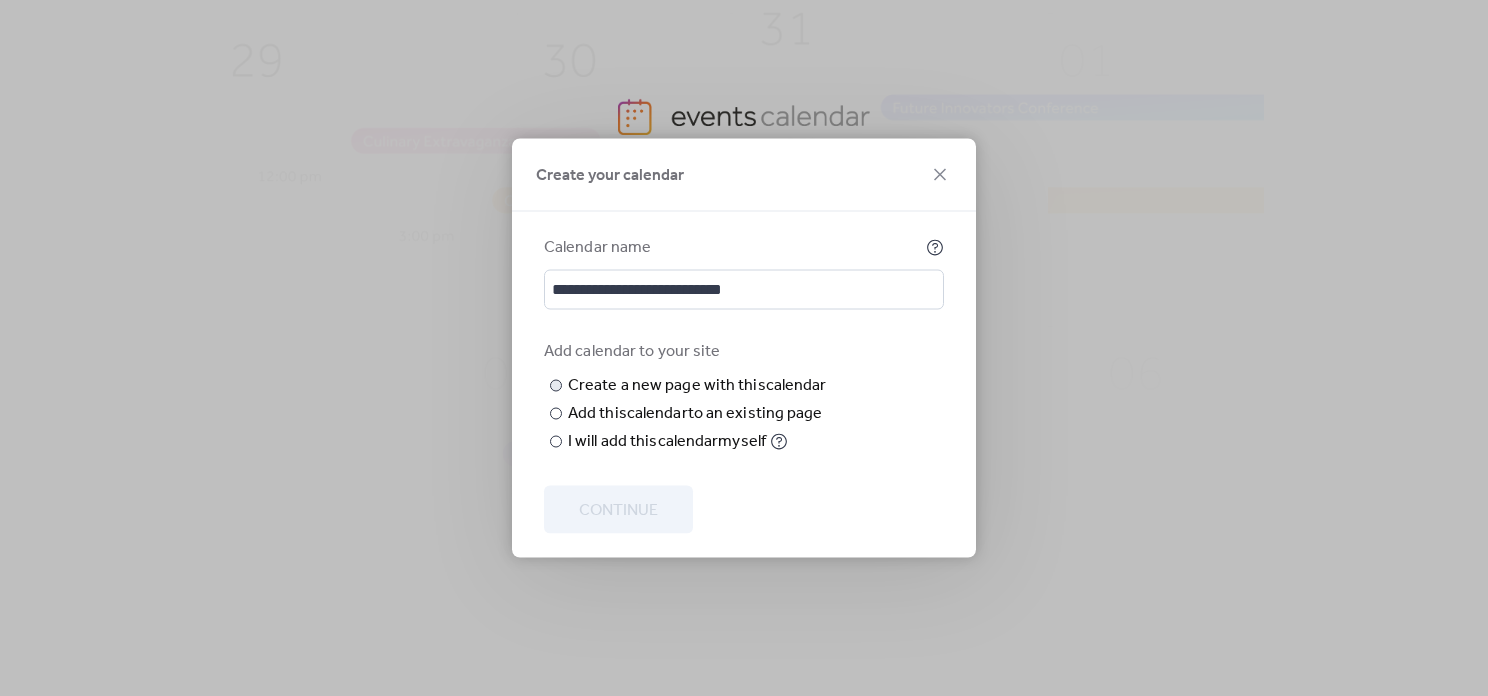 click at bounding box center [0, 0] 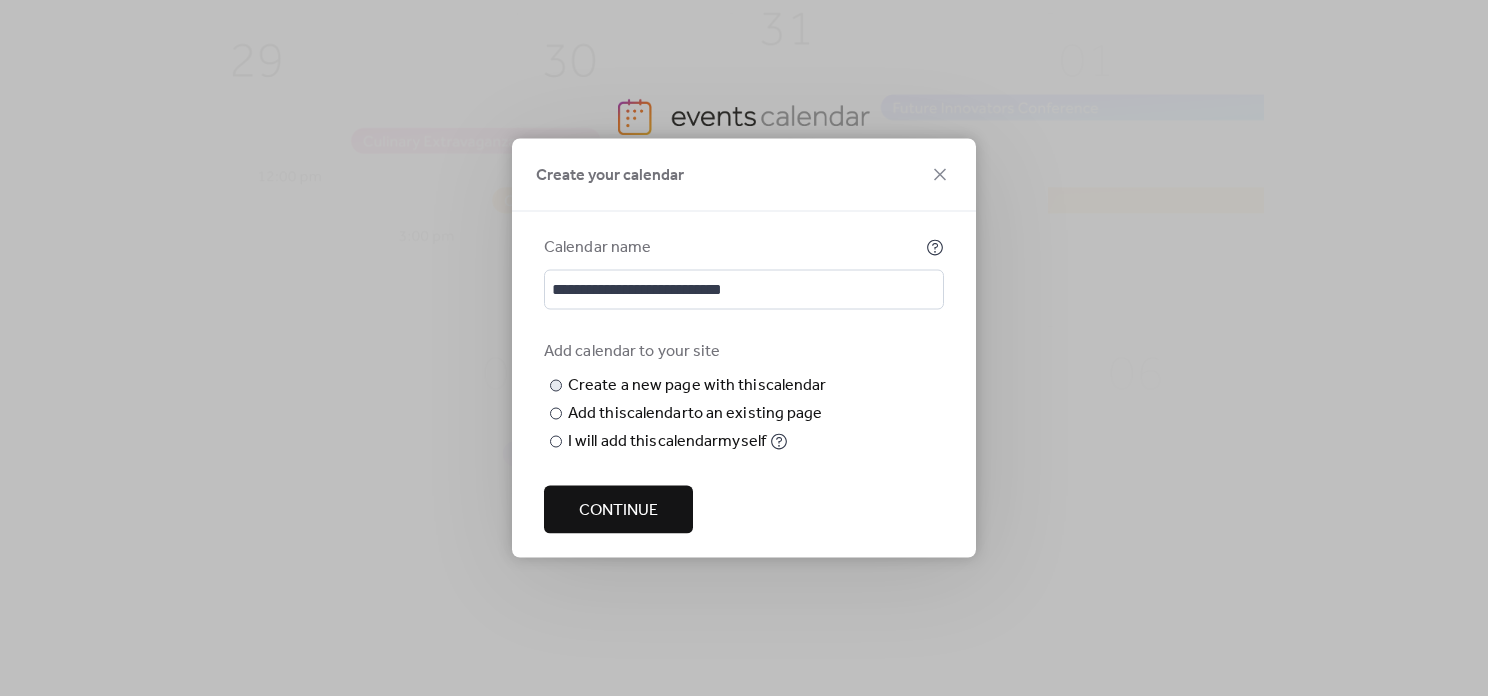 drag, startPoint x: 654, startPoint y: 403, endPoint x: 574, endPoint y: 402, distance: 80.00625 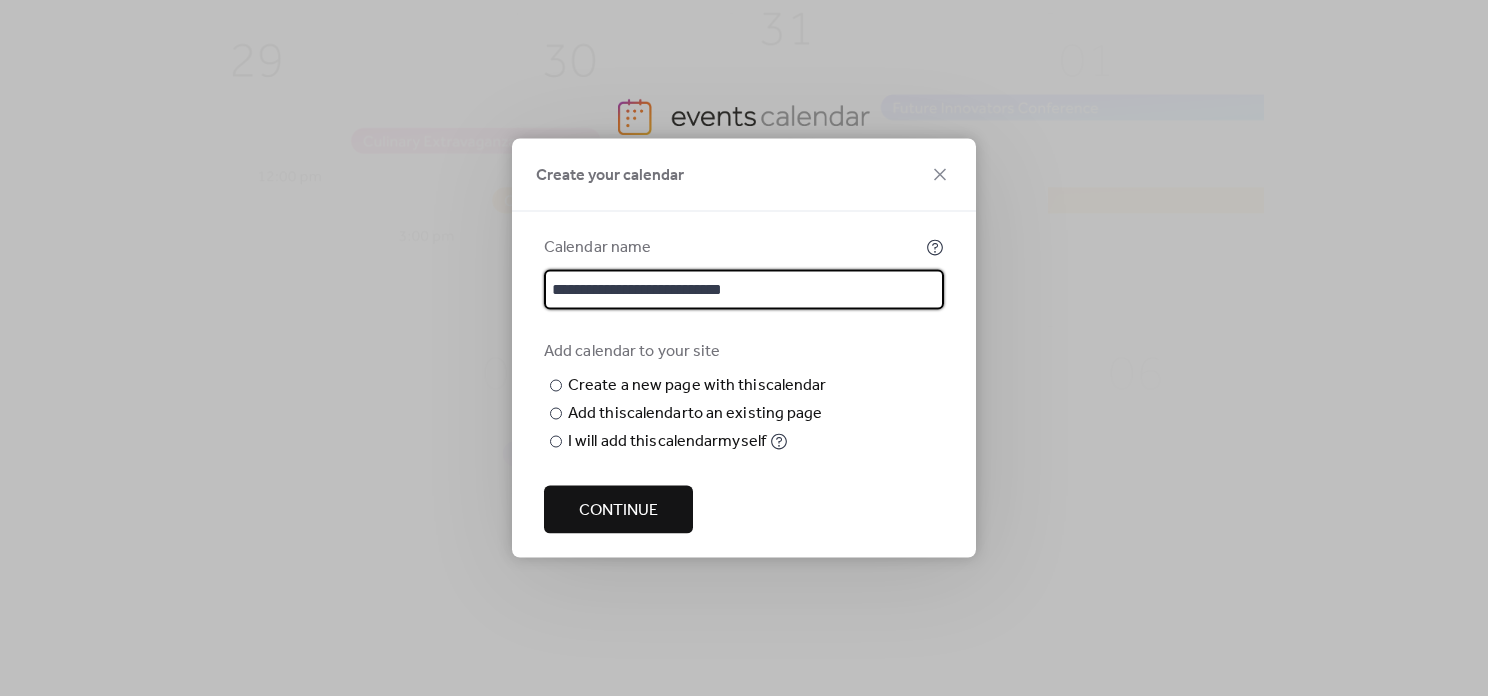 drag, startPoint x: 752, startPoint y: 252, endPoint x: 549, endPoint y: 244, distance: 203.15758 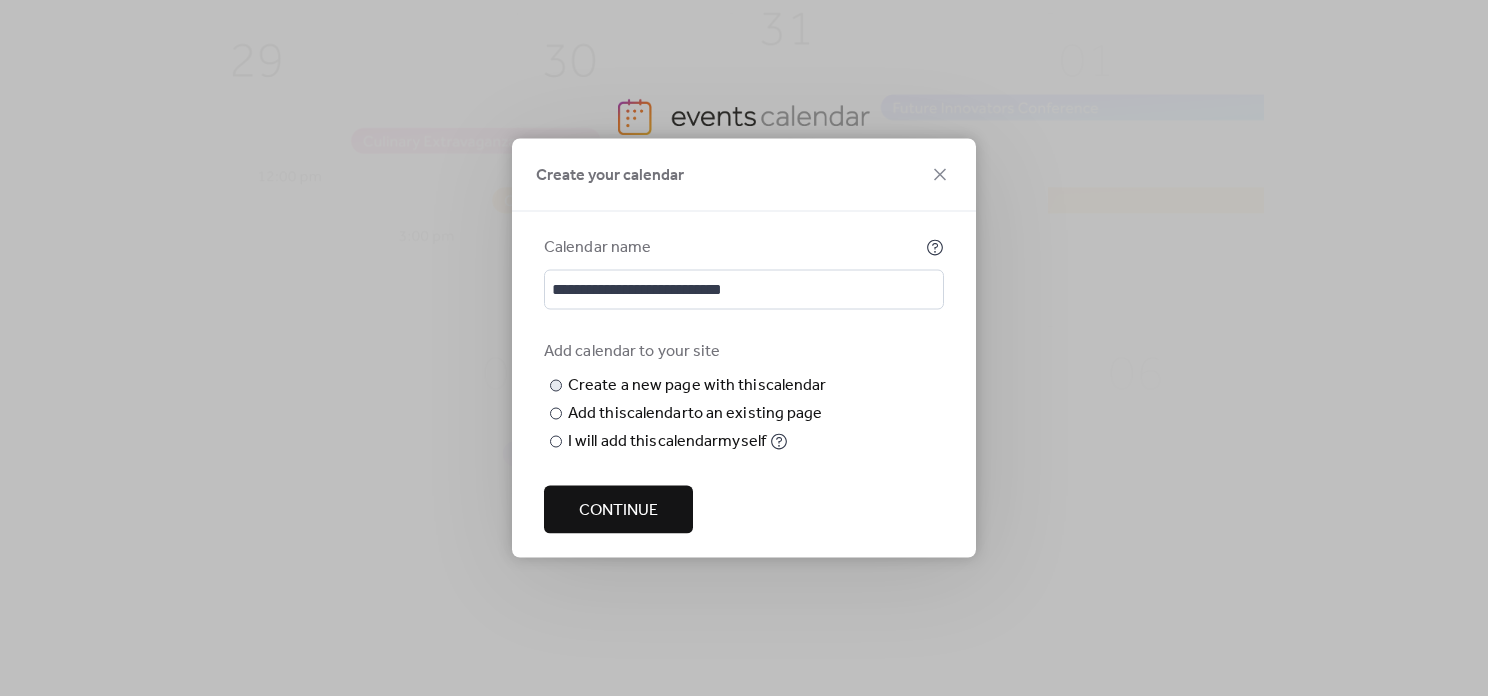 drag, startPoint x: 656, startPoint y: 412, endPoint x: 559, endPoint y: 407, distance: 97.128784 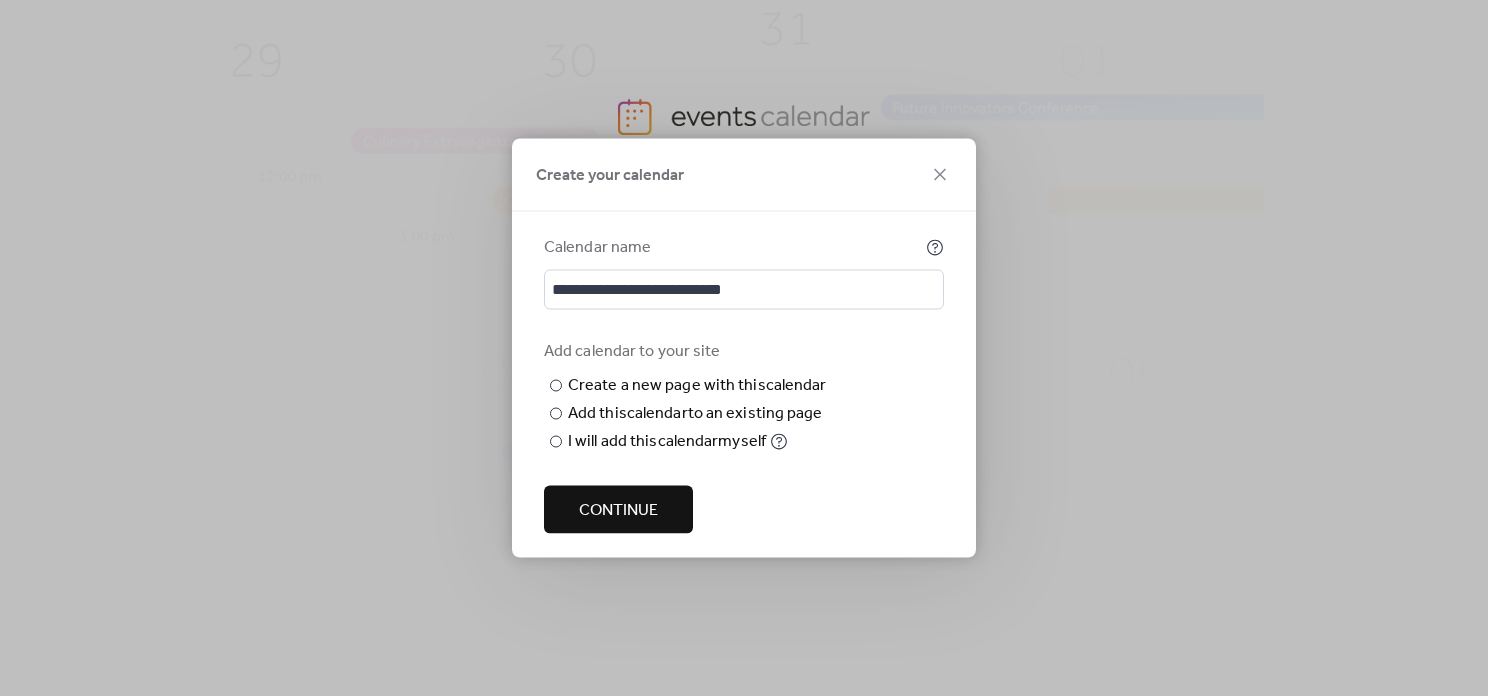 type on "**********" 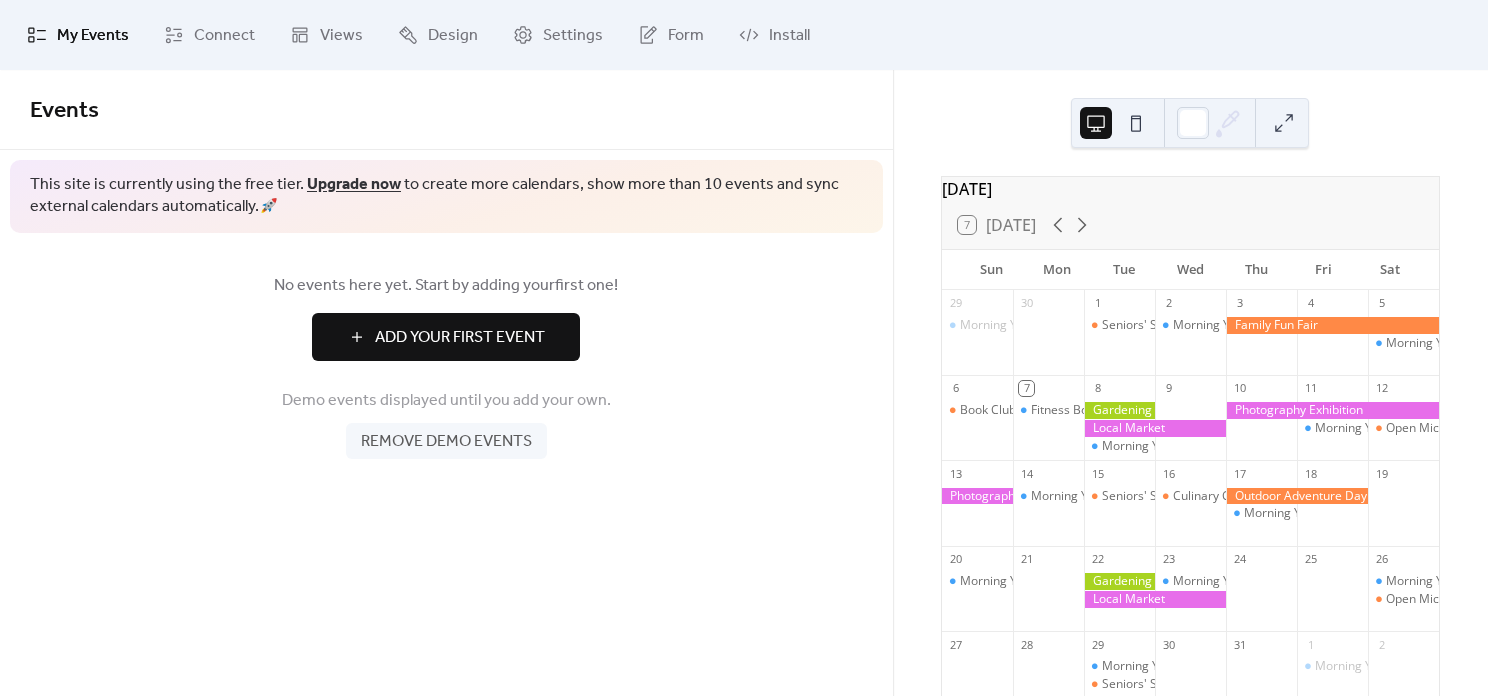 click on "Add Your First Event" at bounding box center (460, 338) 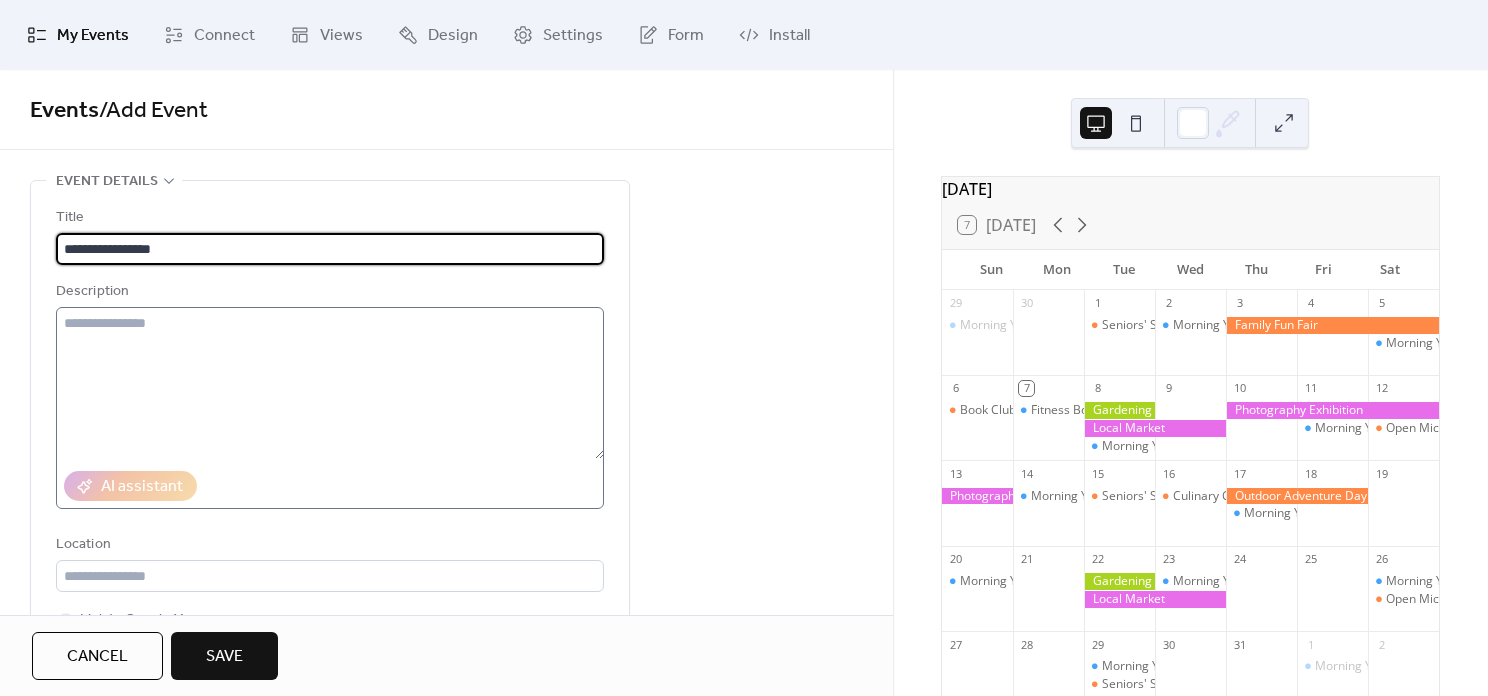 type on "**********" 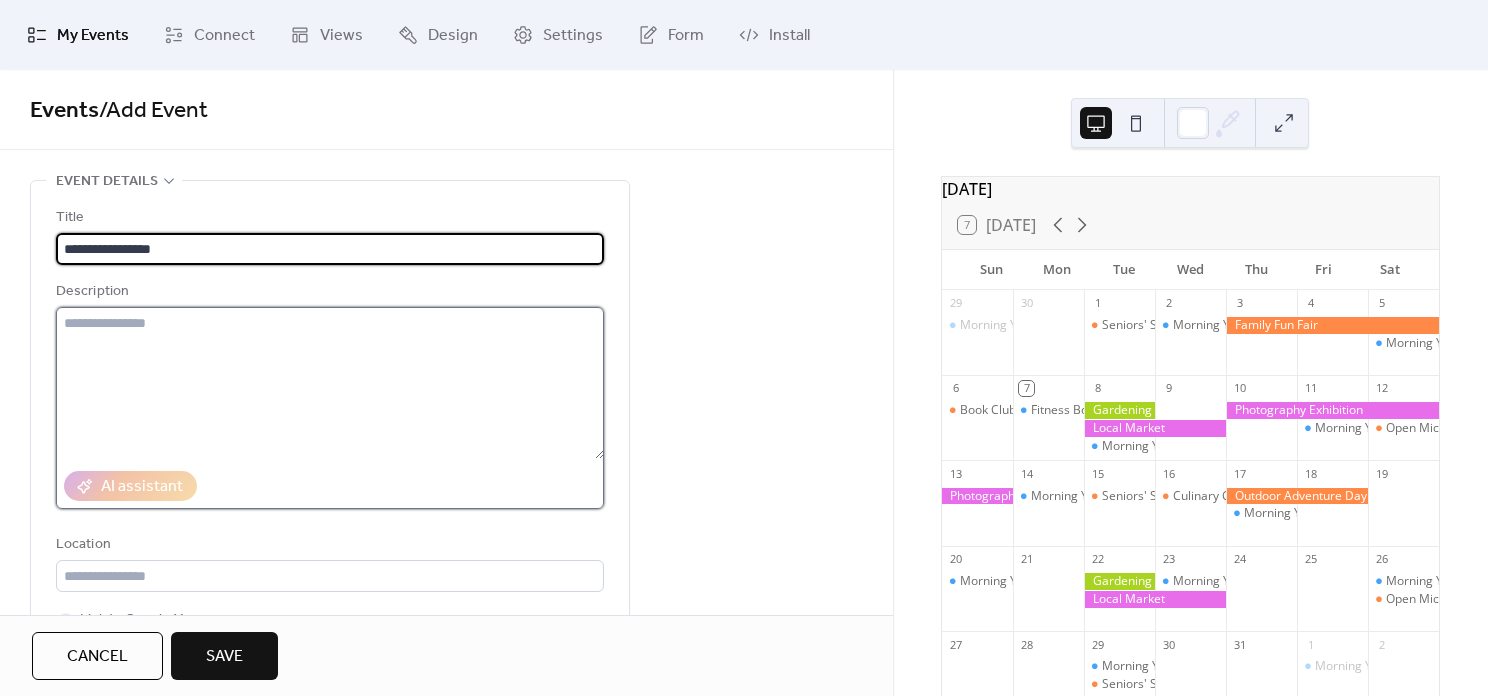 click at bounding box center [330, 383] 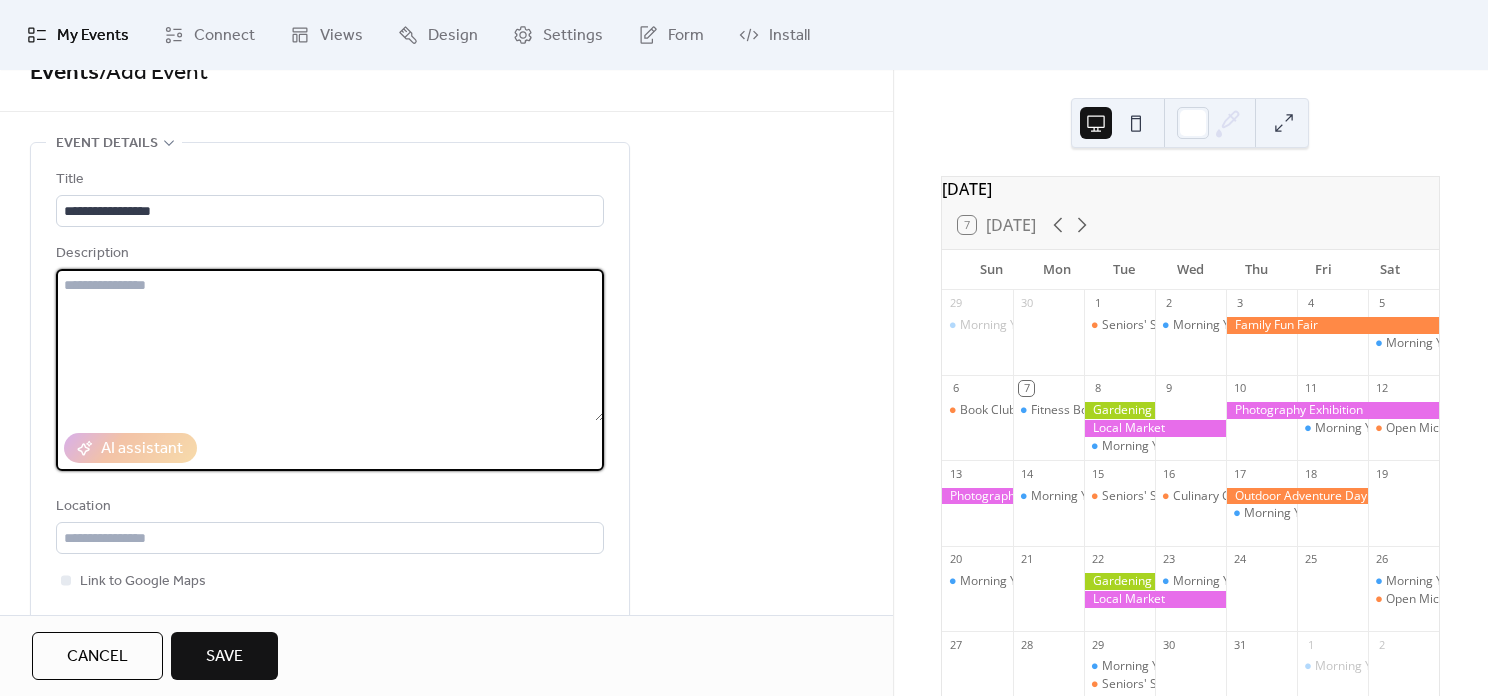 scroll, scrollTop: 107, scrollLeft: 0, axis: vertical 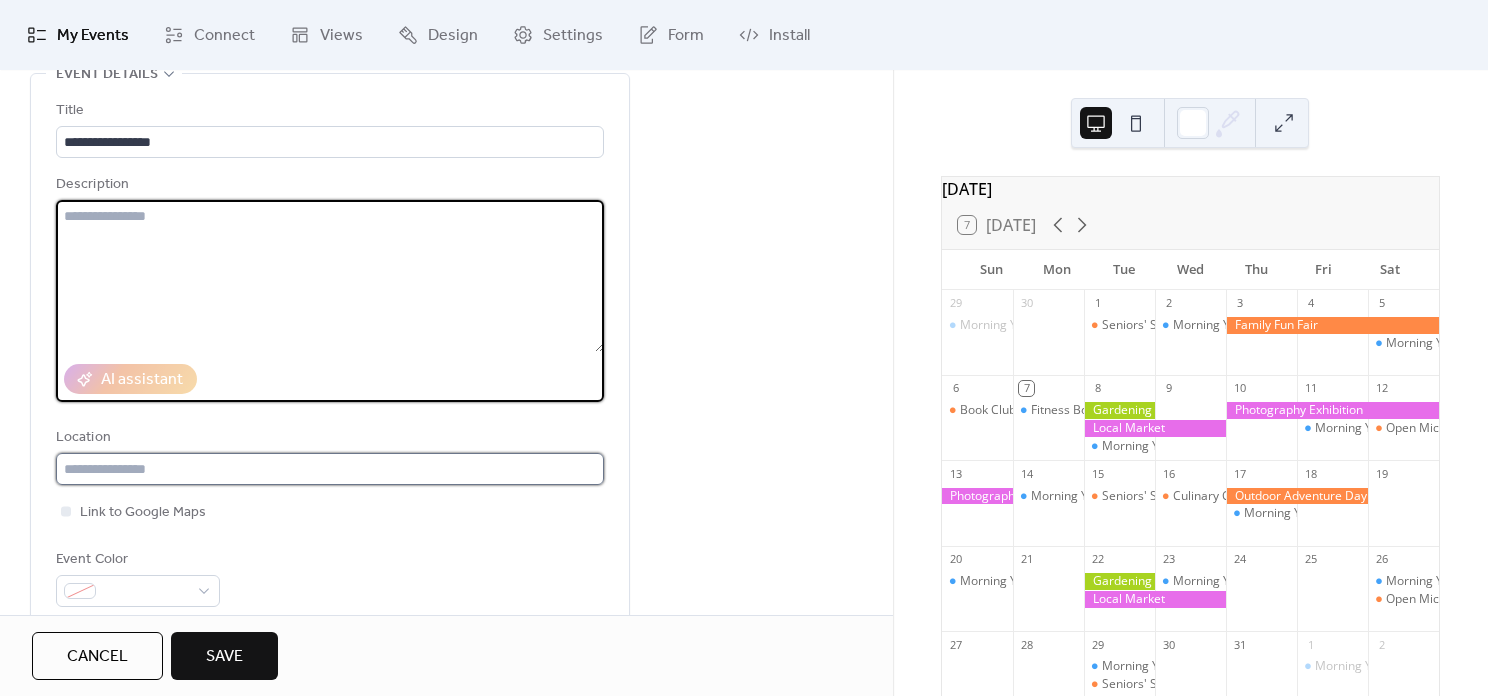 click at bounding box center (330, 469) 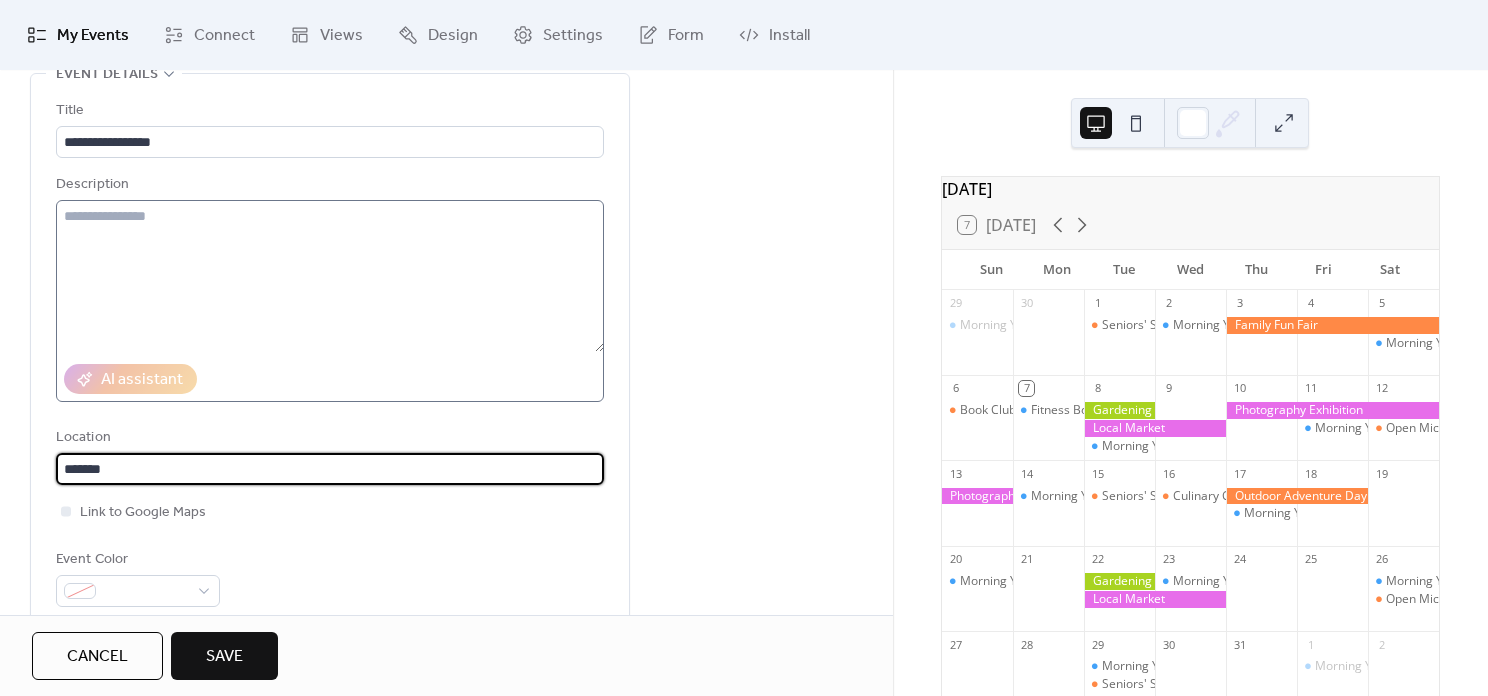 type on "*******" 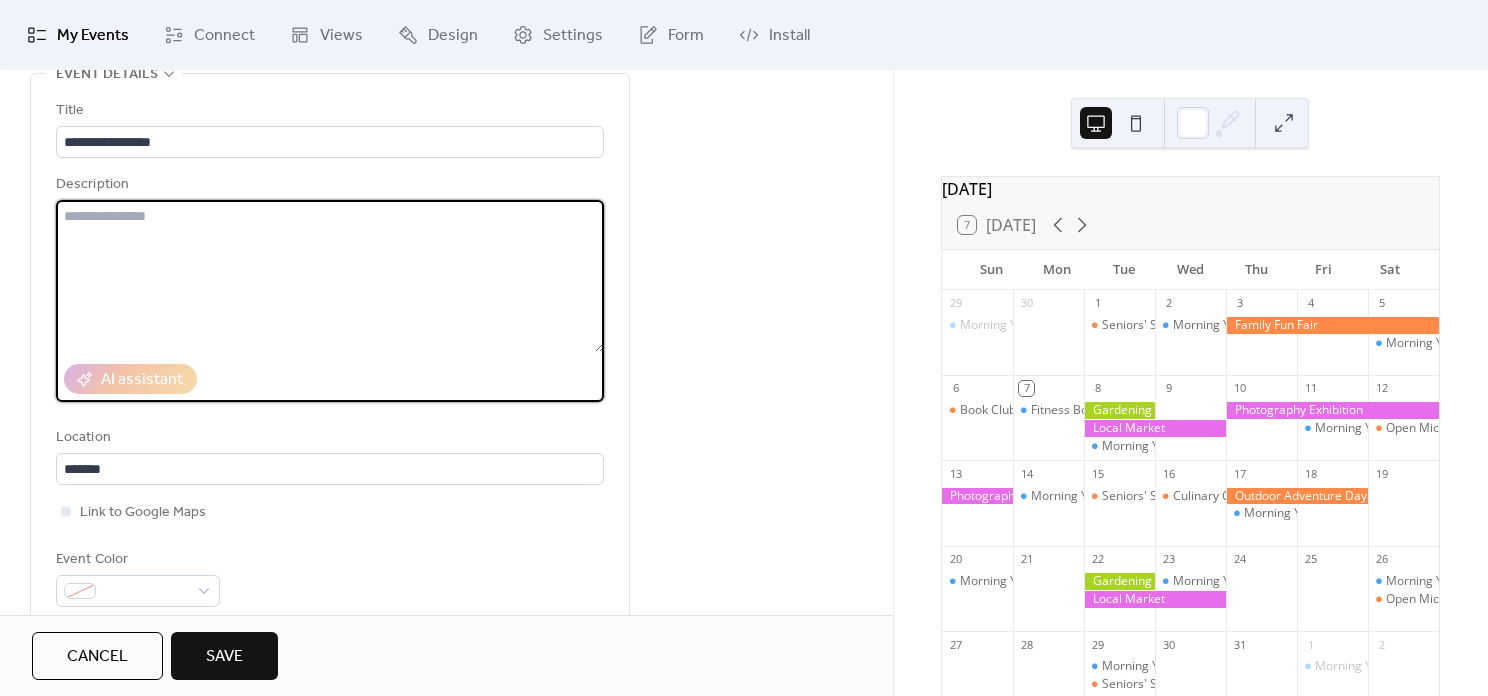 click at bounding box center [330, 276] 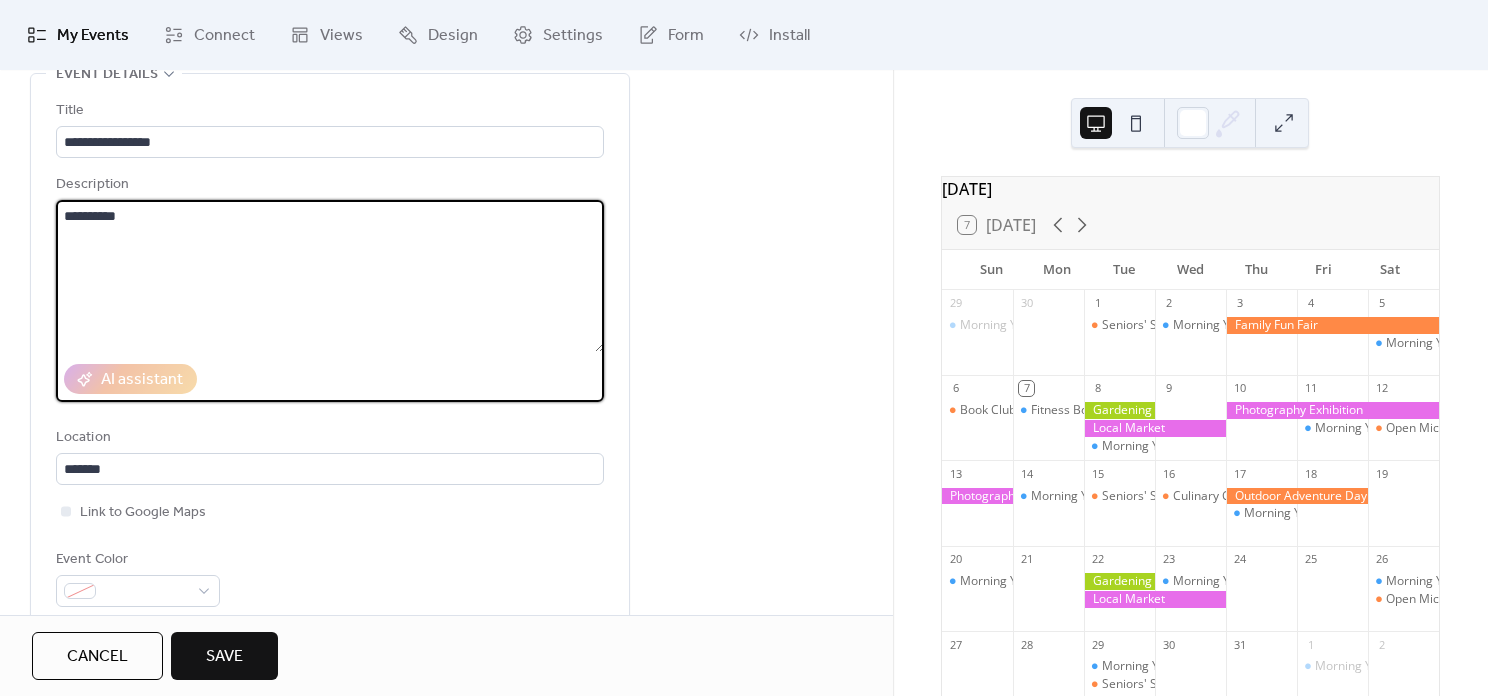 drag, startPoint x: 193, startPoint y: 227, endPoint x: 43, endPoint y: 213, distance: 150.65192 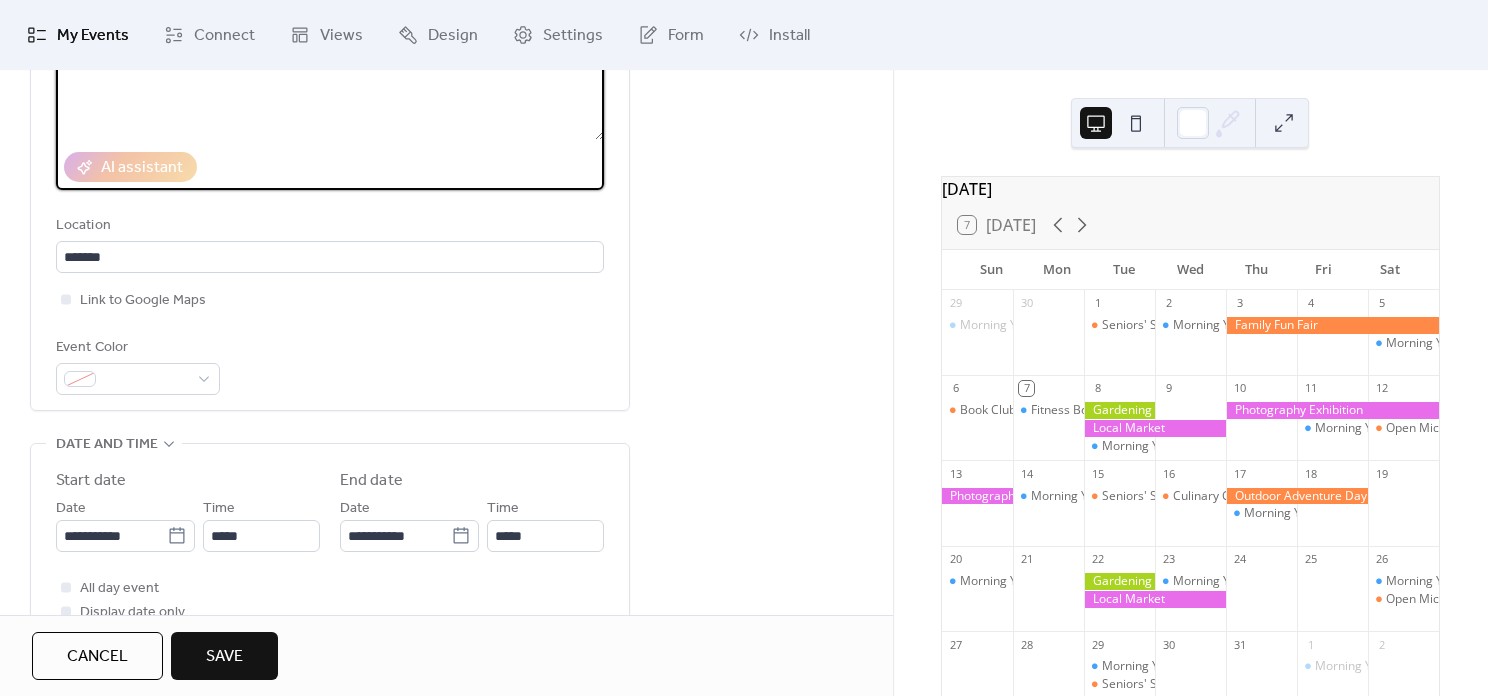 scroll, scrollTop: 504, scrollLeft: 0, axis: vertical 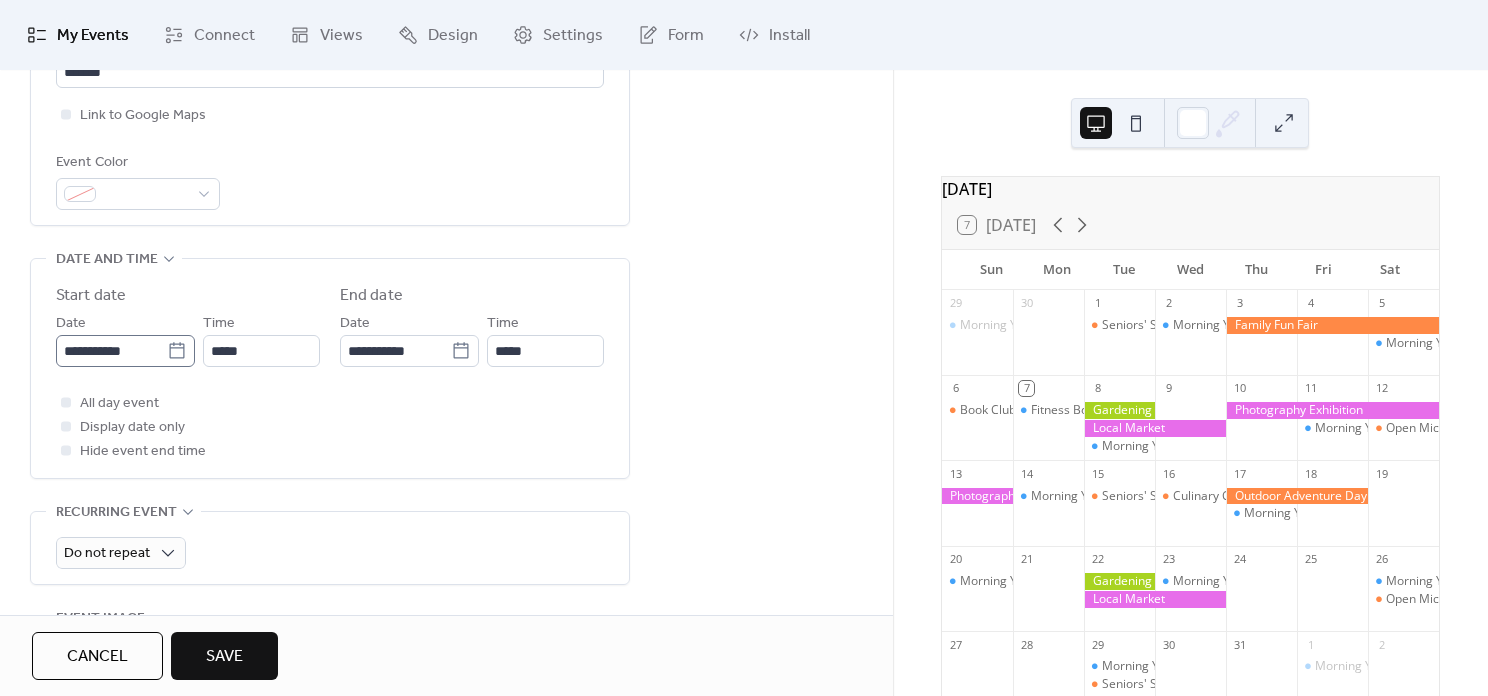 type on "**********" 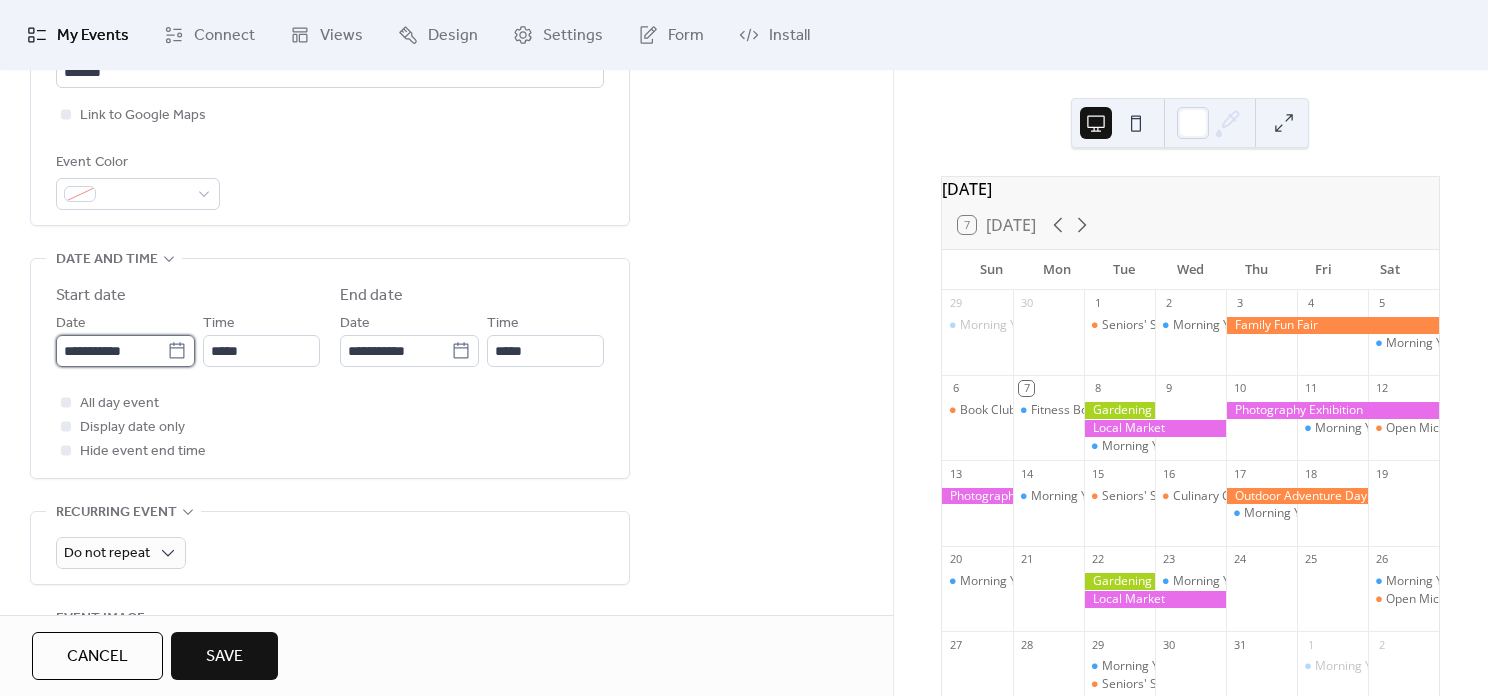 click on "**********" at bounding box center (111, 351) 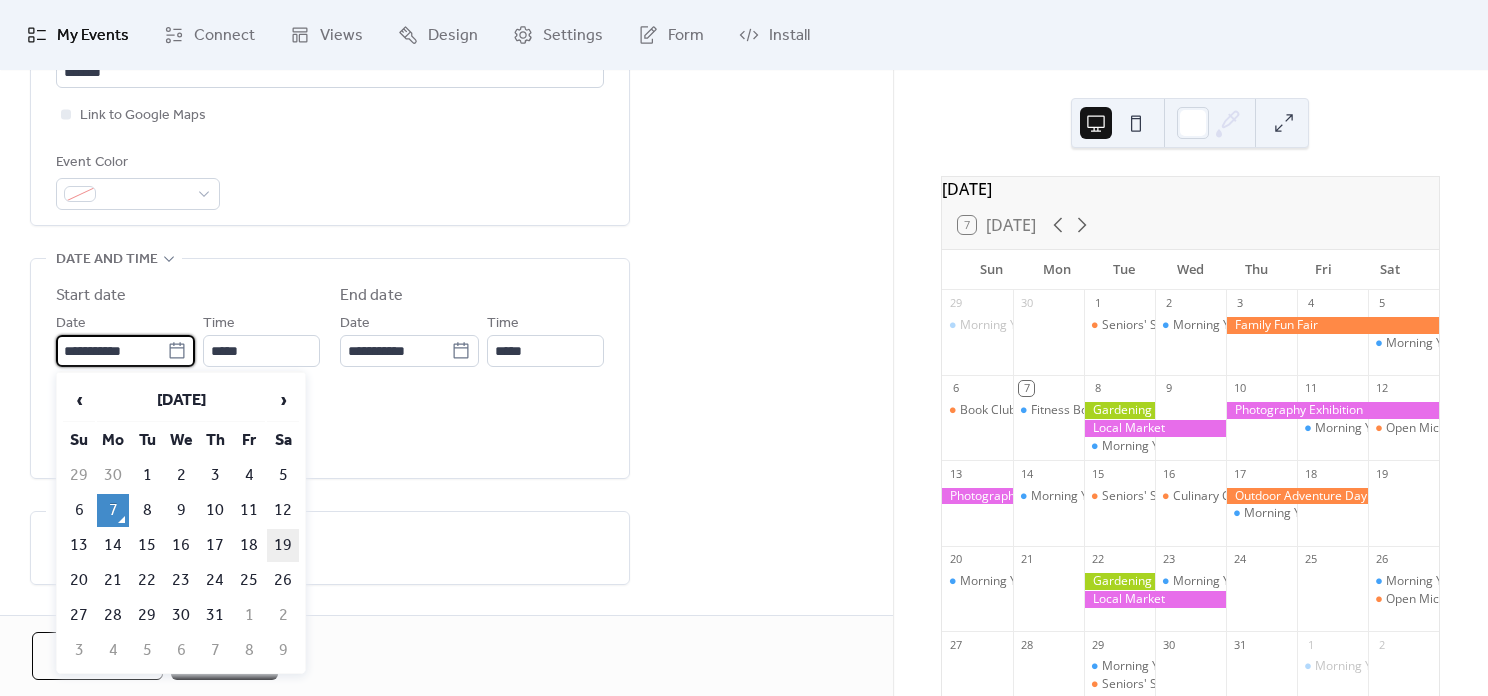 click on "19" at bounding box center (283, 545) 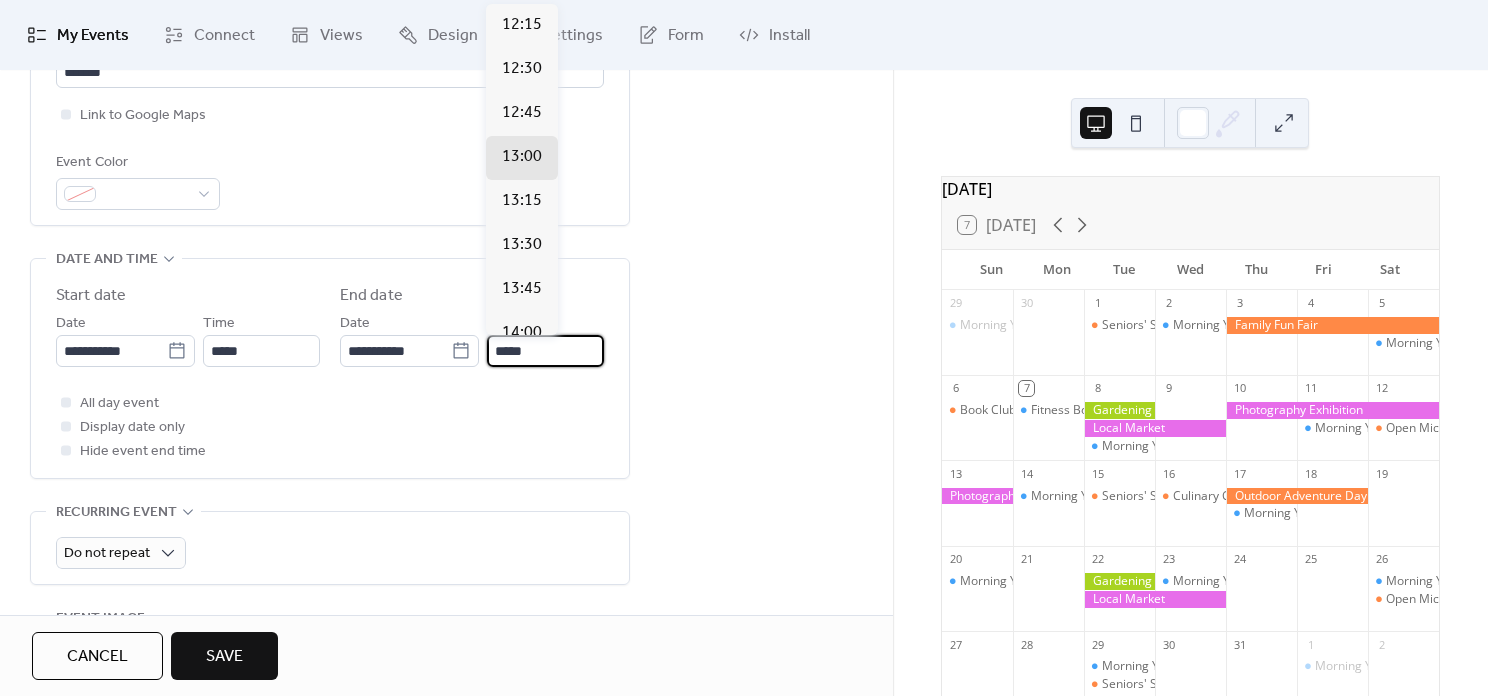 click on "*****" at bounding box center (545, 351) 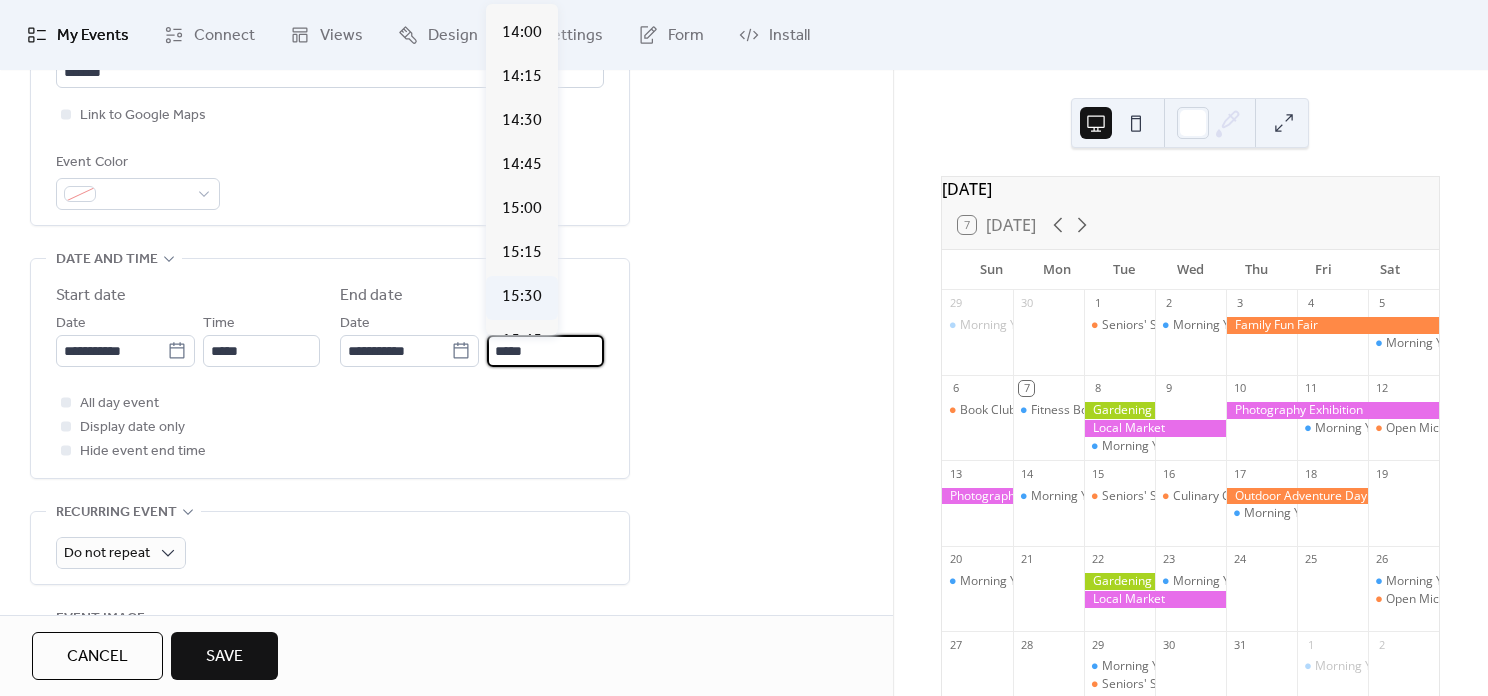 scroll, scrollTop: 340, scrollLeft: 0, axis: vertical 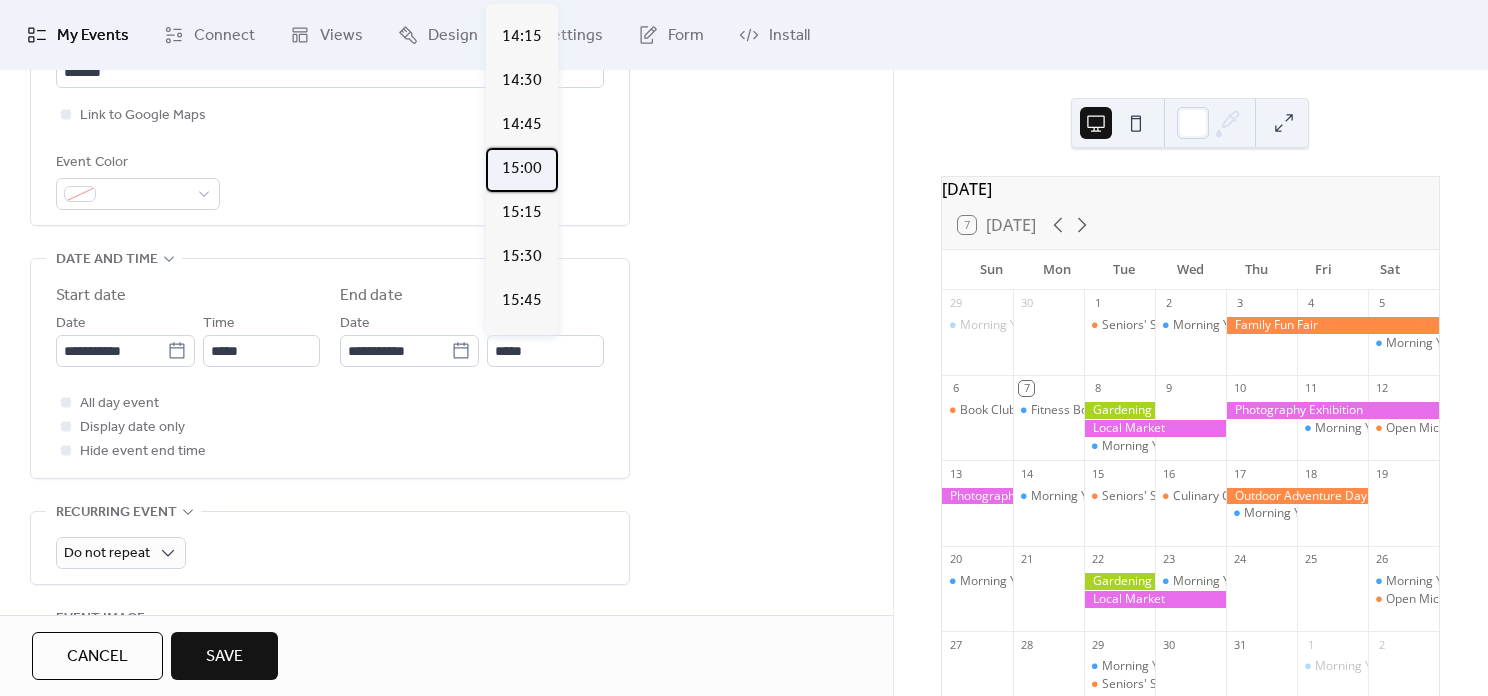 click on "15:00" at bounding box center (522, 169) 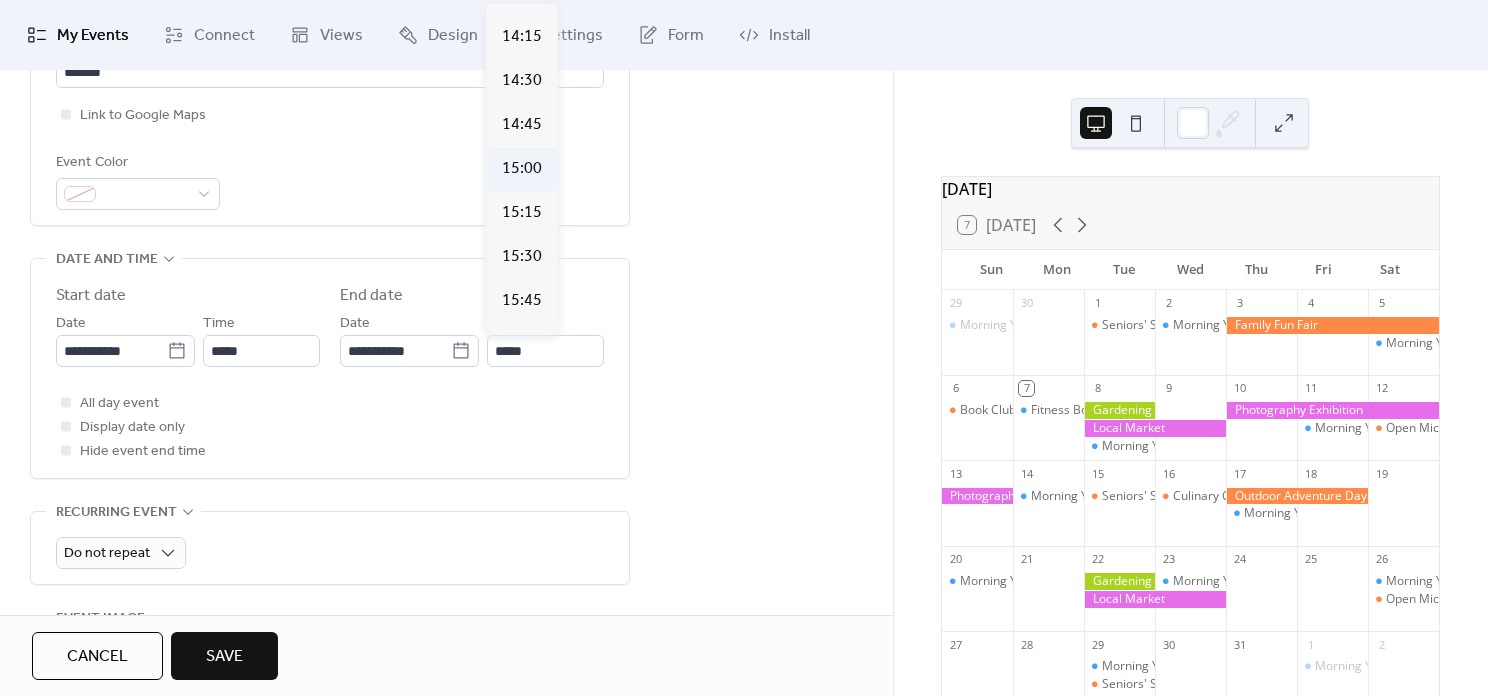 type on "*****" 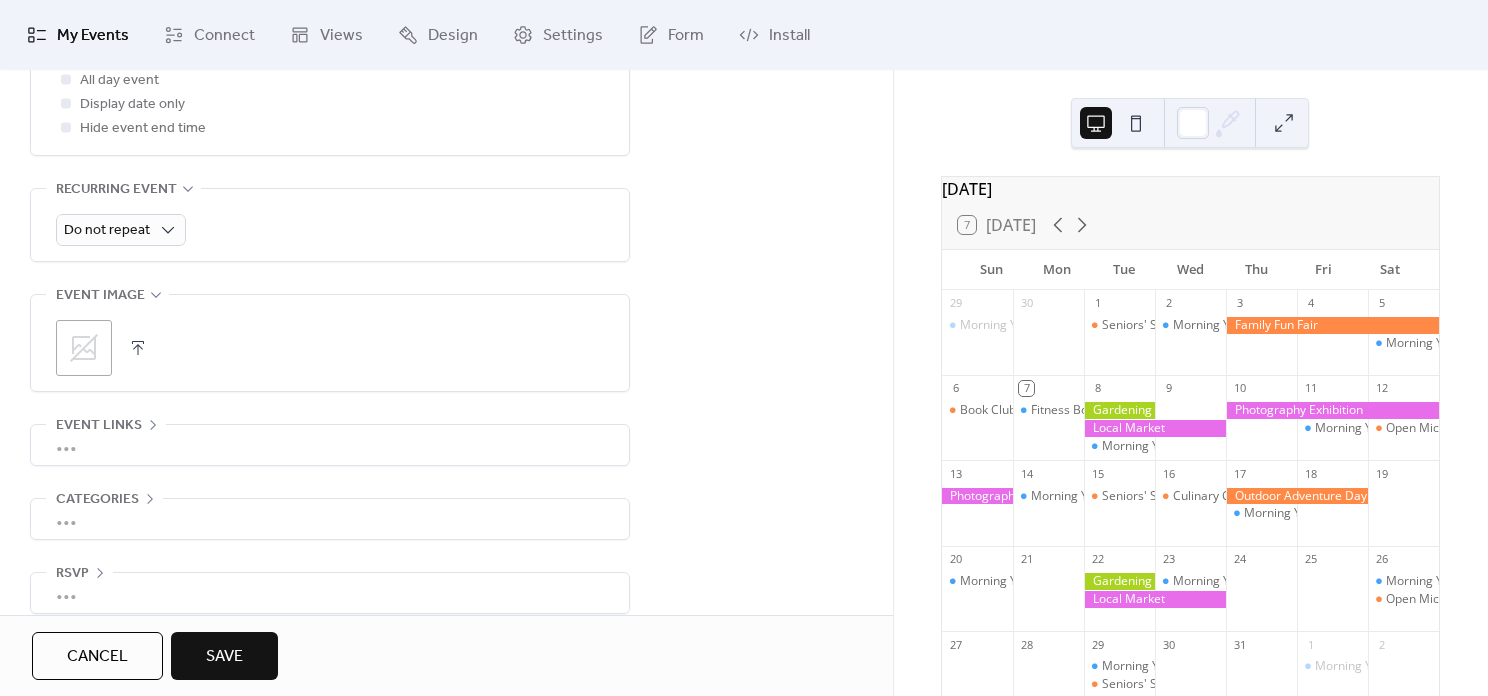 scroll, scrollTop: 840, scrollLeft: 0, axis: vertical 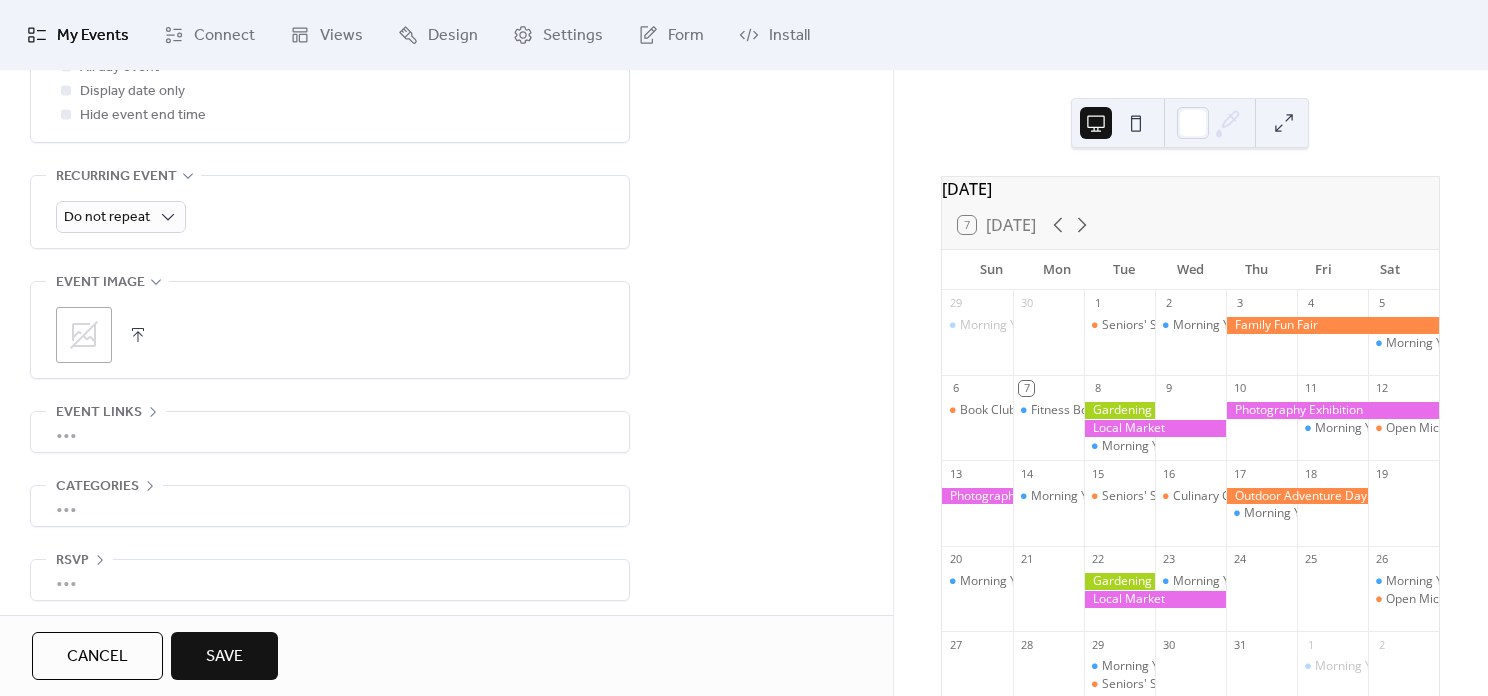 click on "•••" at bounding box center (330, 432) 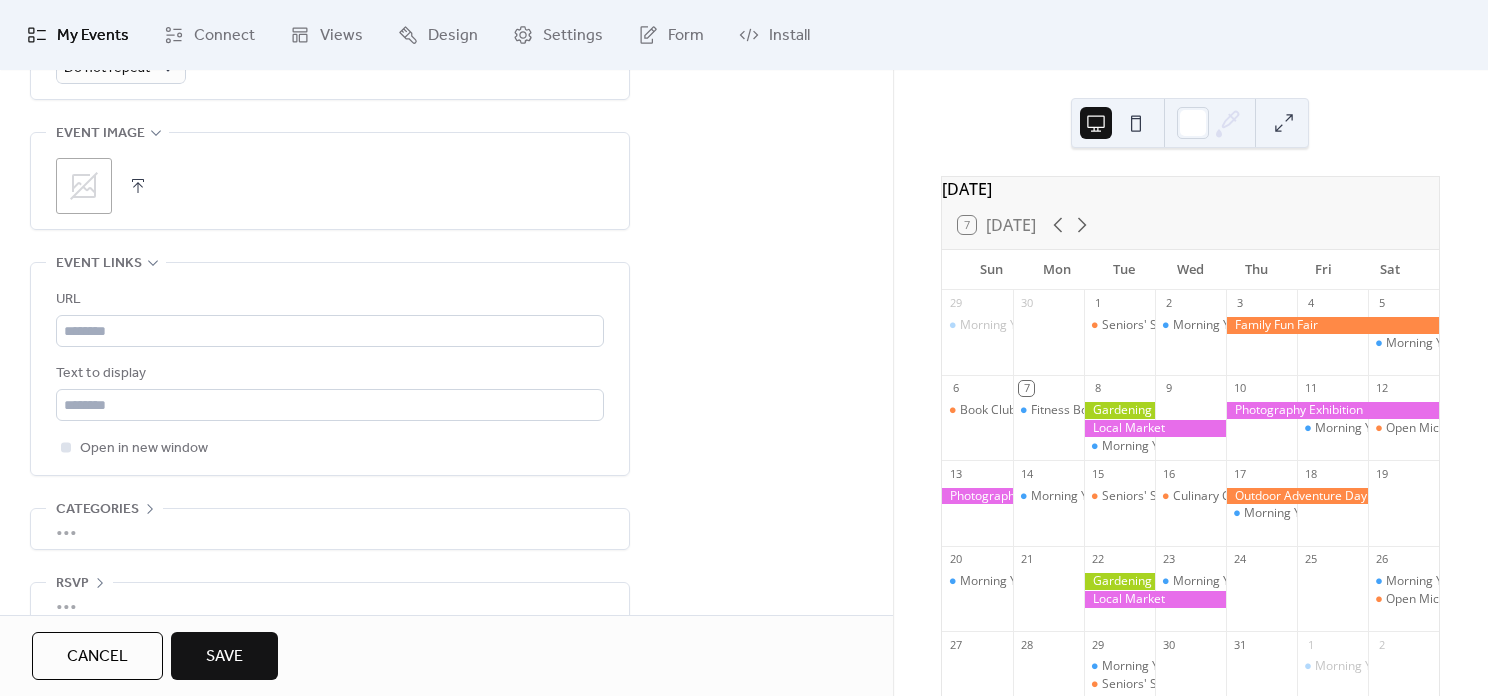scroll, scrollTop: 1015, scrollLeft: 0, axis: vertical 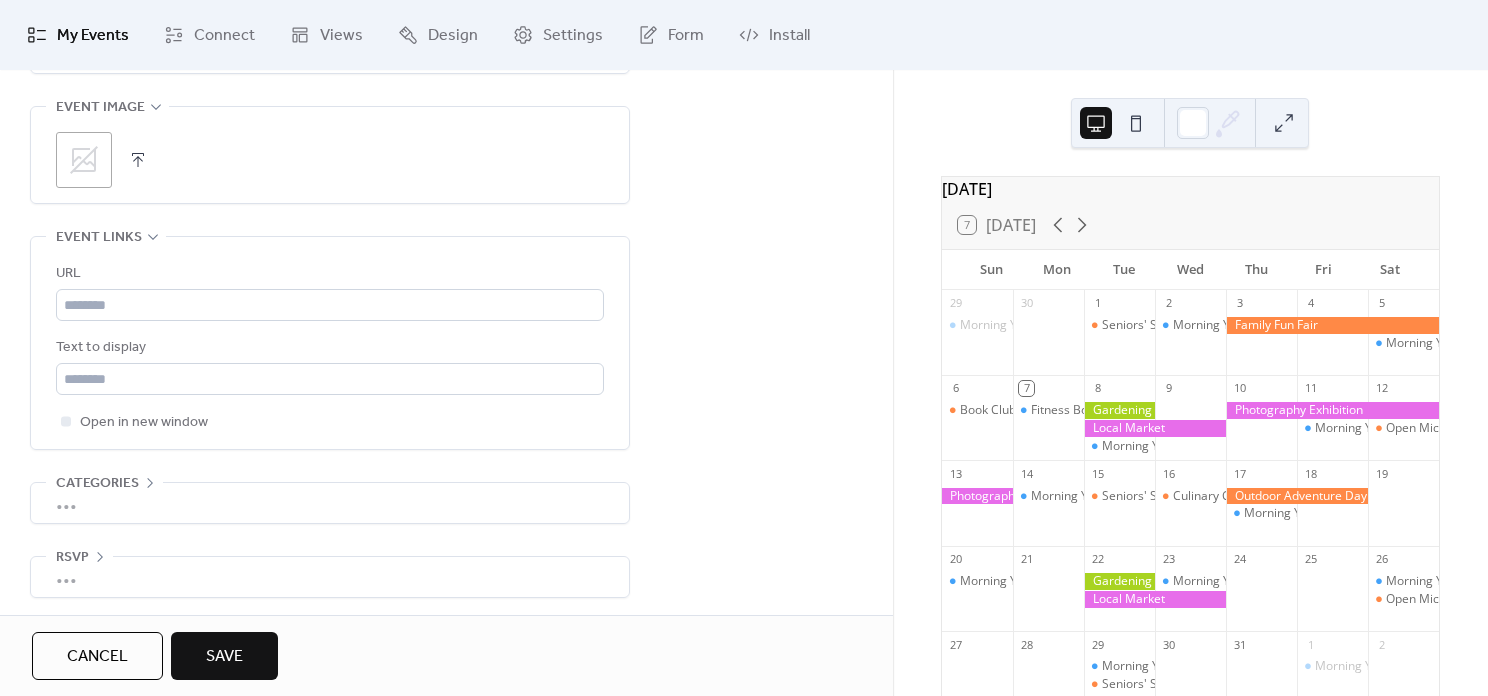 click on "•••" at bounding box center [330, 503] 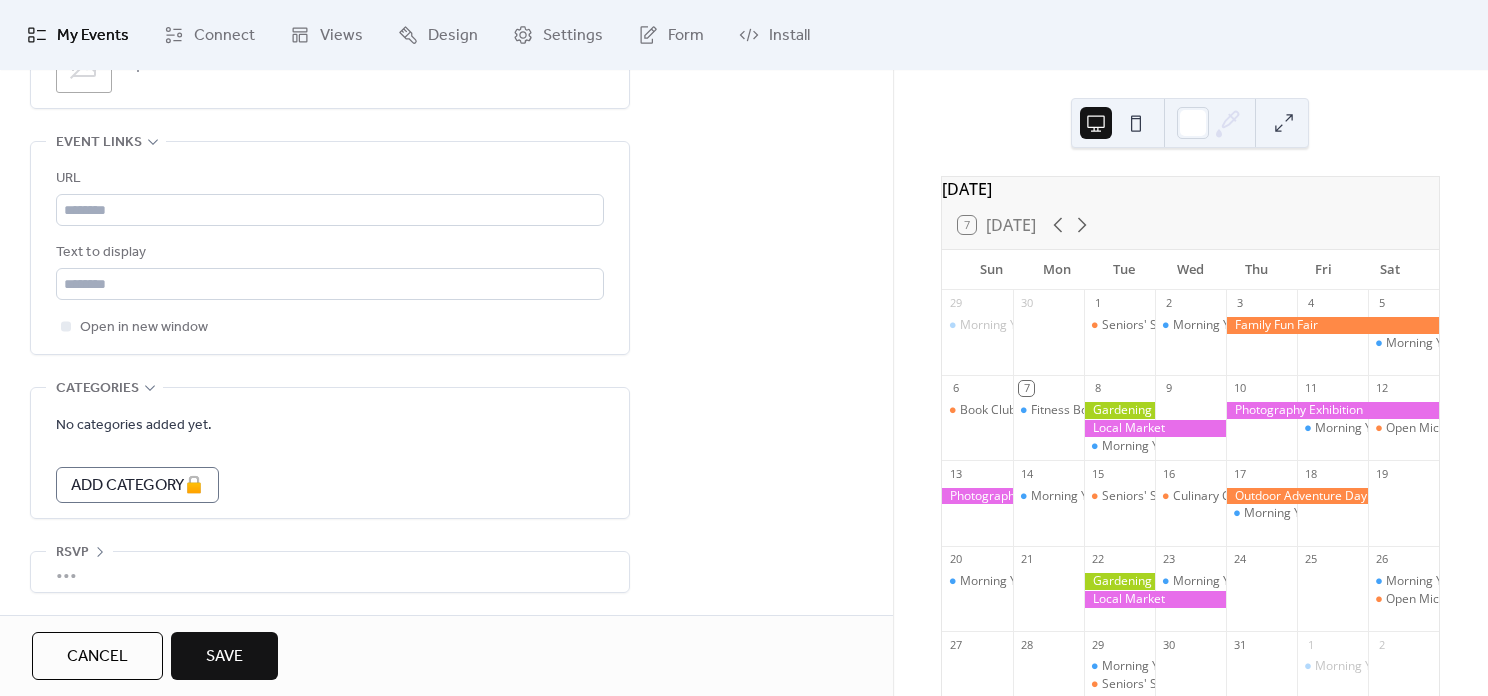 click on "•••" at bounding box center [330, 572] 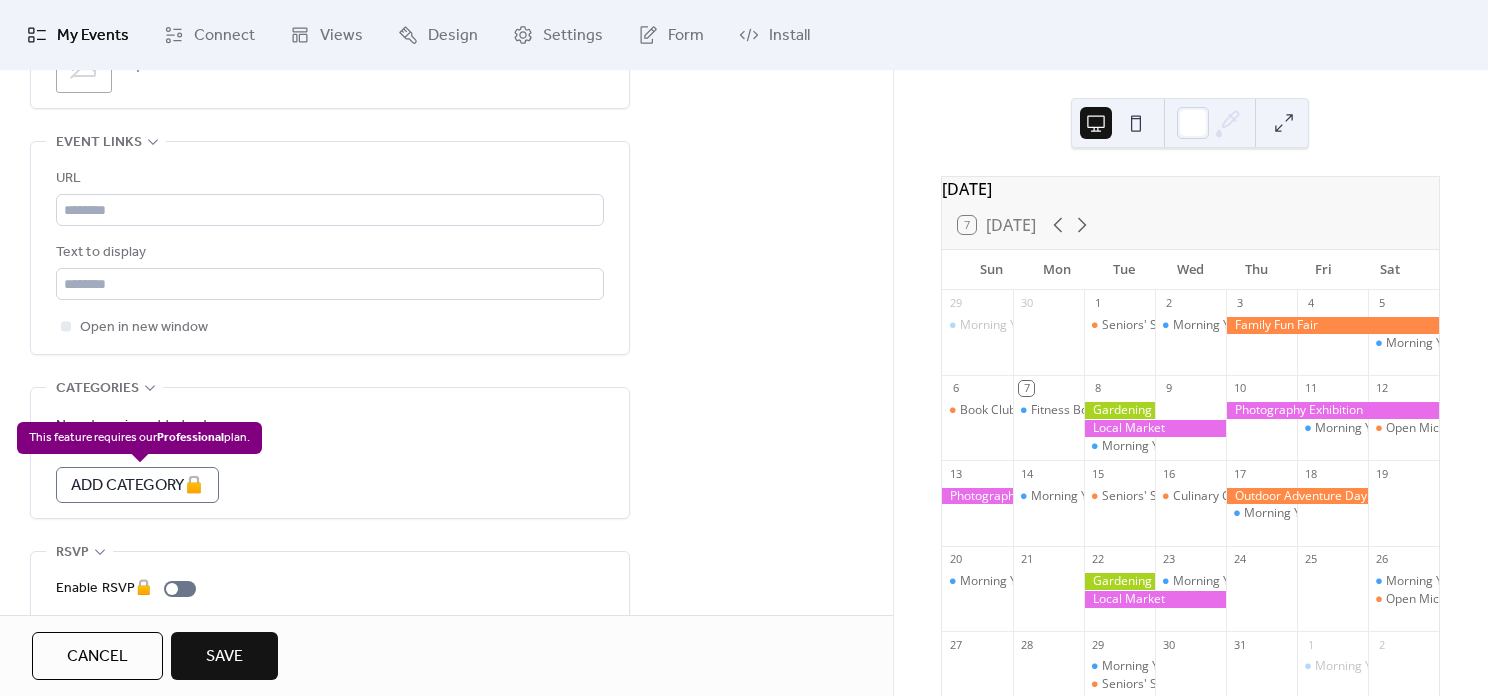 scroll, scrollTop: 1182, scrollLeft: 0, axis: vertical 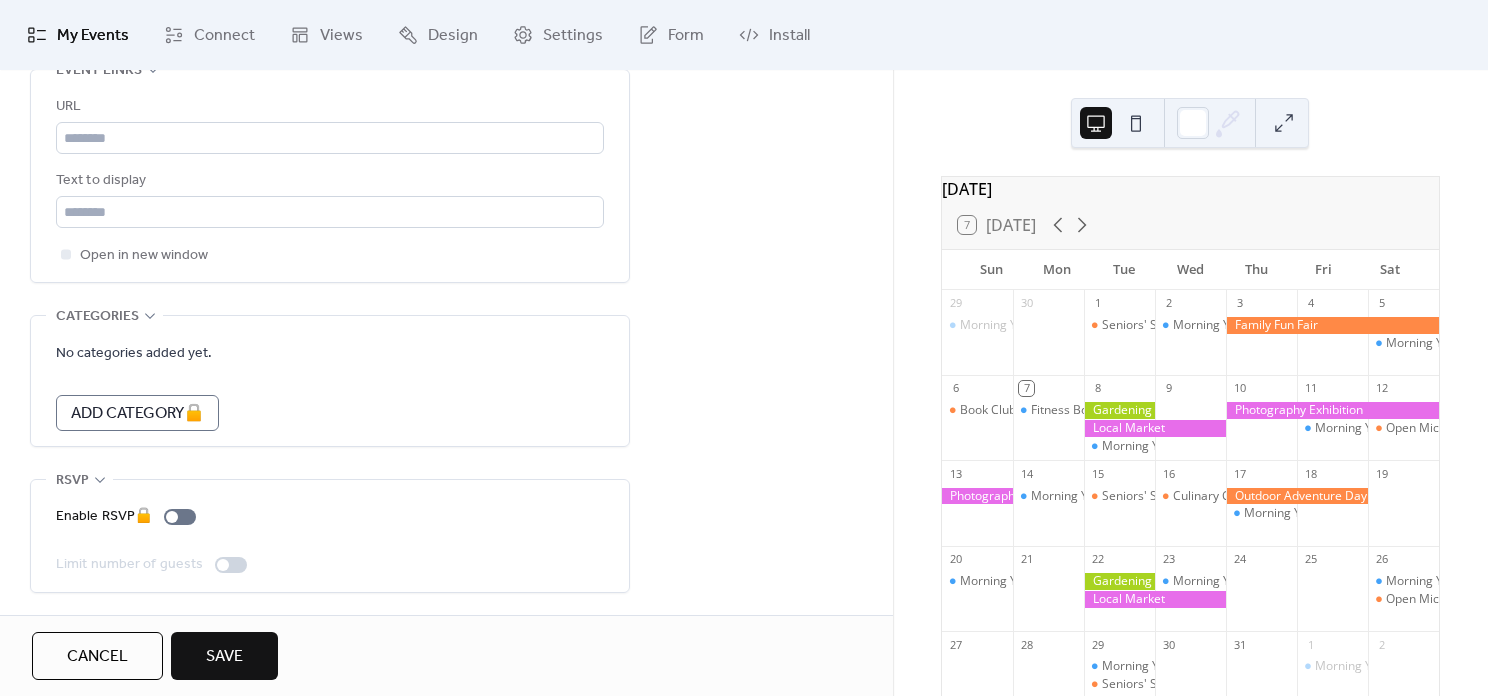 click on "Save" at bounding box center (224, 657) 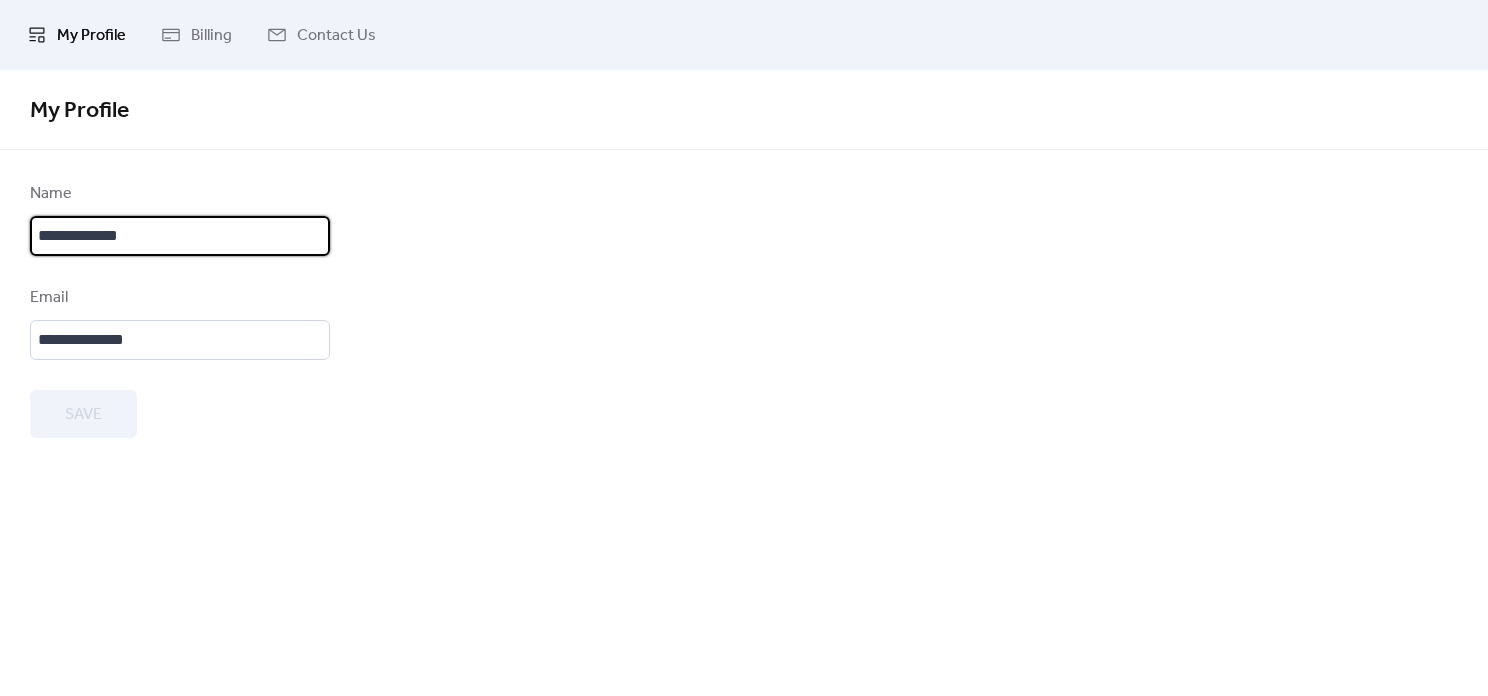 drag, startPoint x: 173, startPoint y: 233, endPoint x: 30, endPoint y: 233, distance: 143 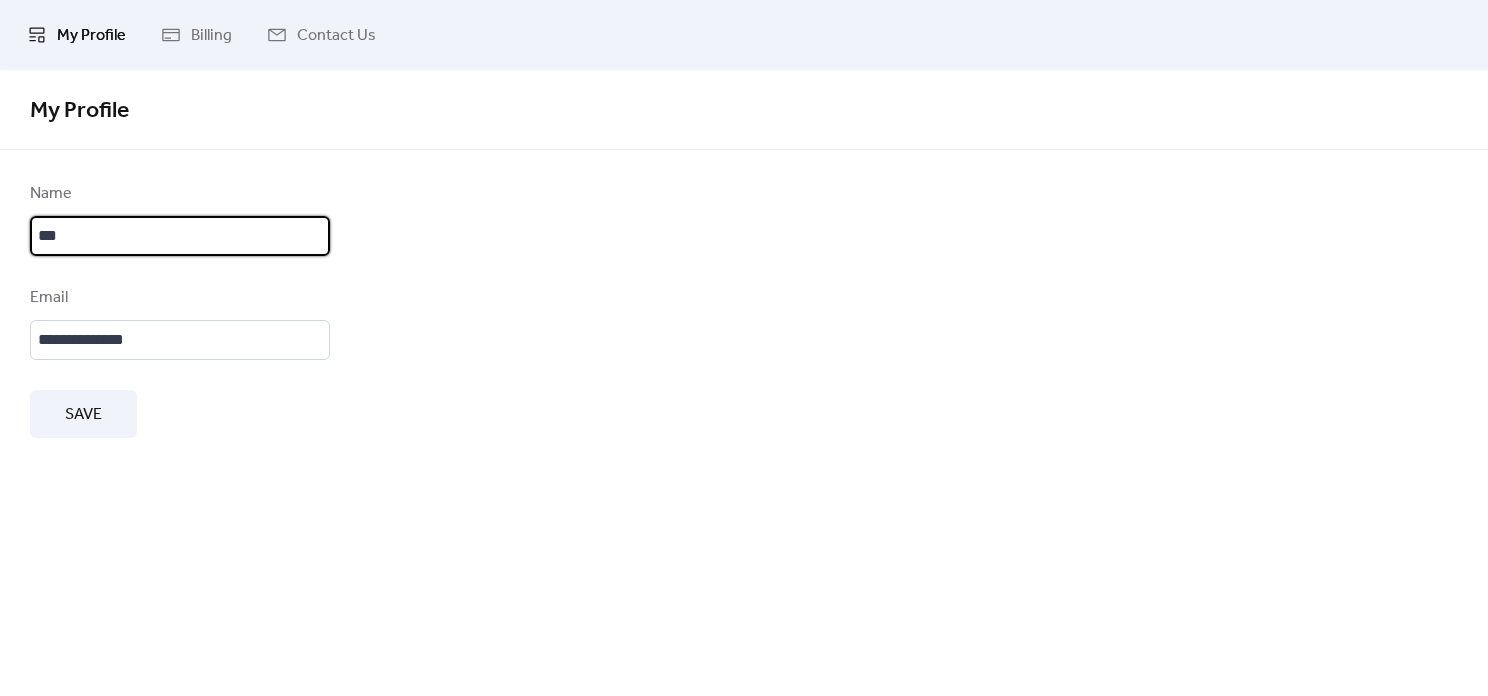 type on "***" 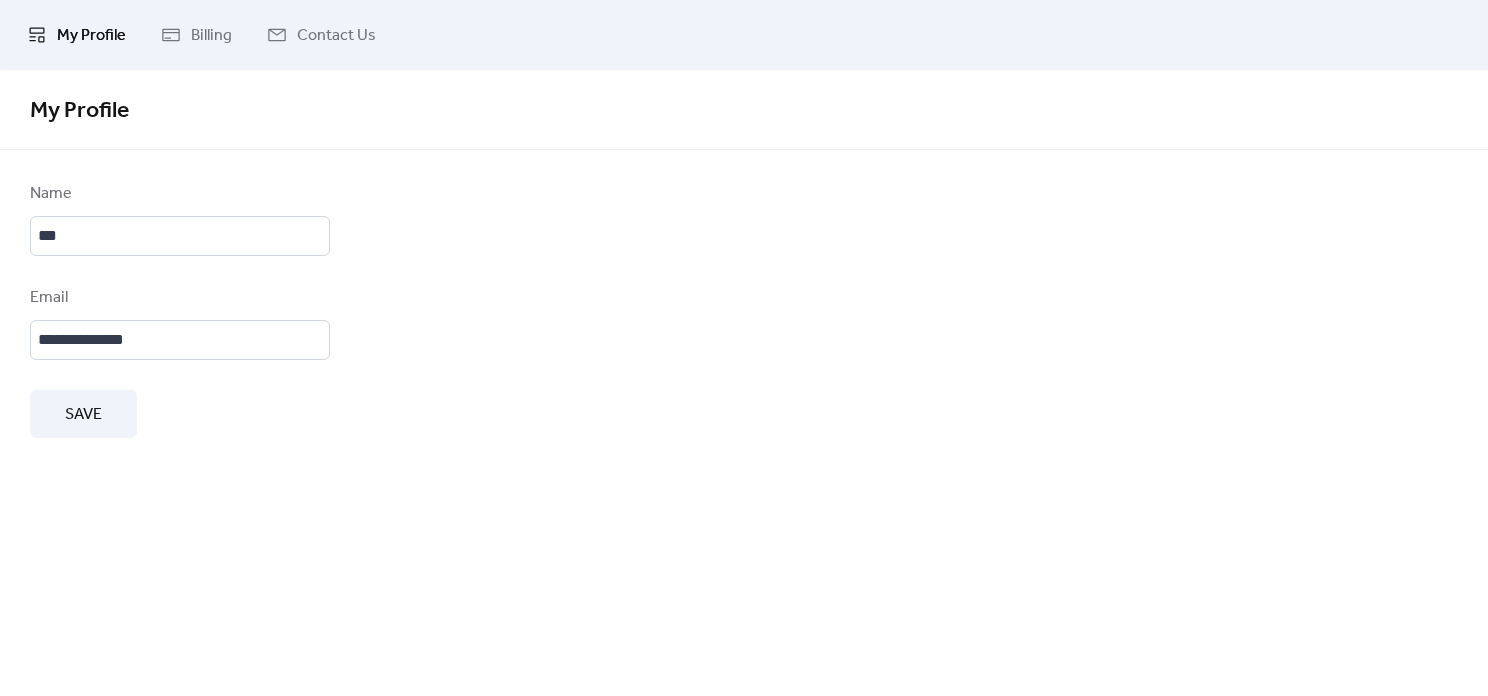 click on "**********" at bounding box center [180, 310] 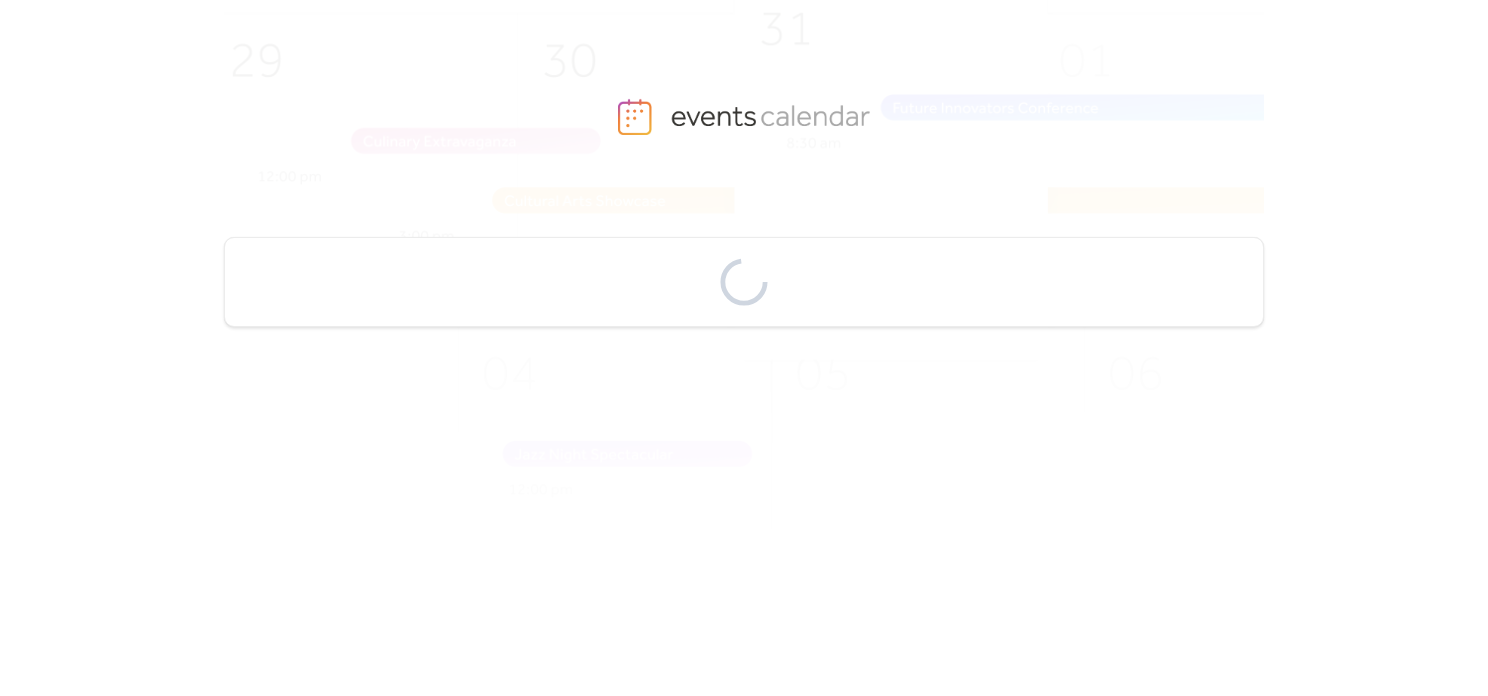 scroll, scrollTop: 0, scrollLeft: 0, axis: both 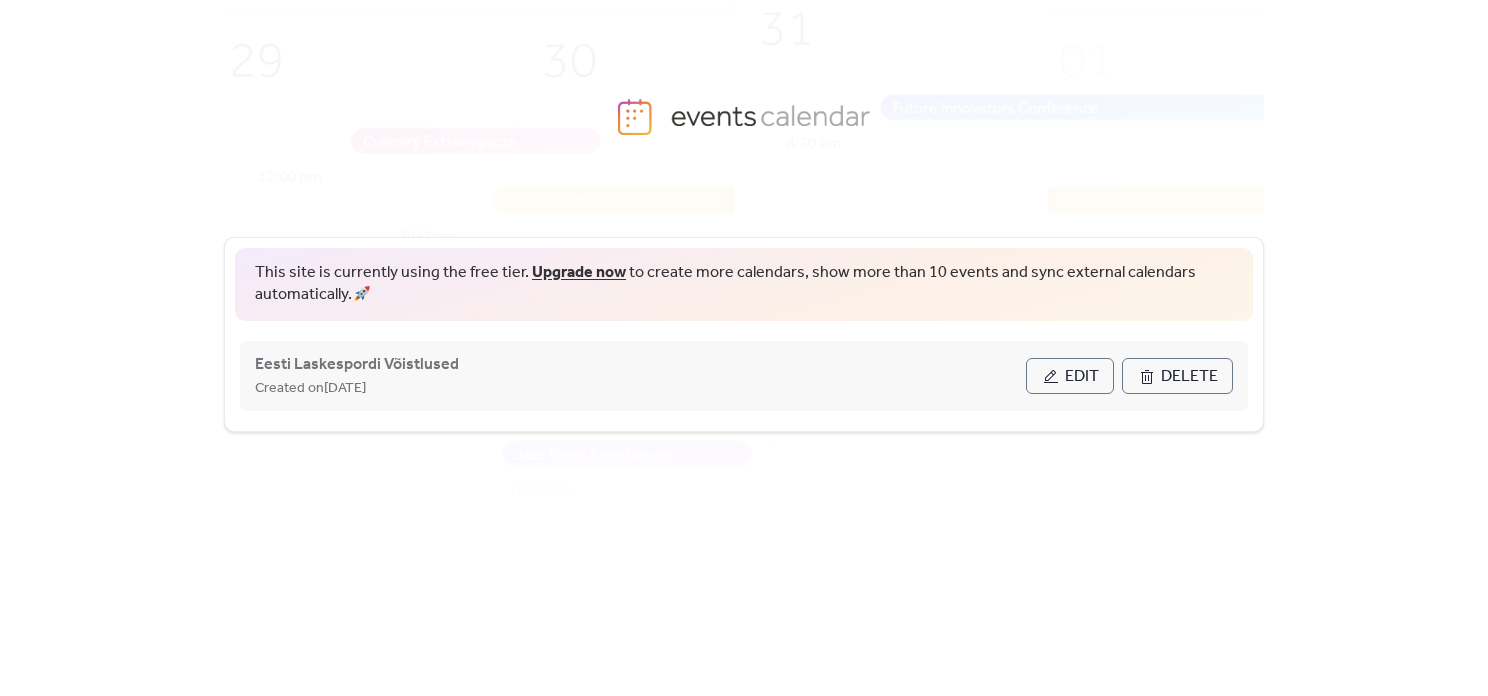 click on "Edit" at bounding box center [1082, 377] 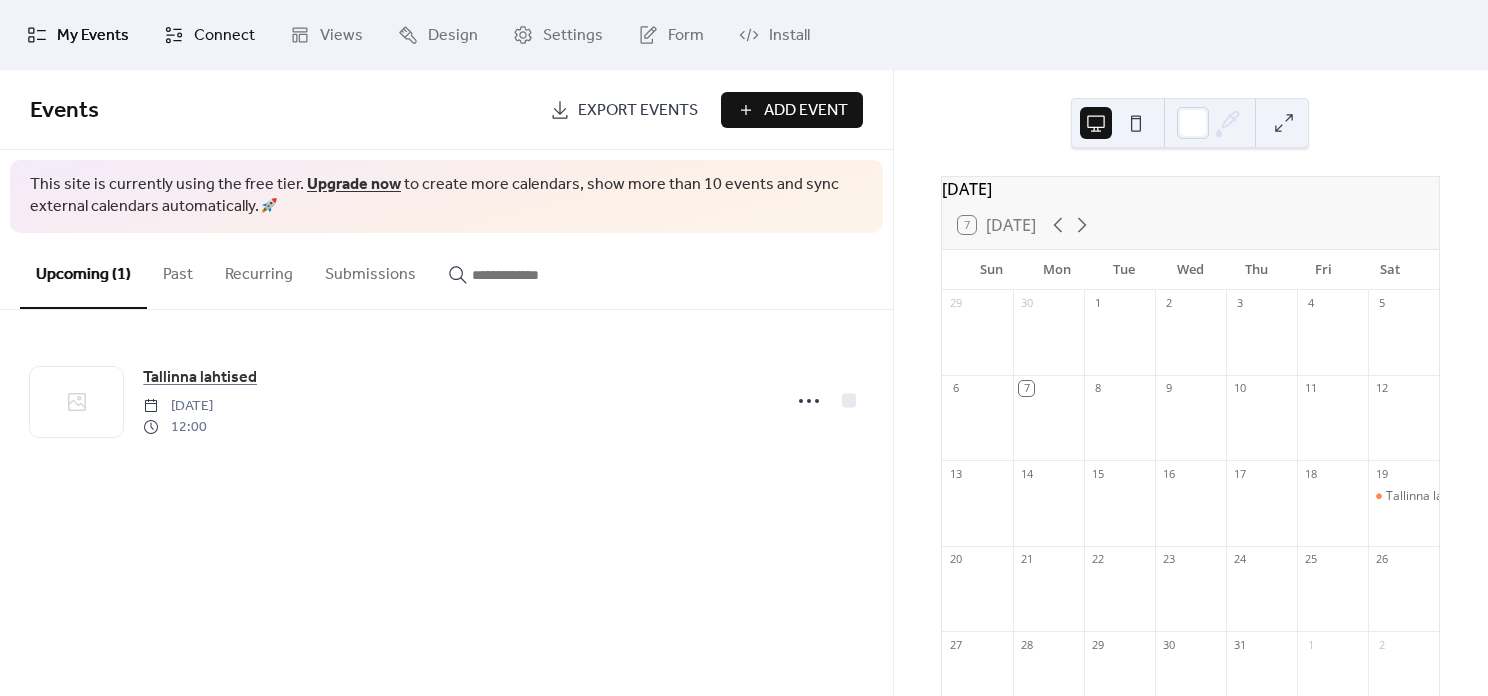 click on "Connect" at bounding box center [224, 36] 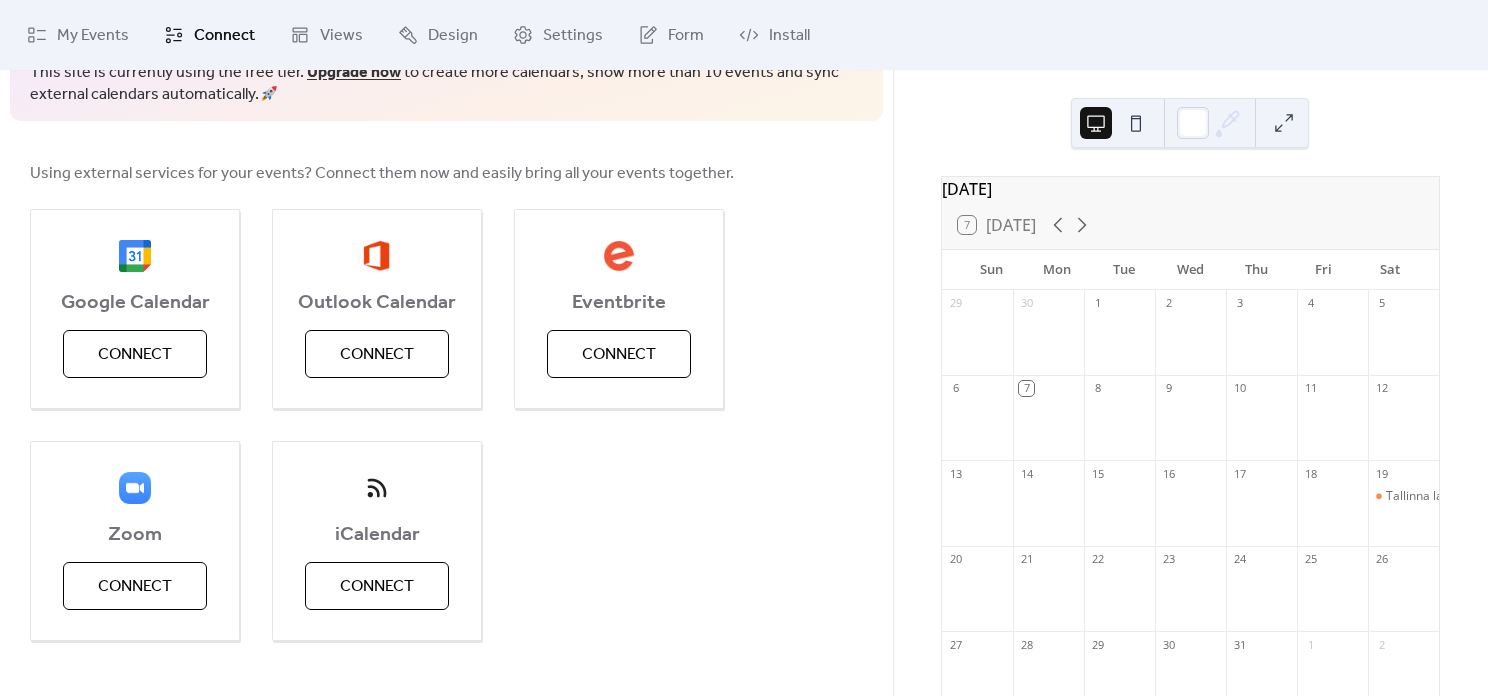 scroll, scrollTop: 86, scrollLeft: 0, axis: vertical 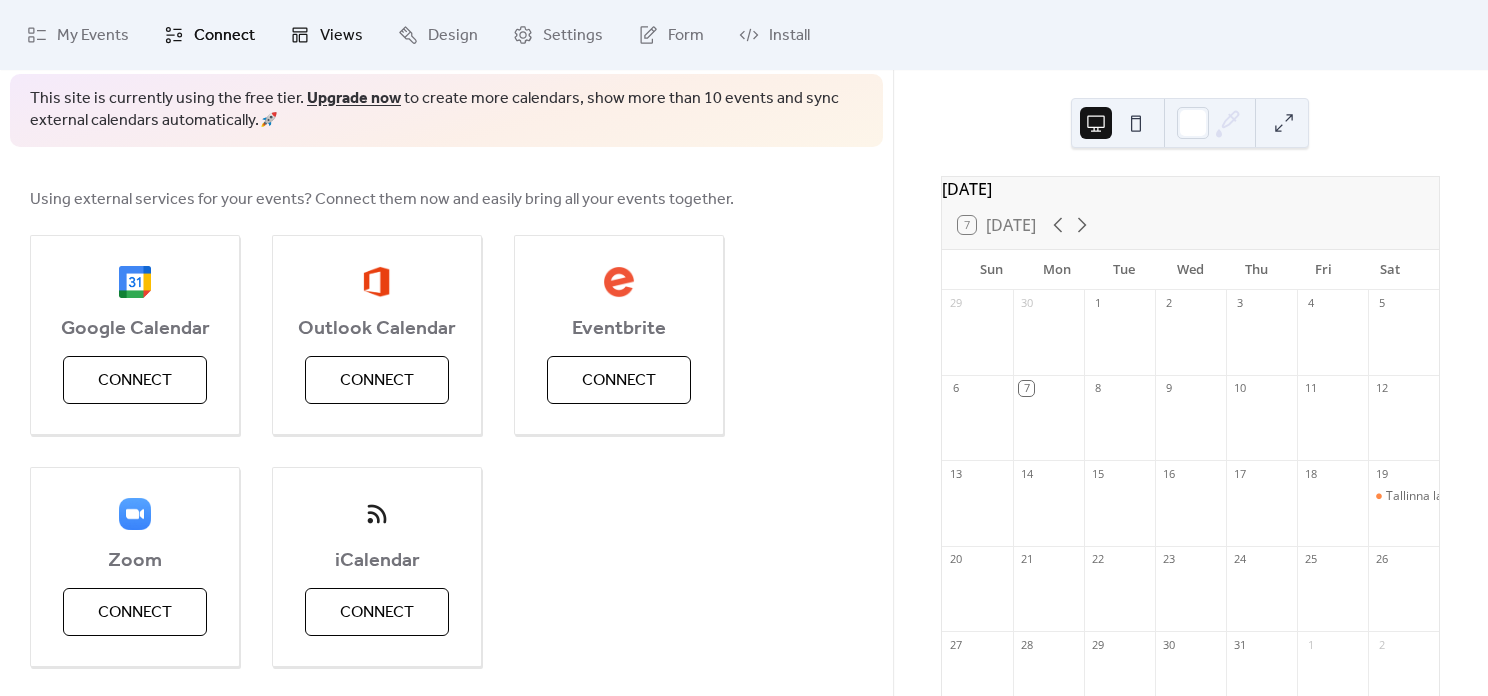 click on "Views" at bounding box center [341, 36] 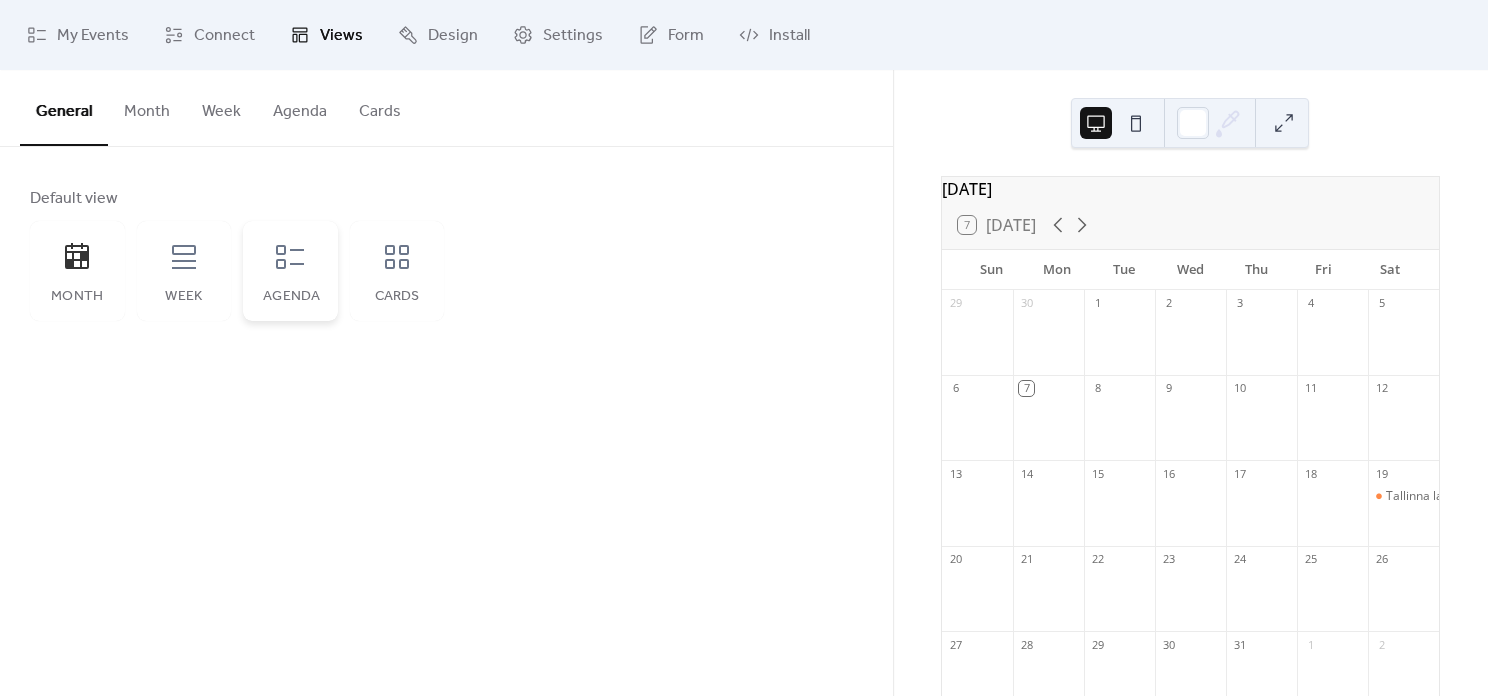 click 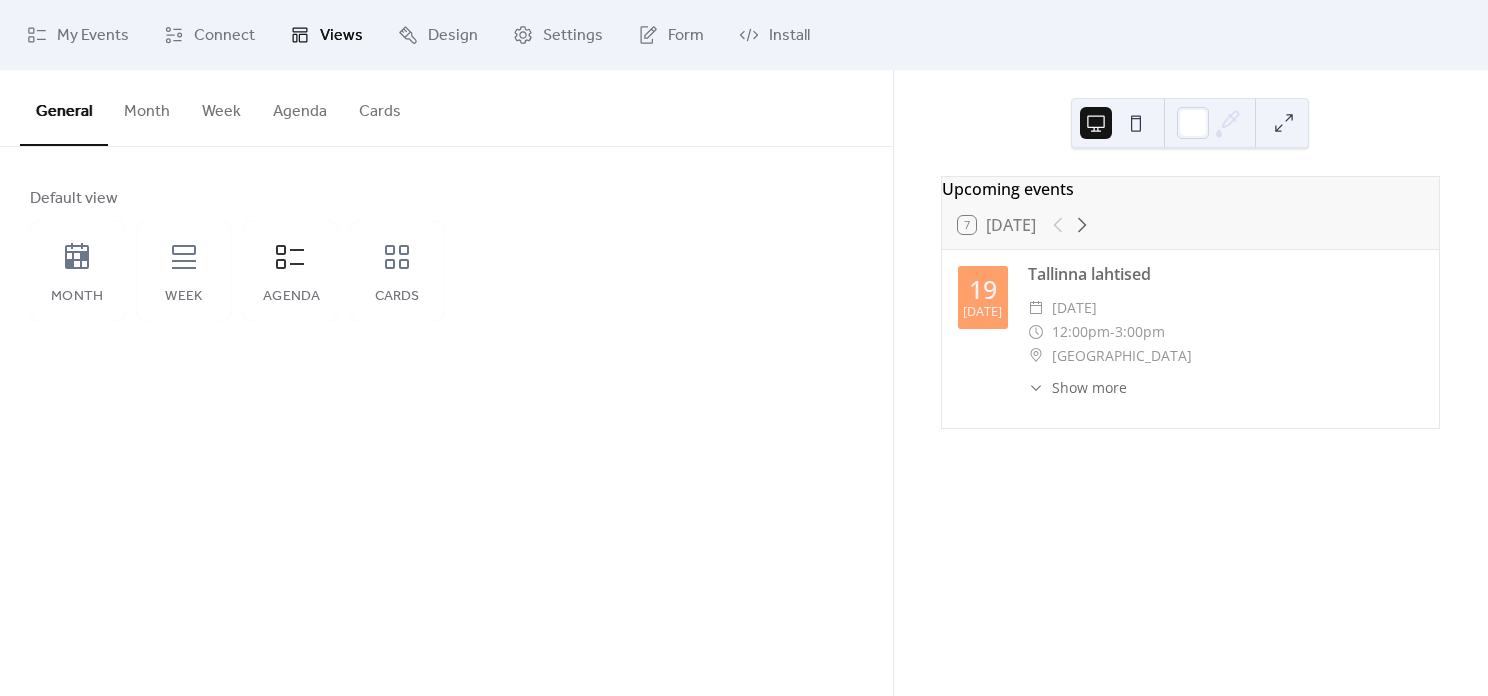 click on "Month" at bounding box center [147, 107] 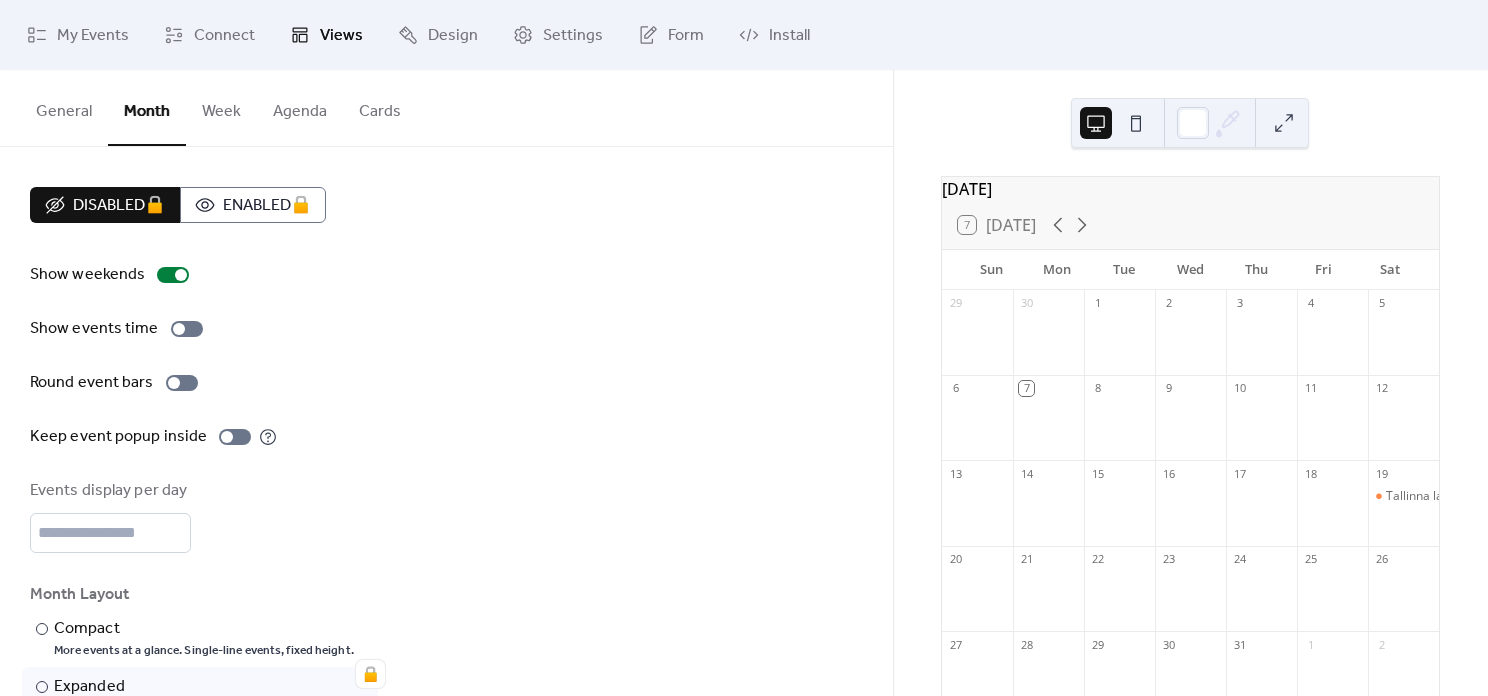 click on "Agenda" at bounding box center (300, 107) 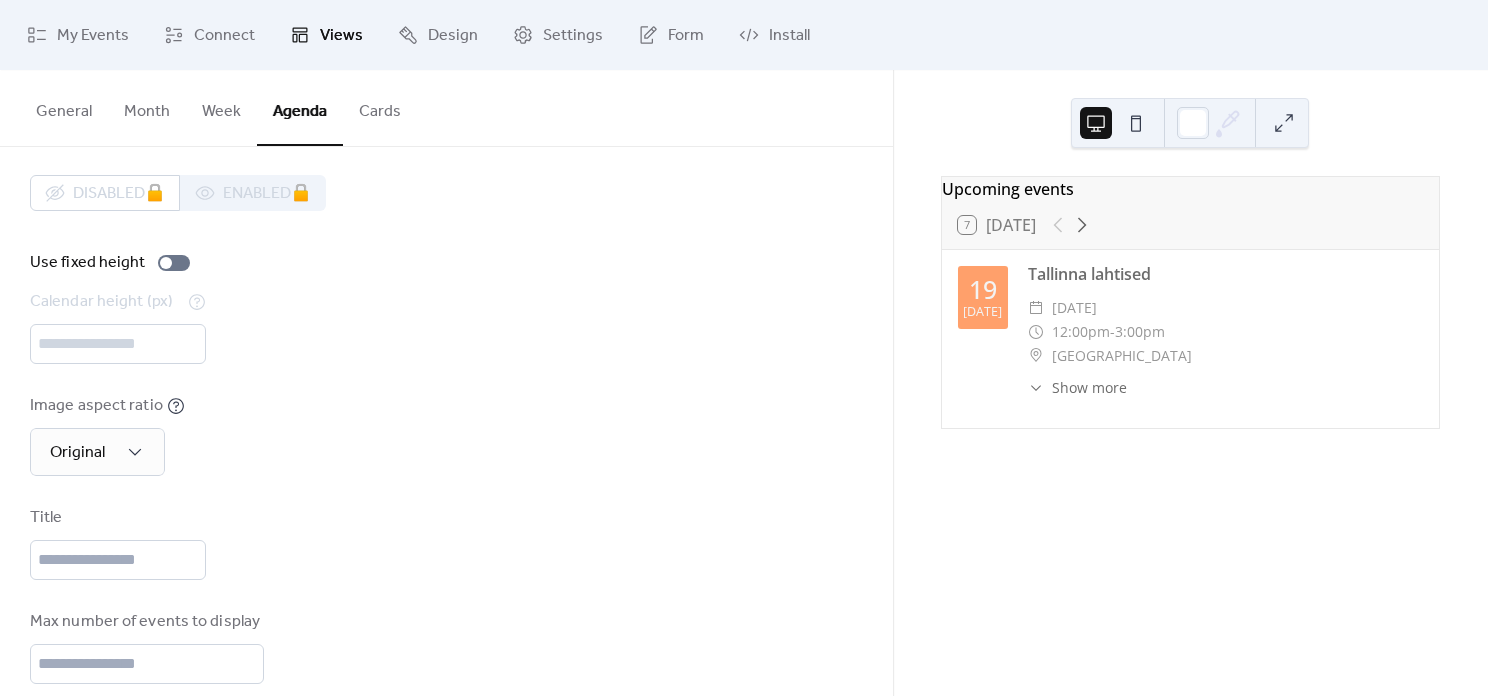scroll, scrollTop: 25, scrollLeft: 0, axis: vertical 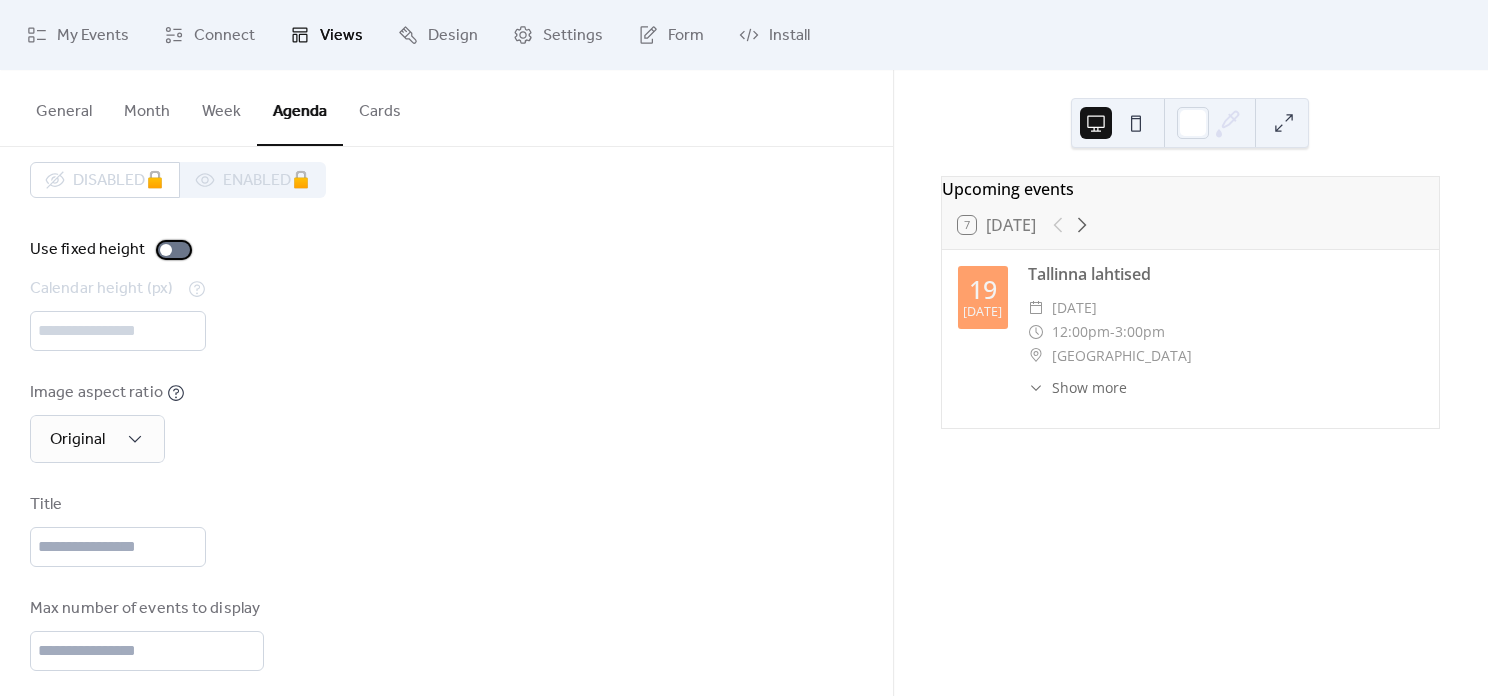click at bounding box center [174, 250] 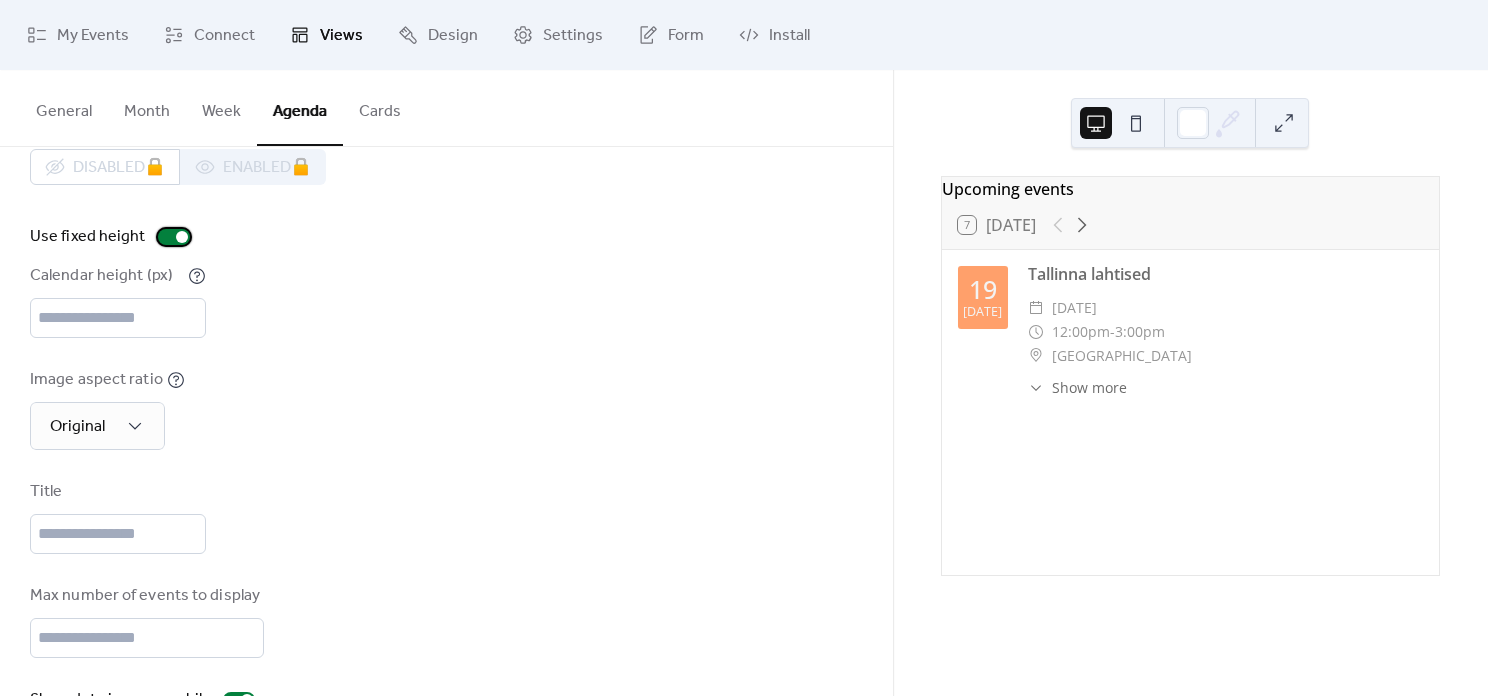 scroll, scrollTop: 51, scrollLeft: 0, axis: vertical 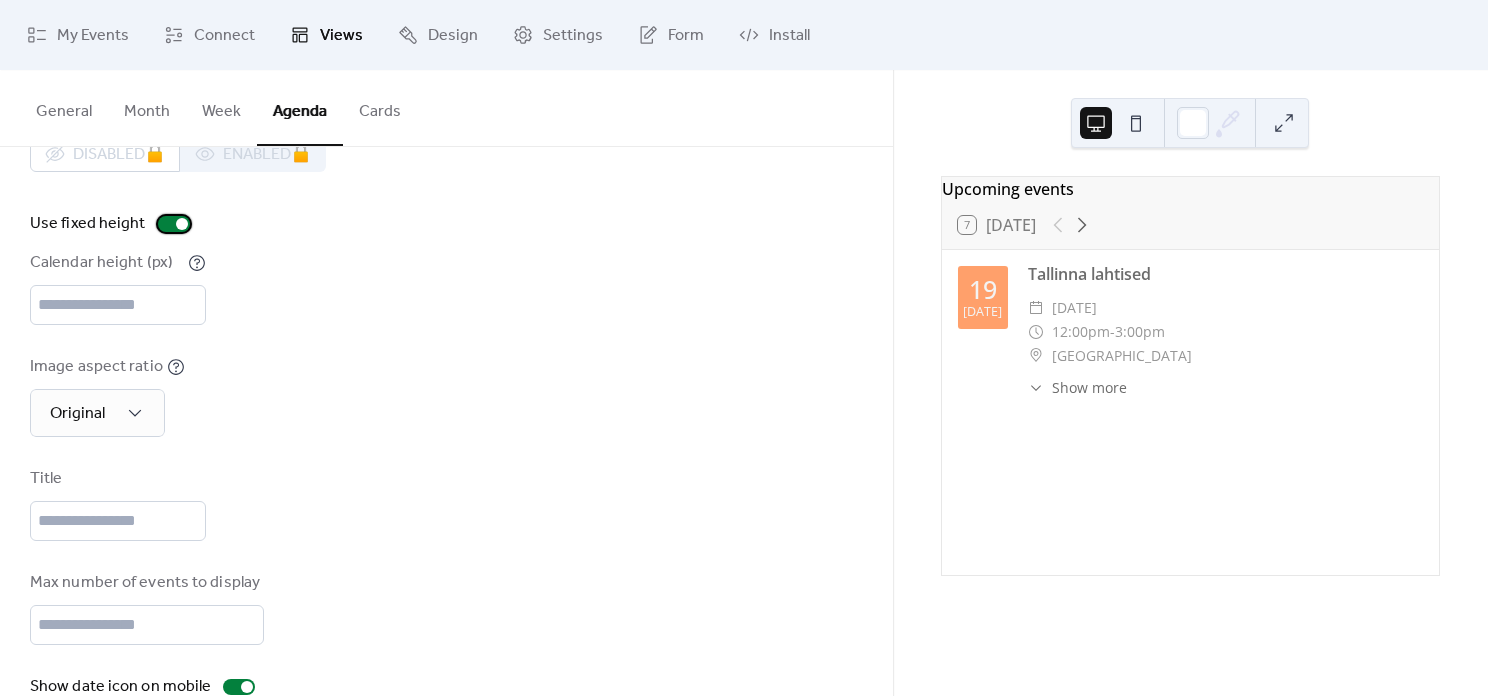click at bounding box center [174, 224] 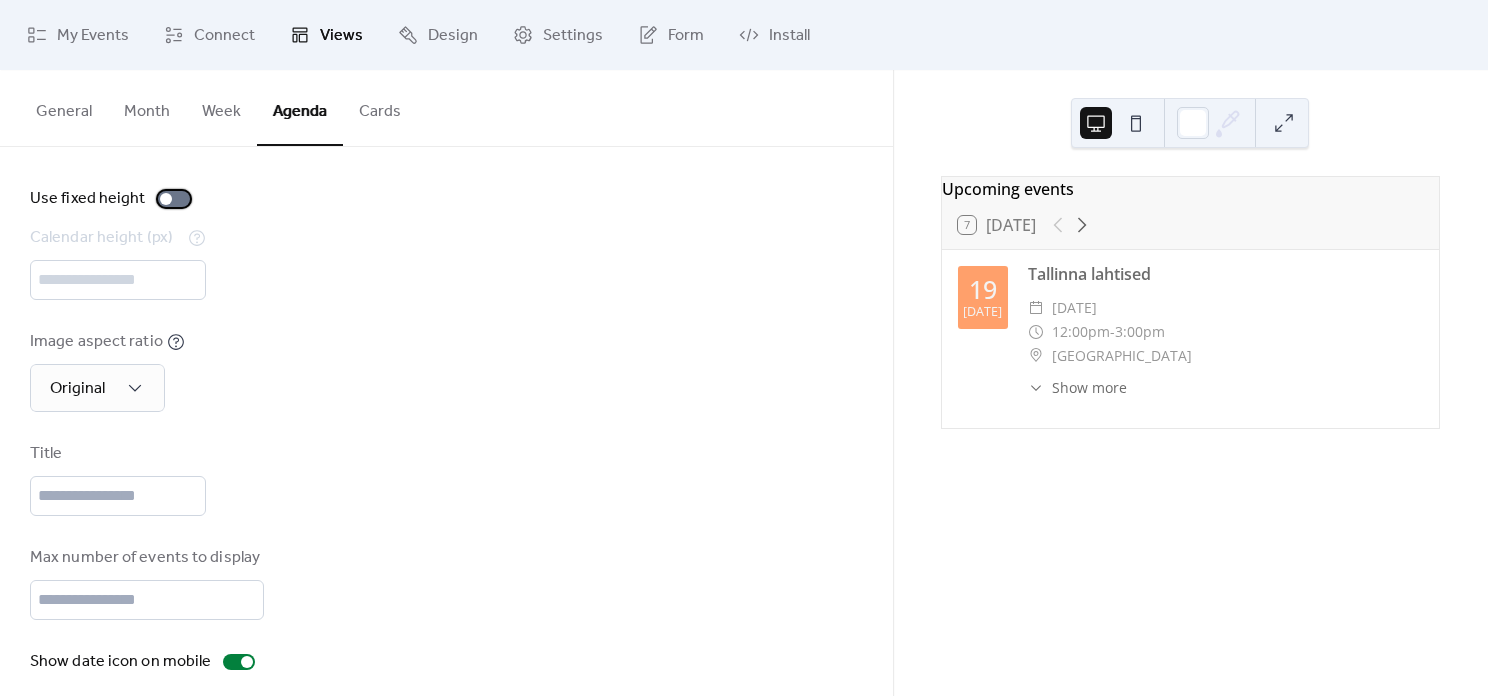 scroll, scrollTop: 89, scrollLeft: 0, axis: vertical 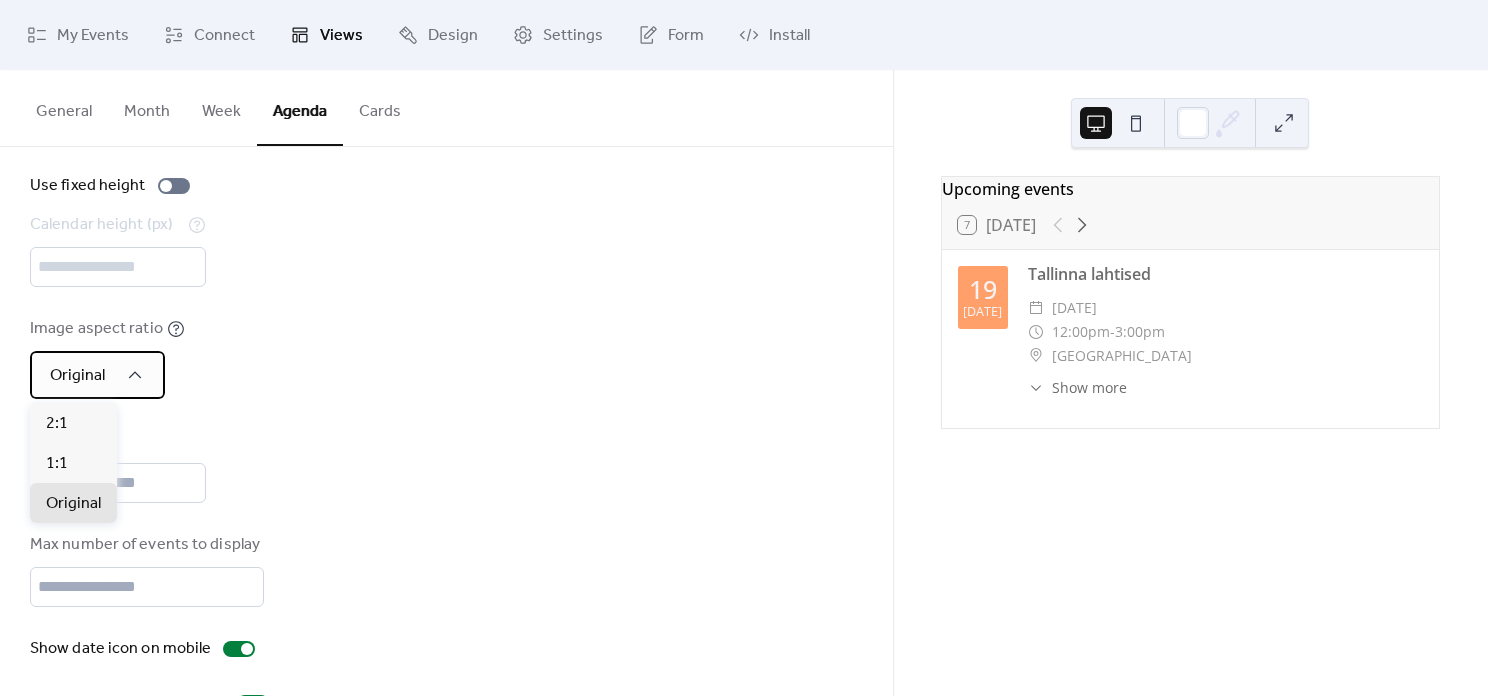 click on "Original" at bounding box center (97, 375) 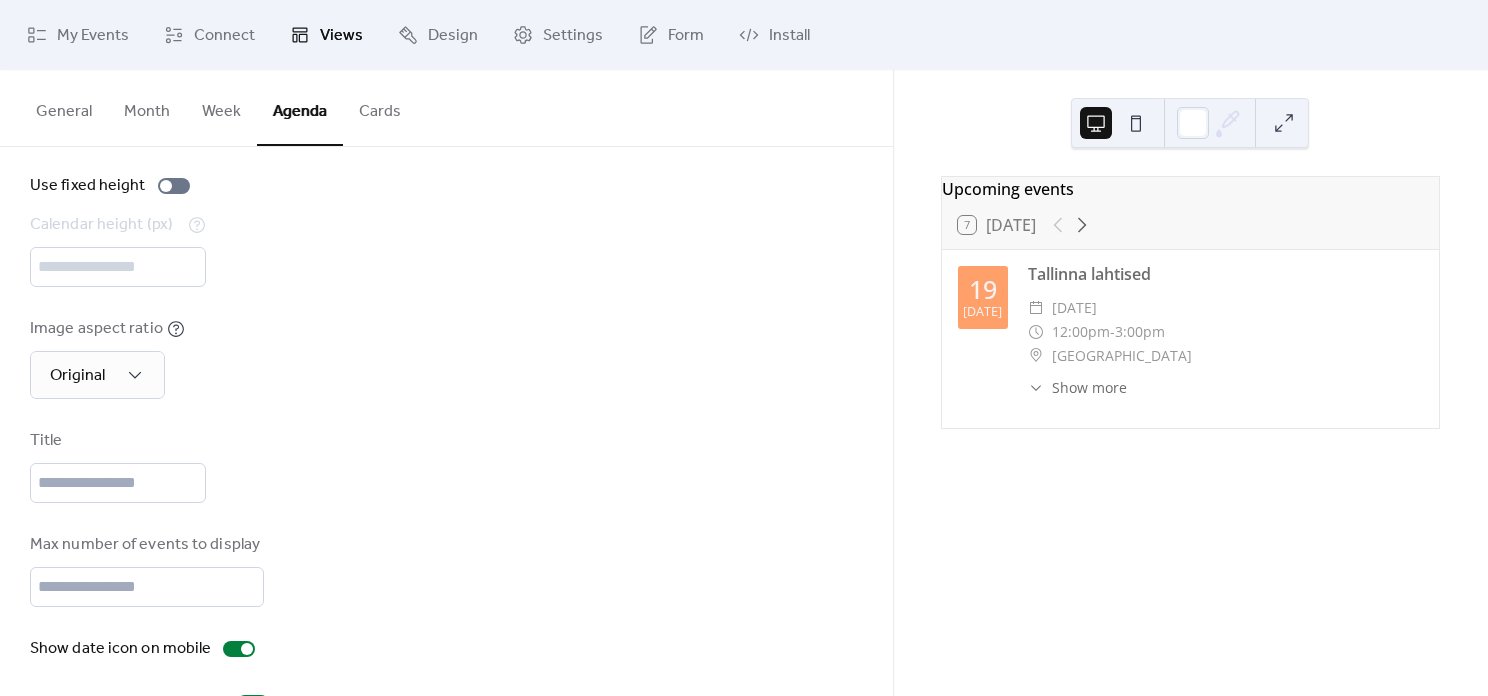 click on "Image aspect ratio Original" at bounding box center [446, 358] 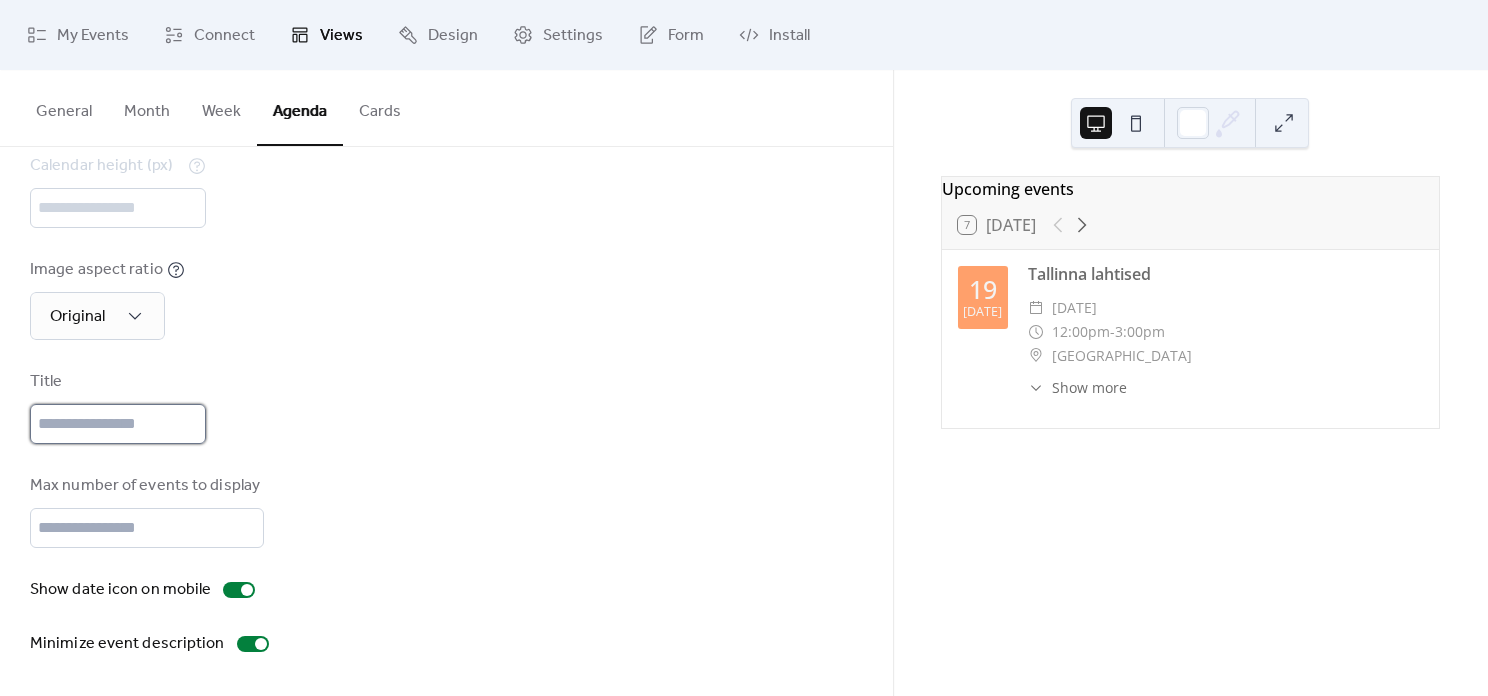 click at bounding box center (118, 424) 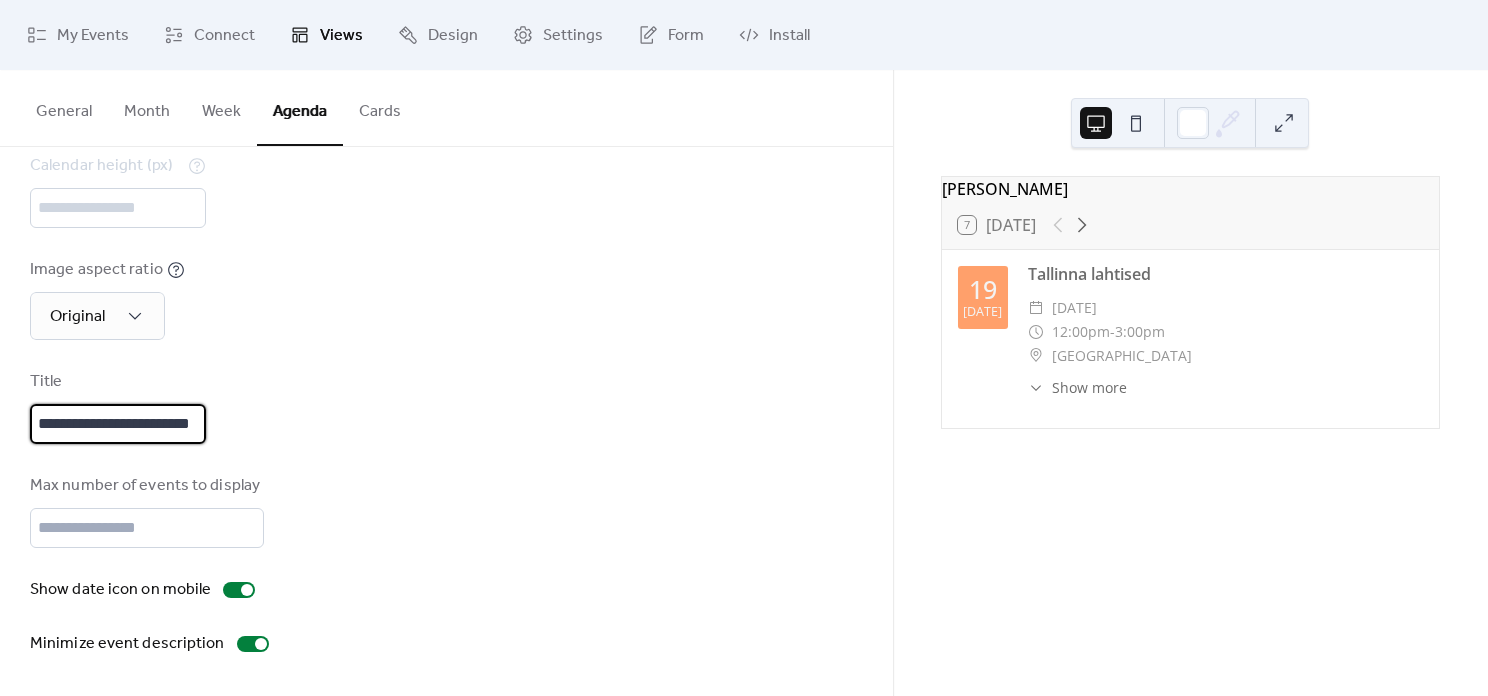 scroll, scrollTop: 0, scrollLeft: 10, axis: horizontal 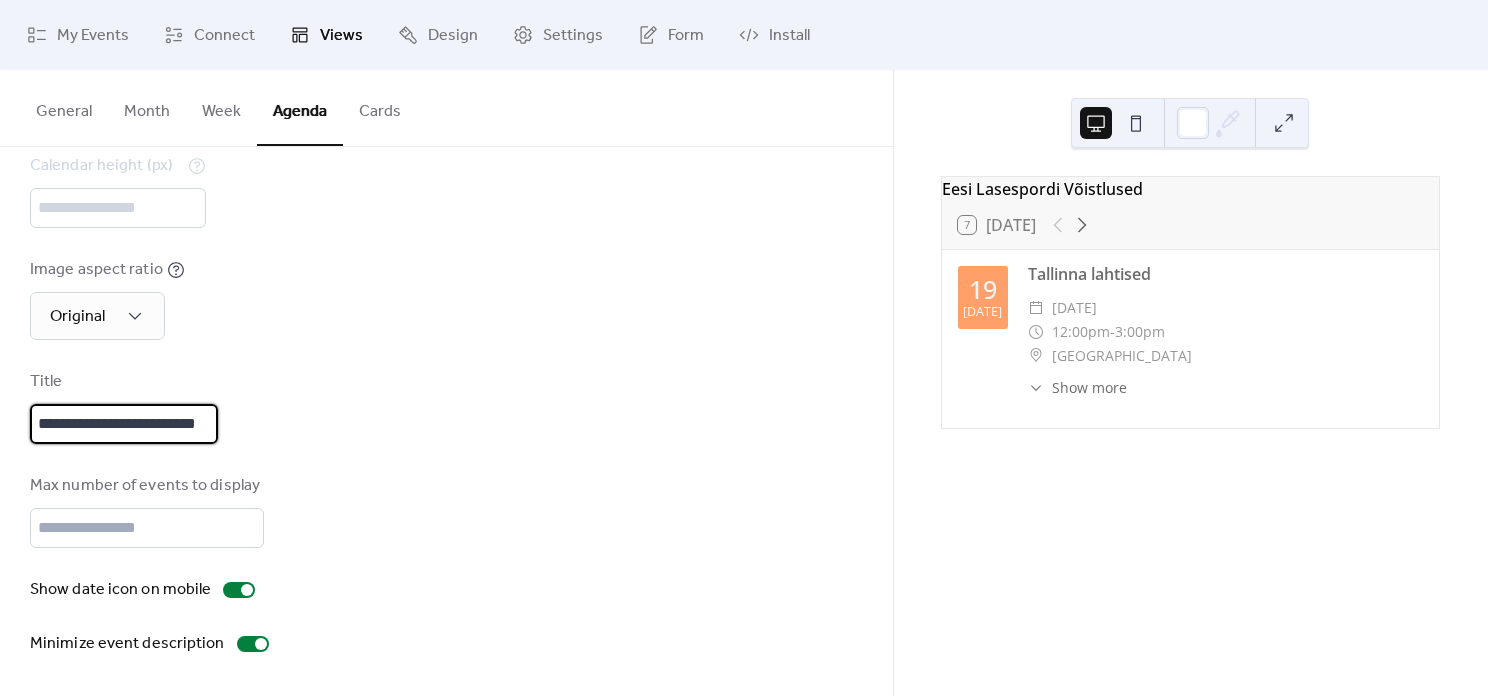 click on "**********" at bounding box center [124, 424] 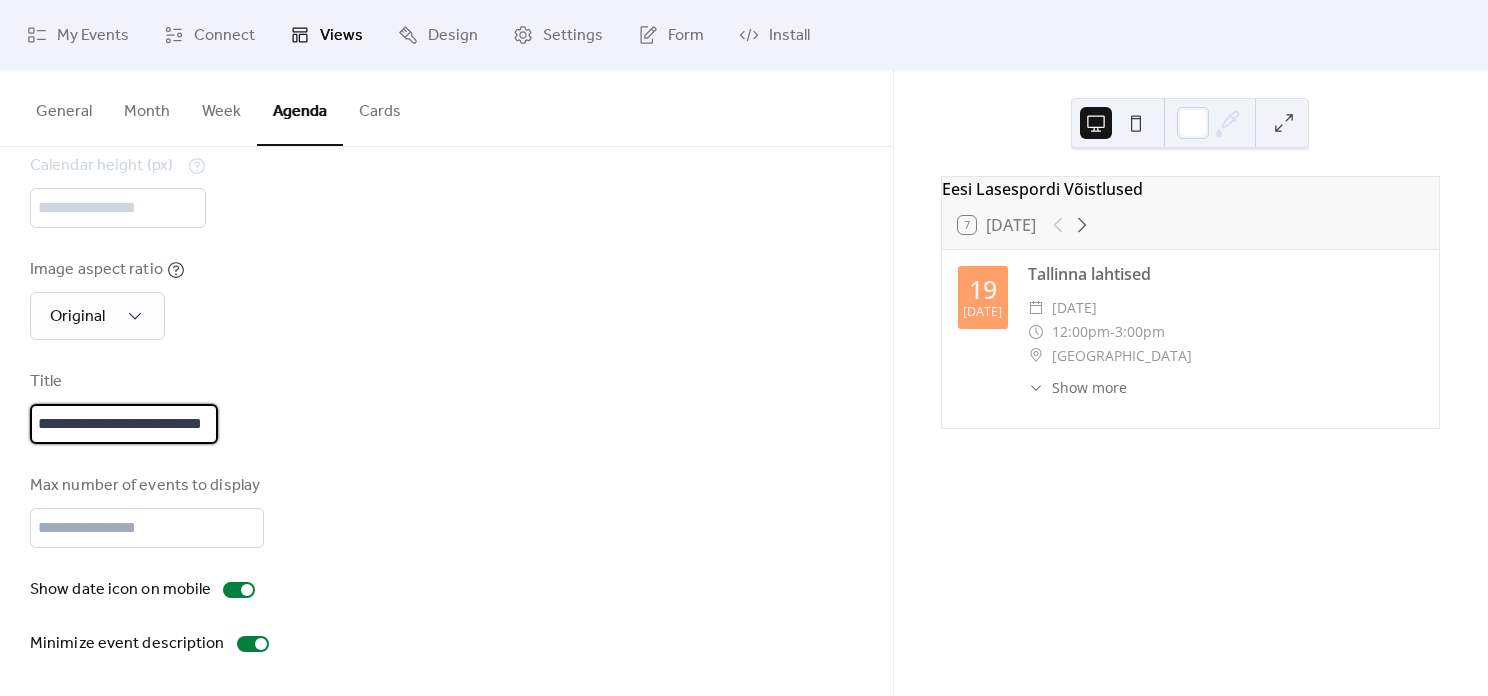 type on "**********" 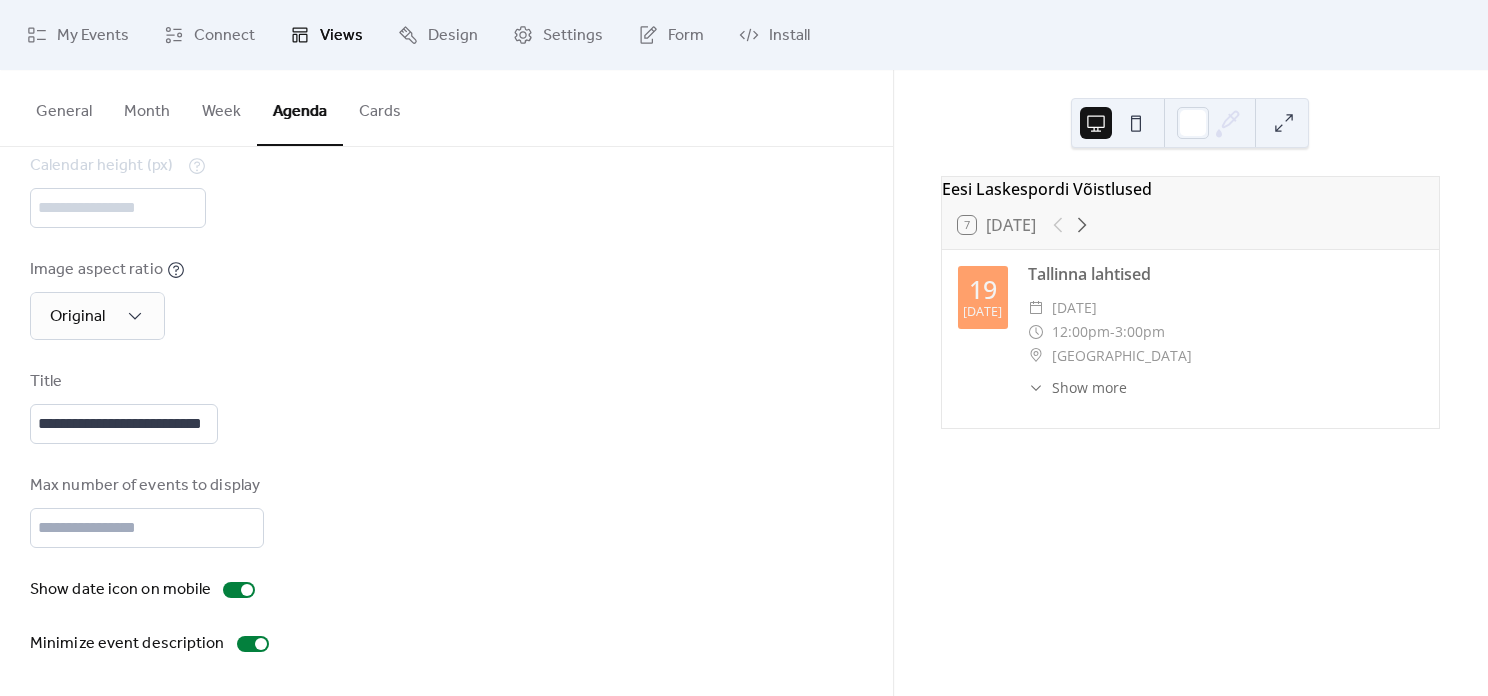 scroll, scrollTop: 0, scrollLeft: 0, axis: both 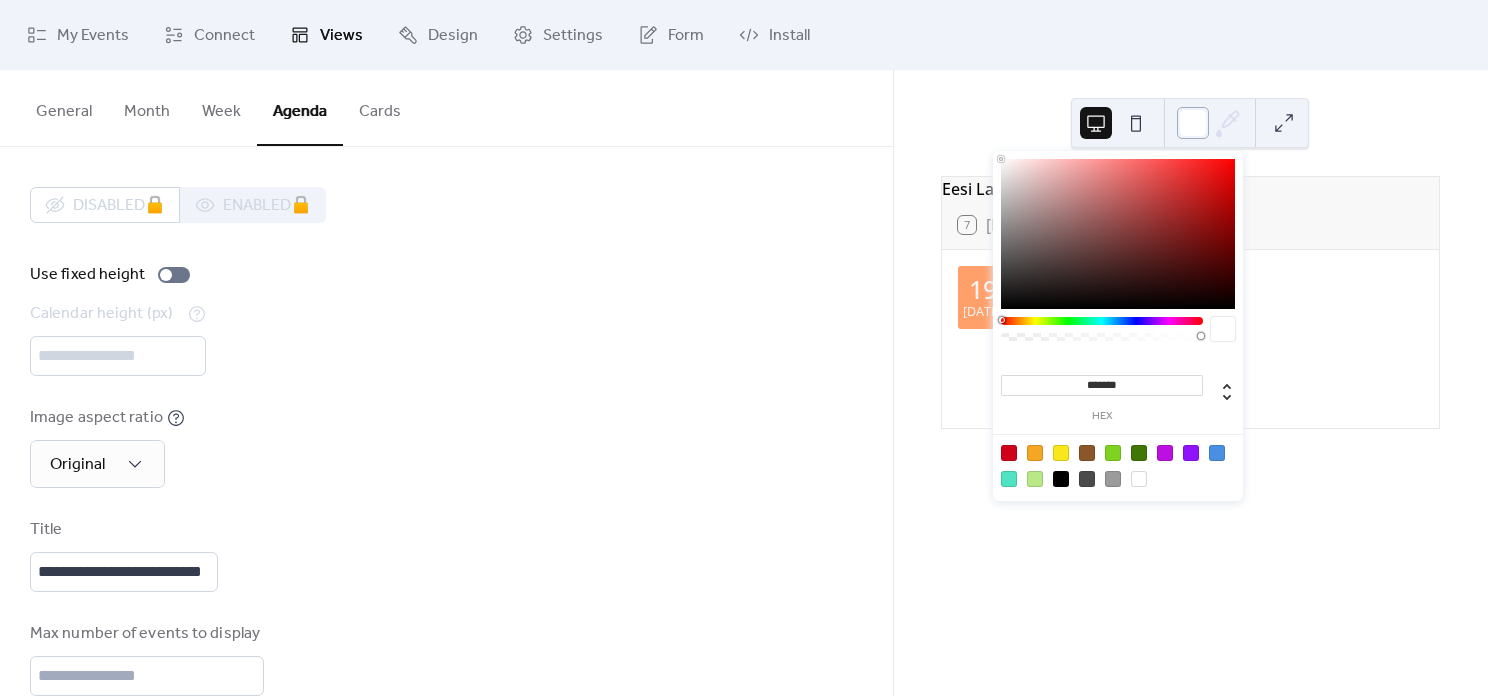 click at bounding box center (1193, 123) 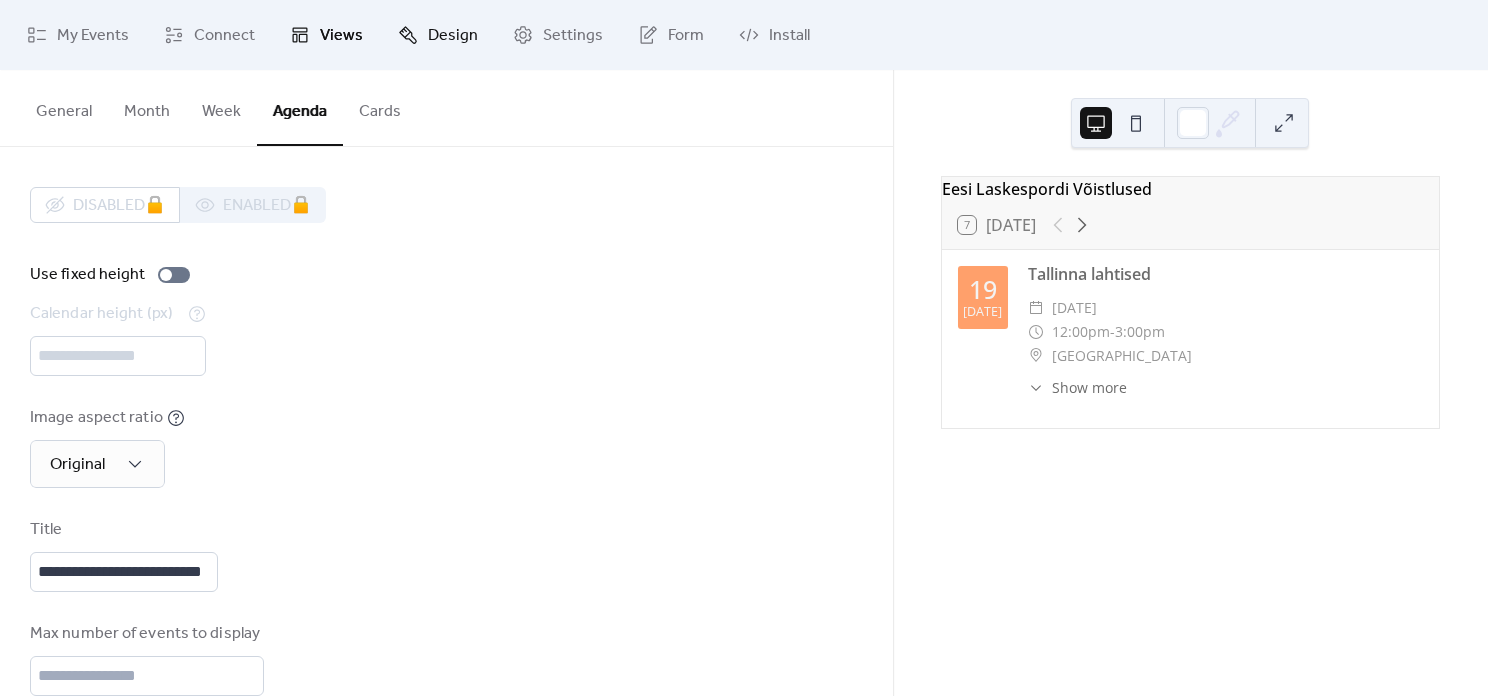 click on "Design" at bounding box center [453, 36] 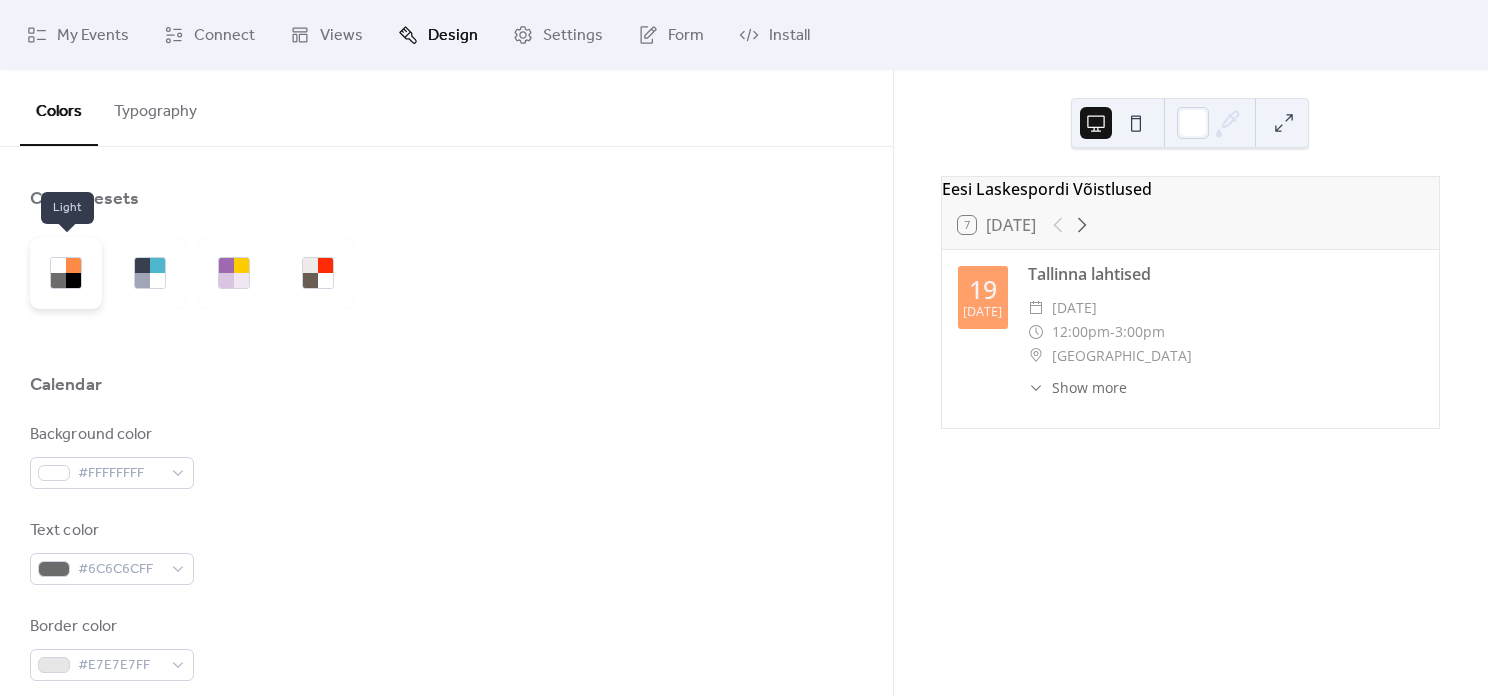 click at bounding box center (73, 265) 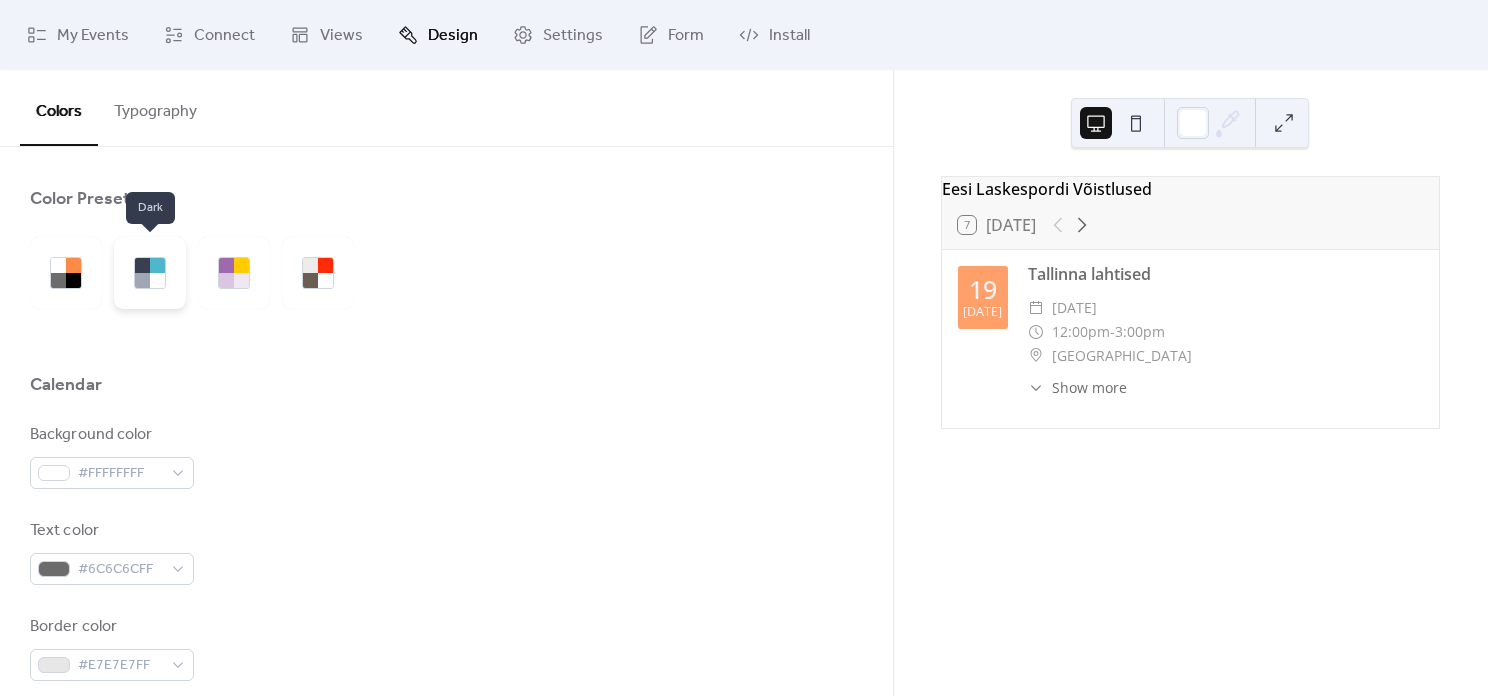 click at bounding box center [142, 265] 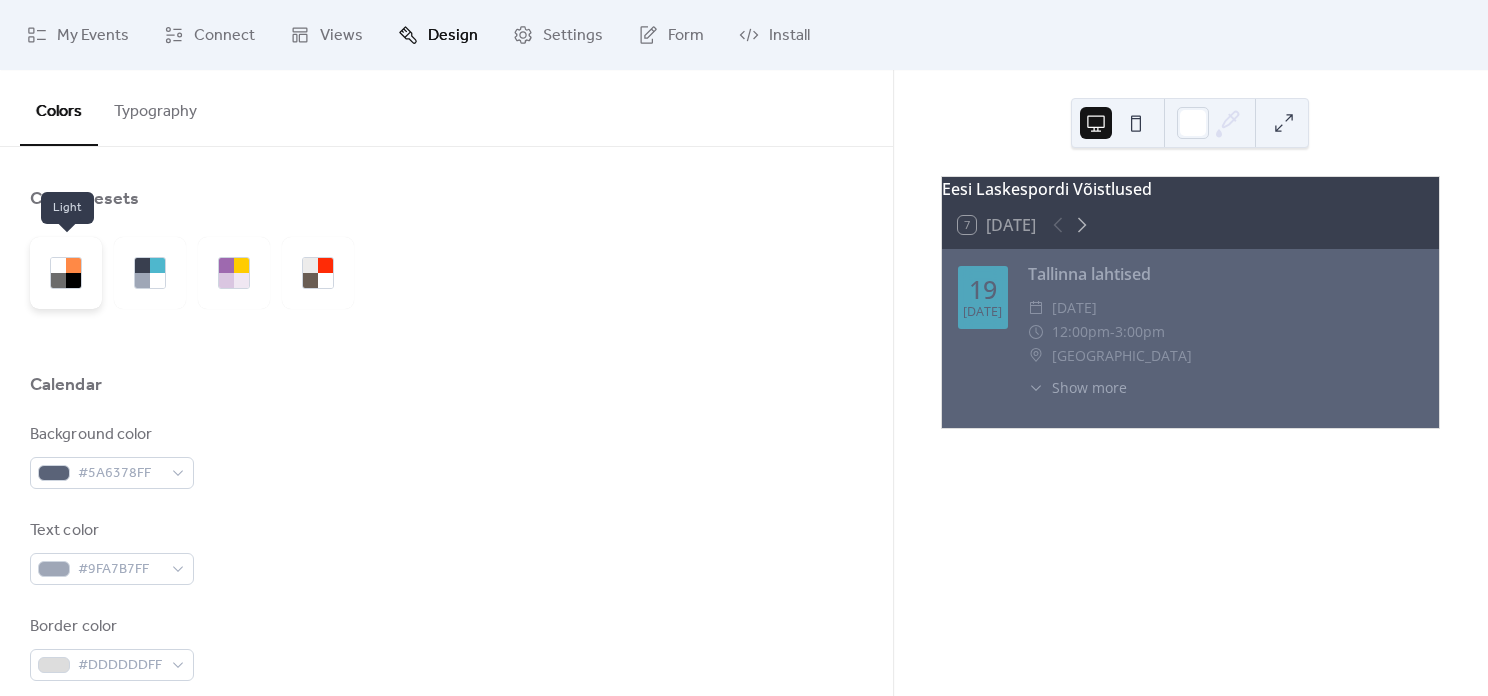 click at bounding box center (73, 280) 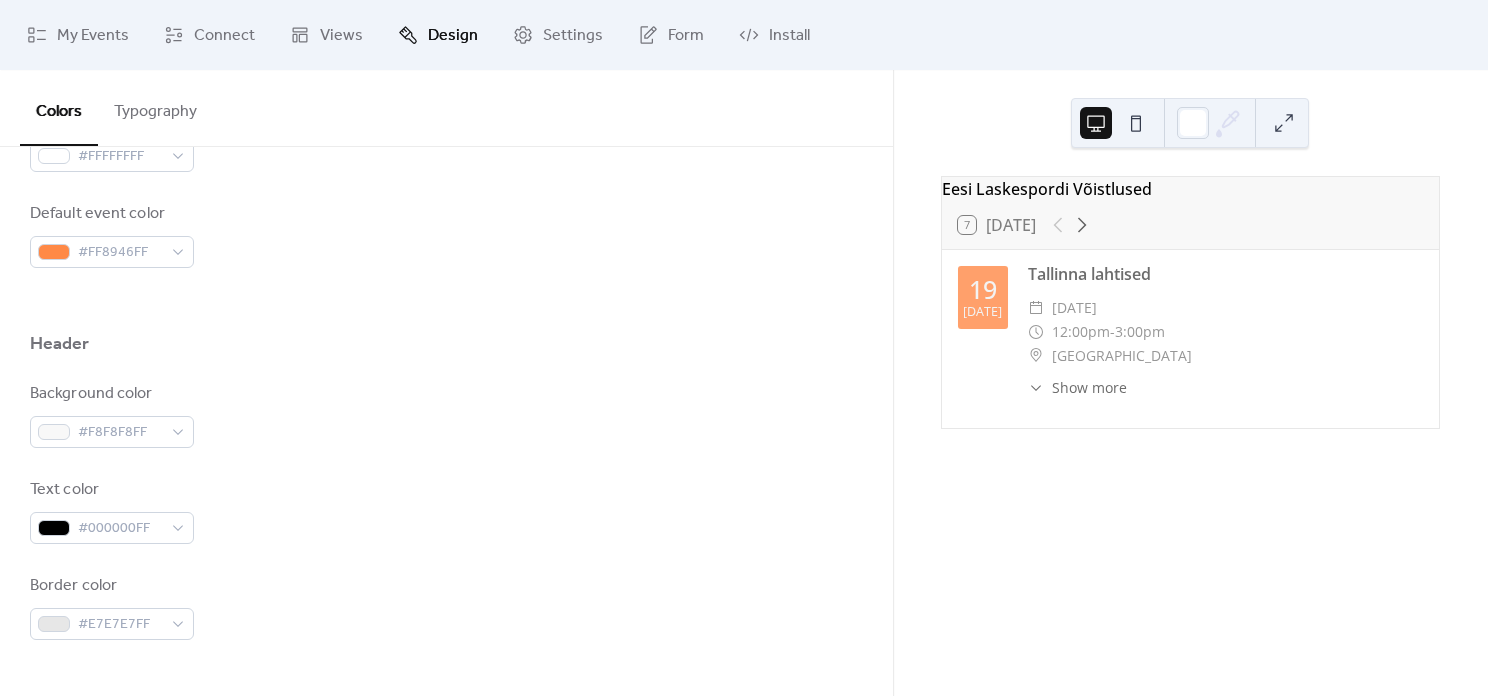 scroll, scrollTop: 675, scrollLeft: 0, axis: vertical 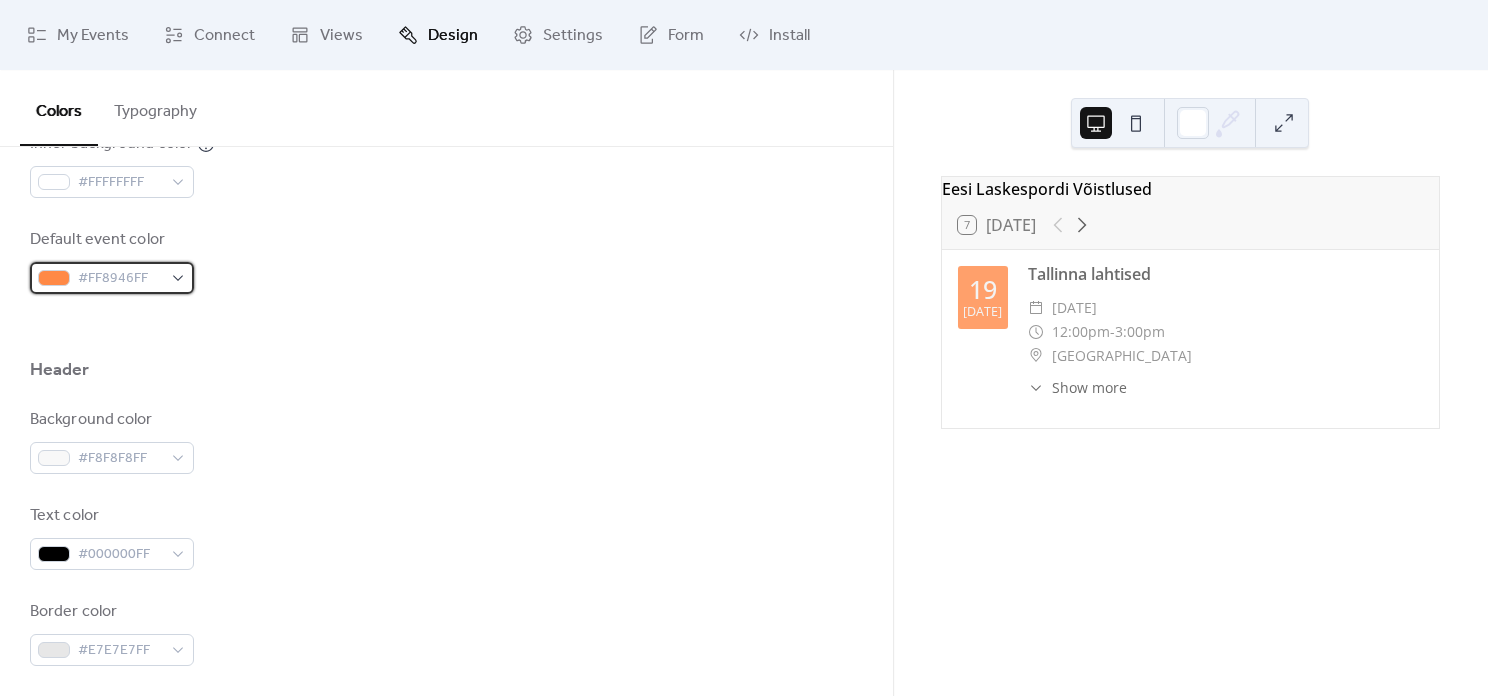 click on "#FF8946FF" at bounding box center [112, 278] 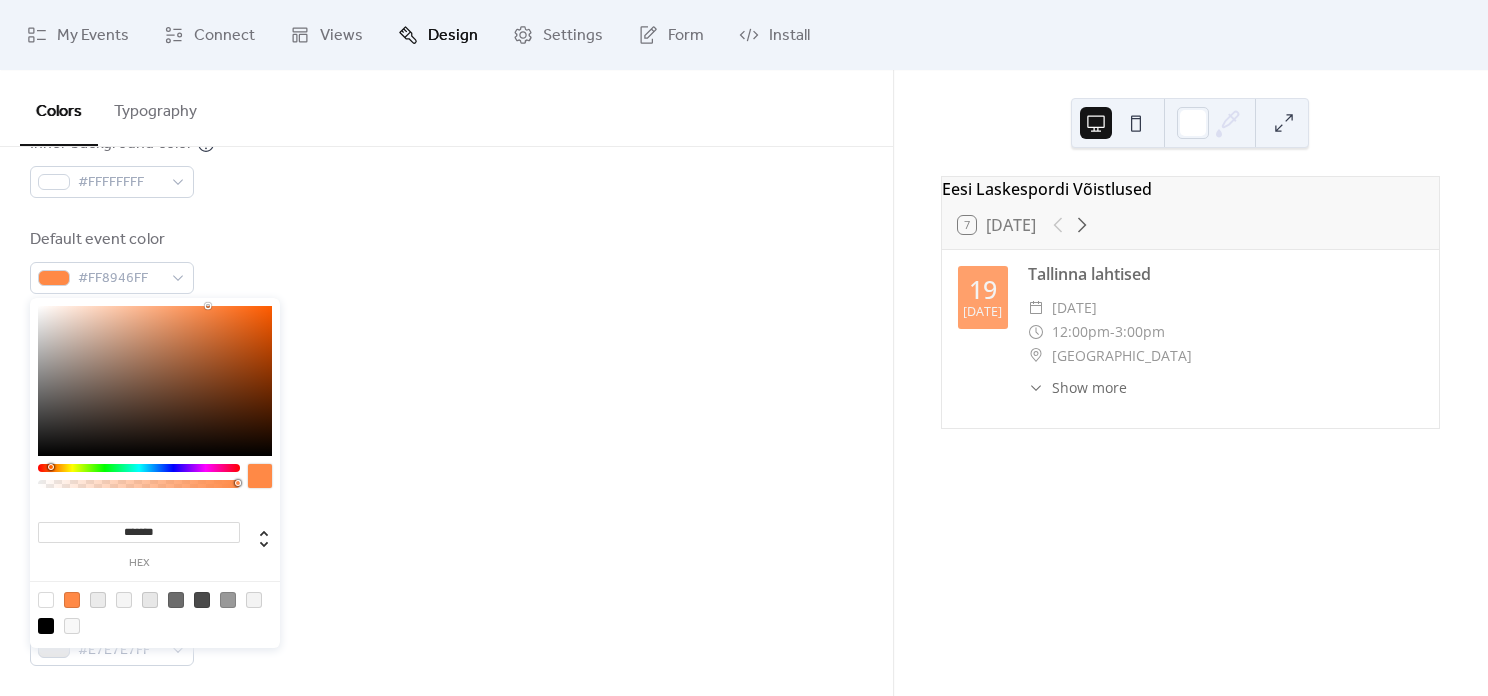 drag, startPoint x: 174, startPoint y: 530, endPoint x: 121, endPoint y: 531, distance: 53.009434 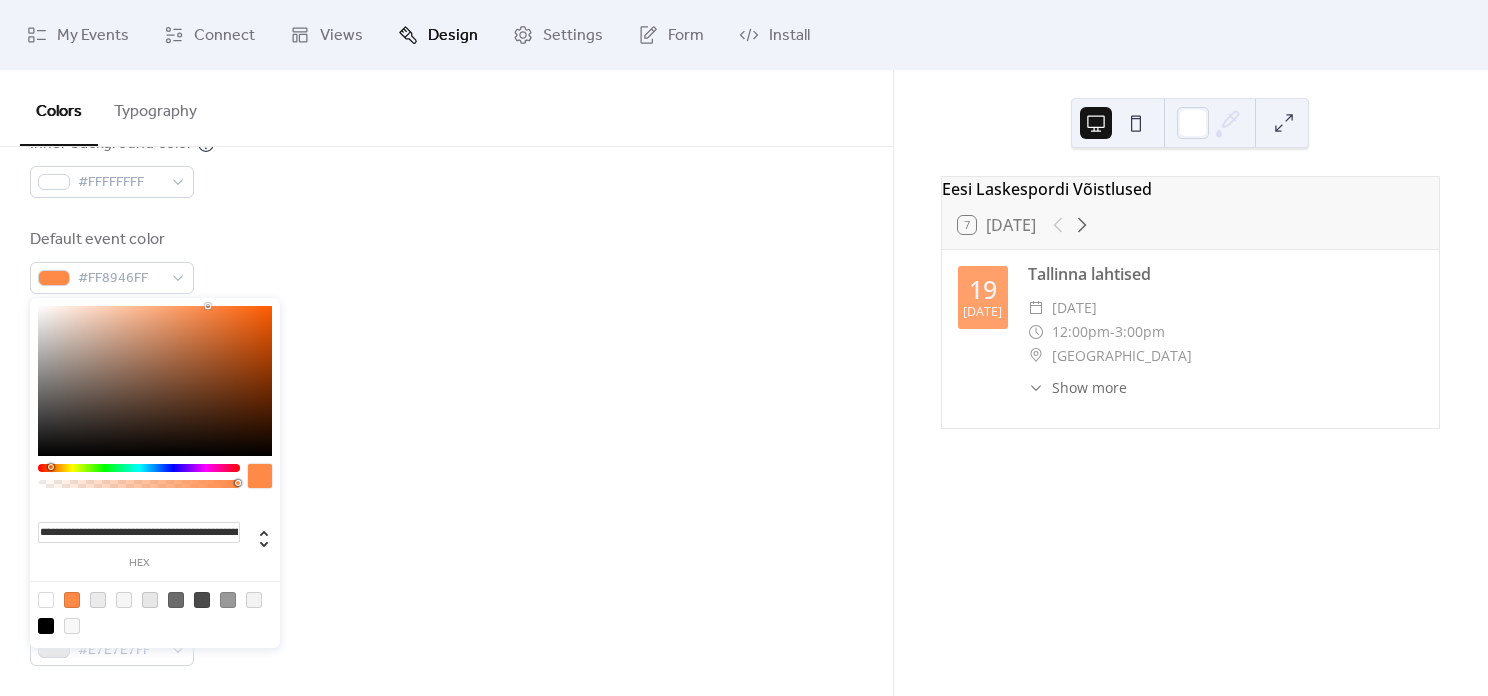 scroll, scrollTop: 0, scrollLeft: 941, axis: horizontal 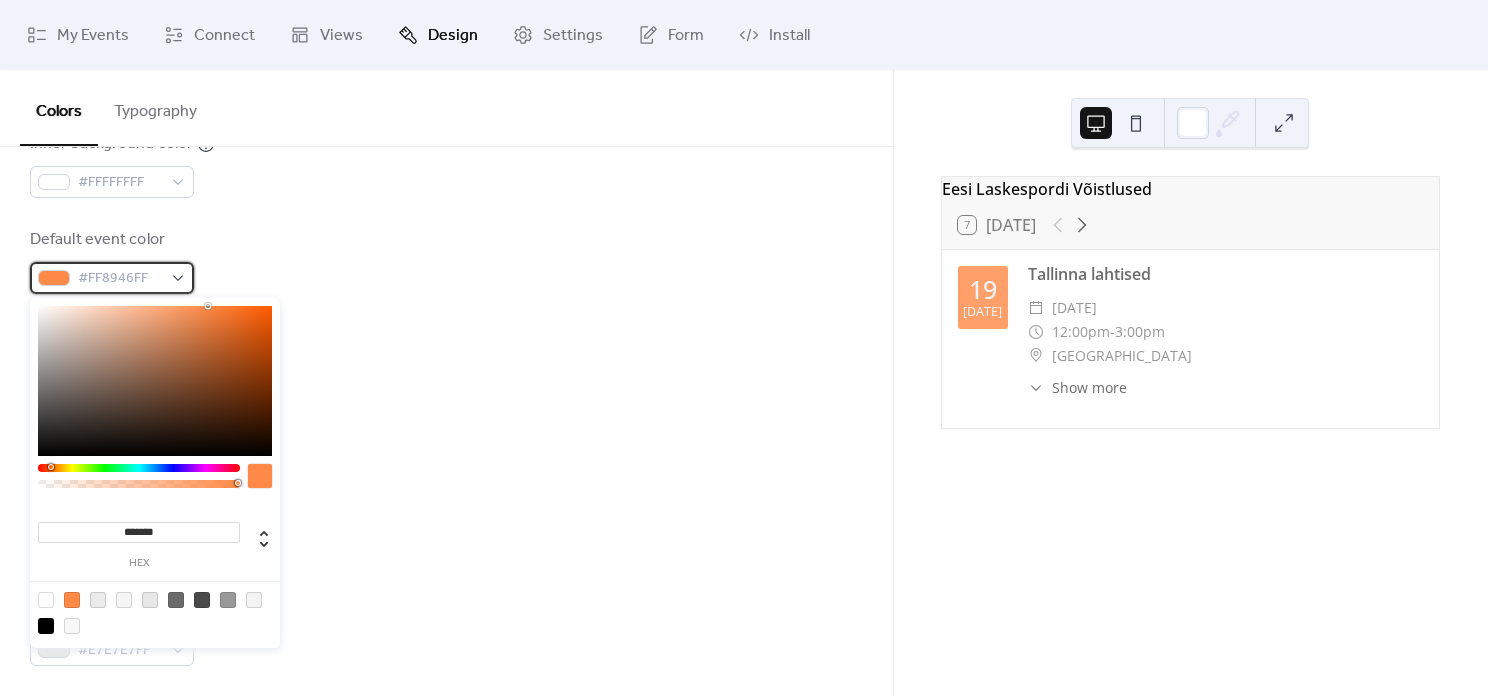 click on "#FF8946FF" at bounding box center [120, 279] 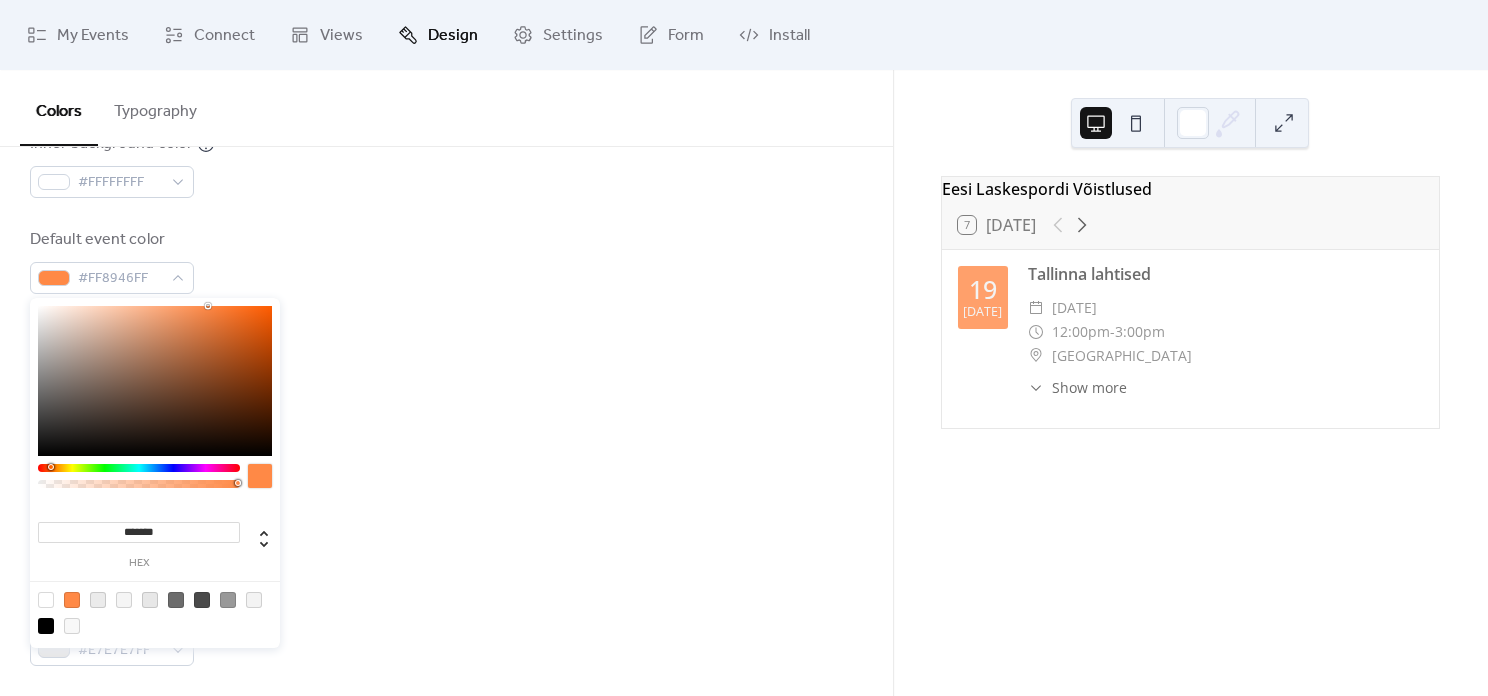 drag, startPoint x: 177, startPoint y: 533, endPoint x: 122, endPoint y: 531, distance: 55.03635 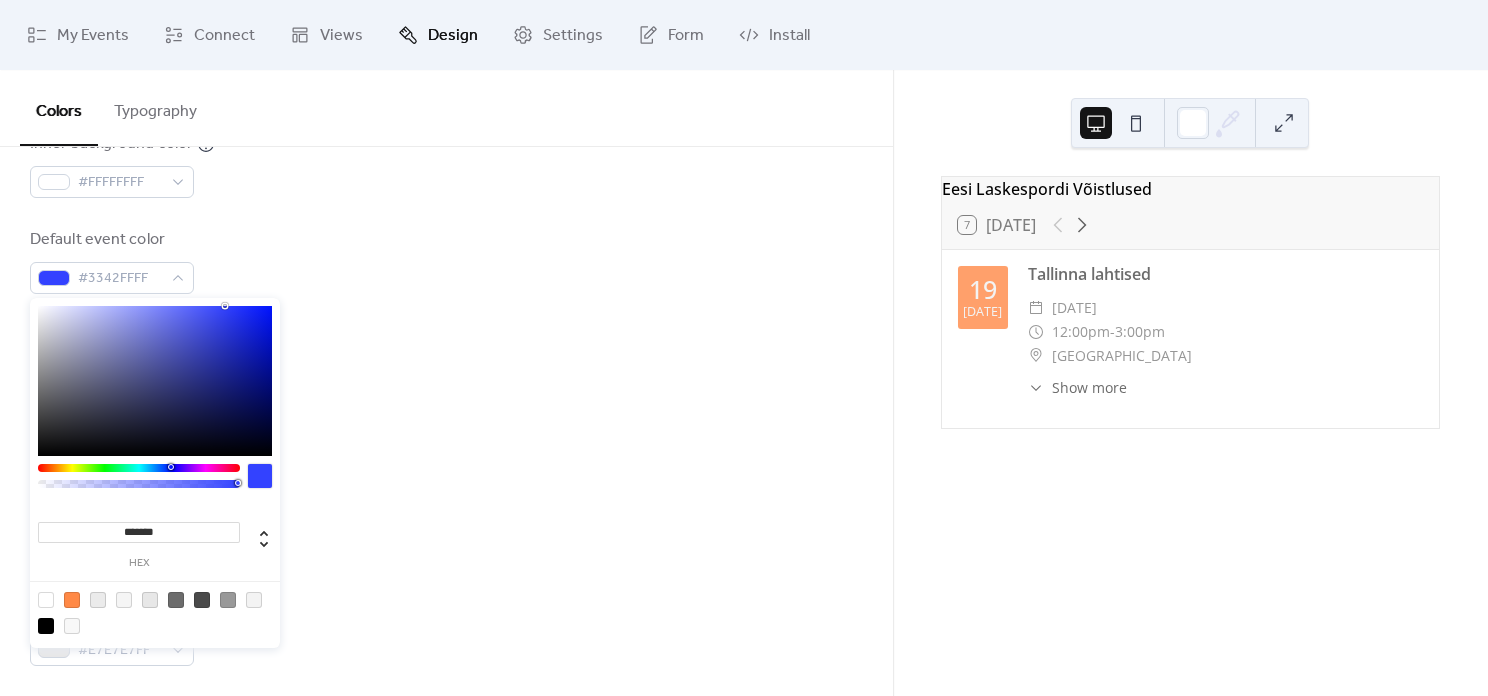 type on "*******" 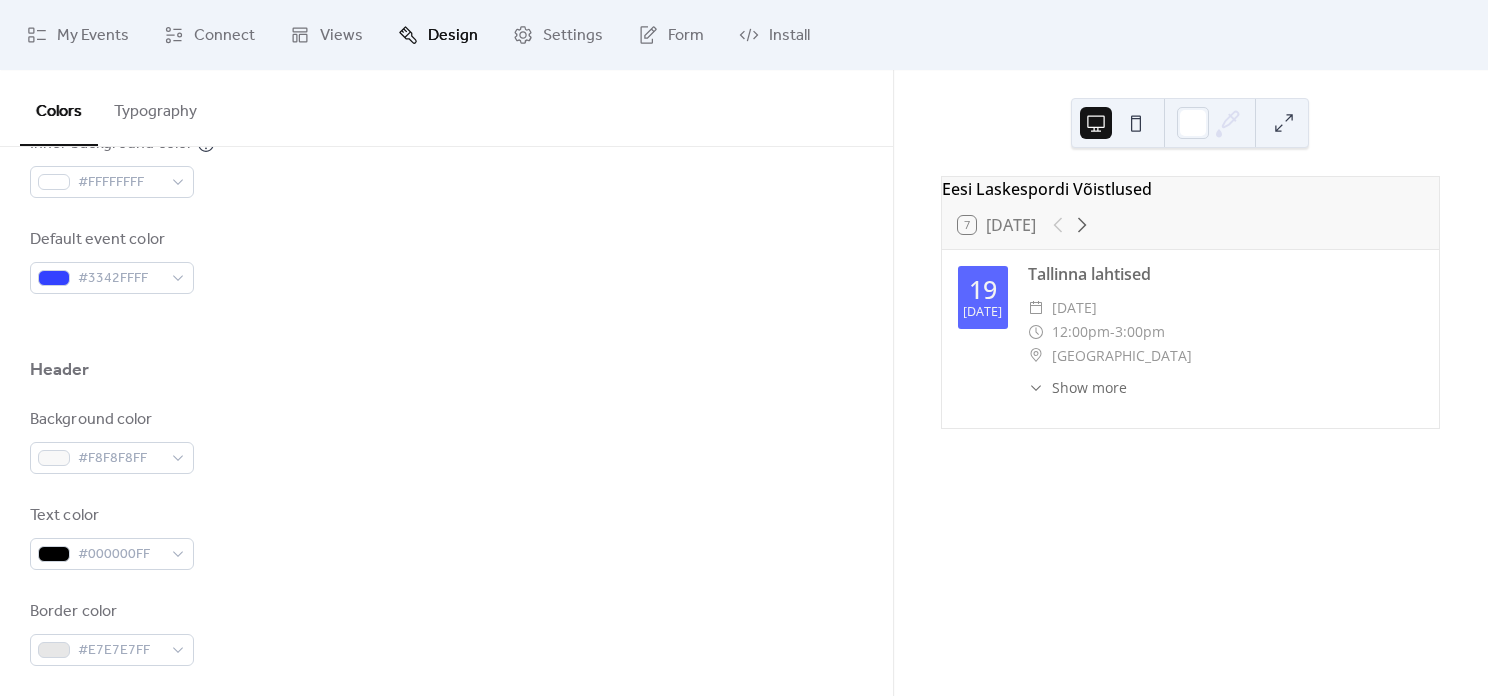 click on "Text color #000000FF" at bounding box center (446, 537) 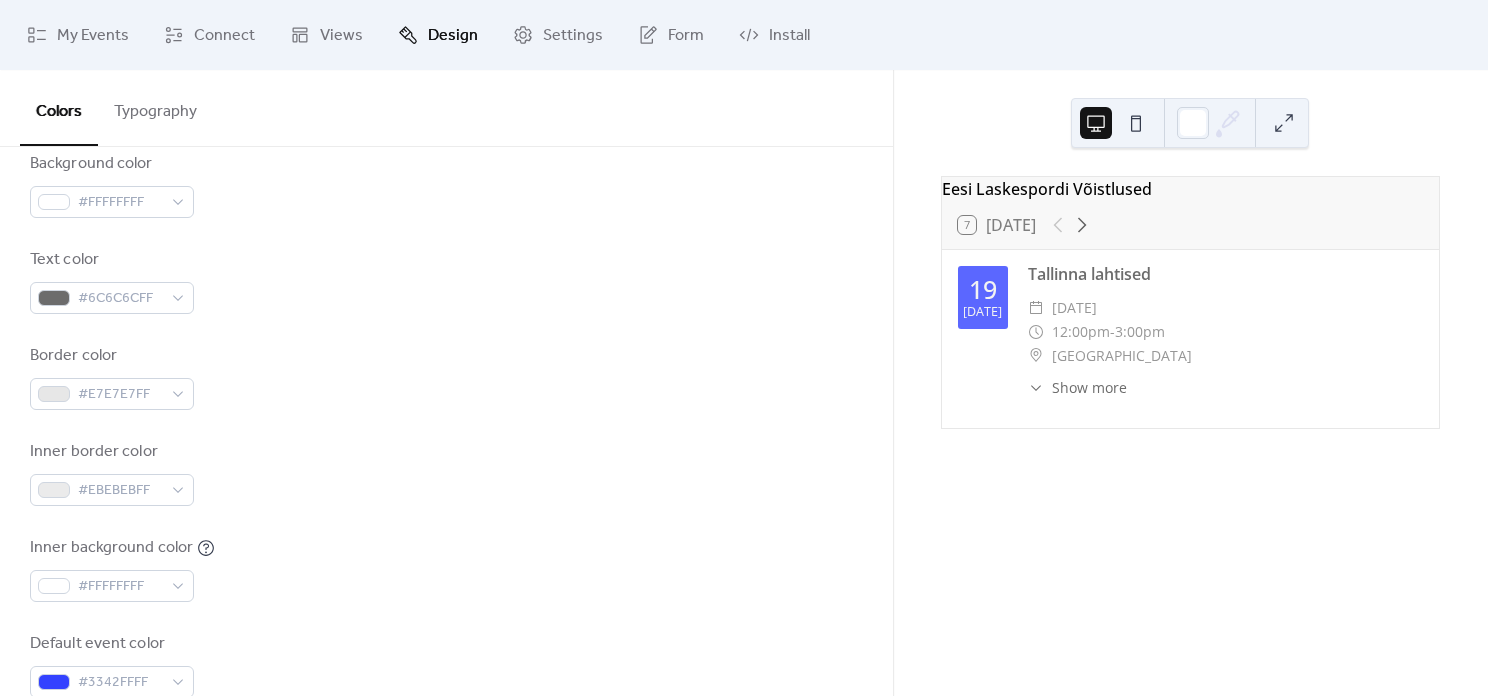 scroll, scrollTop: 284, scrollLeft: 0, axis: vertical 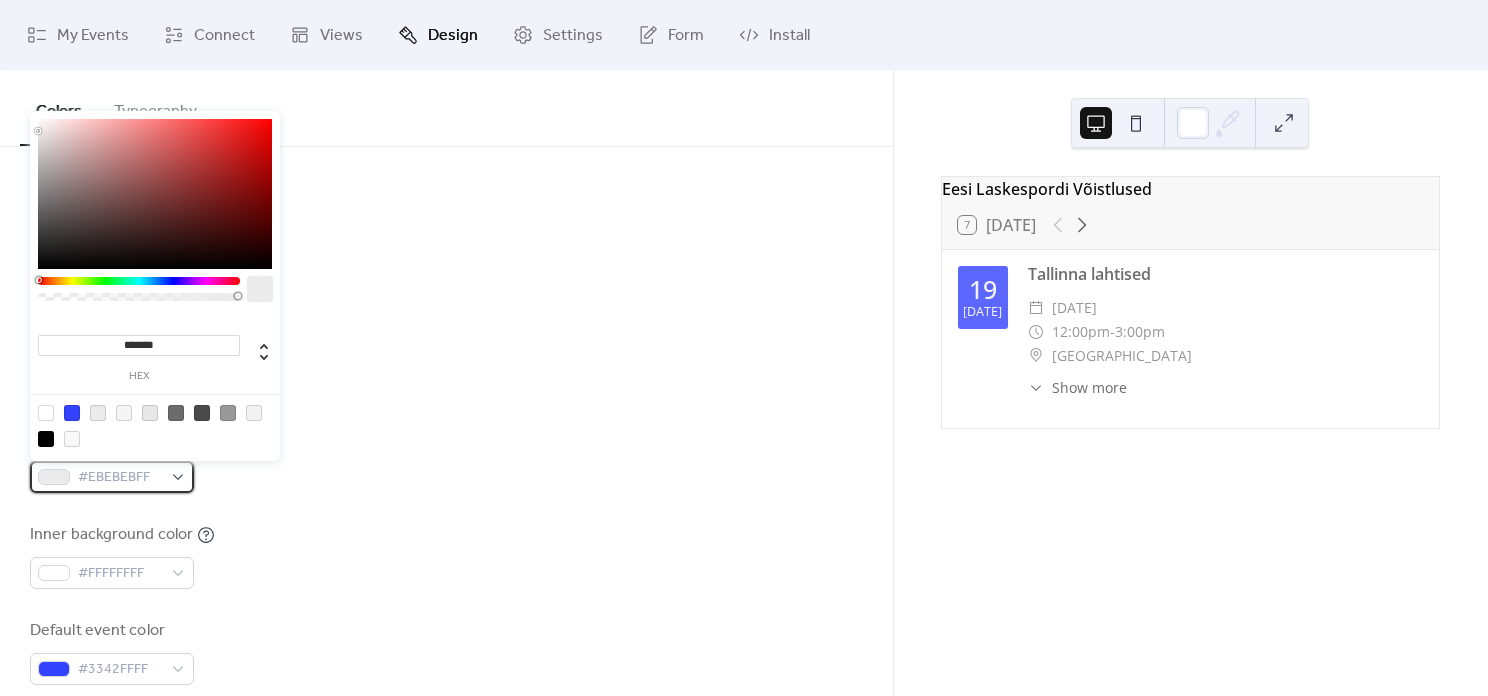 click on "#EBEBEBFF" at bounding box center [112, 477] 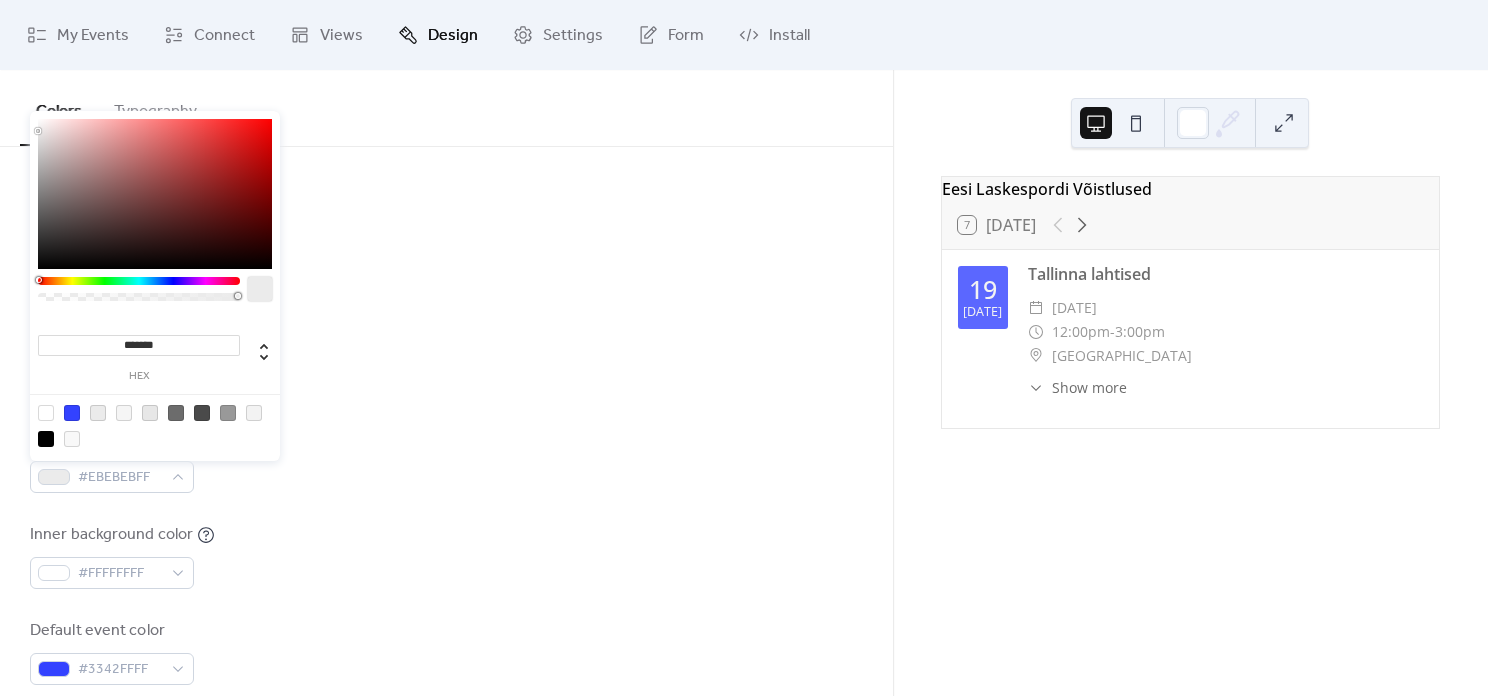 drag, startPoint x: 183, startPoint y: 342, endPoint x: 119, endPoint y: 348, distance: 64.28063 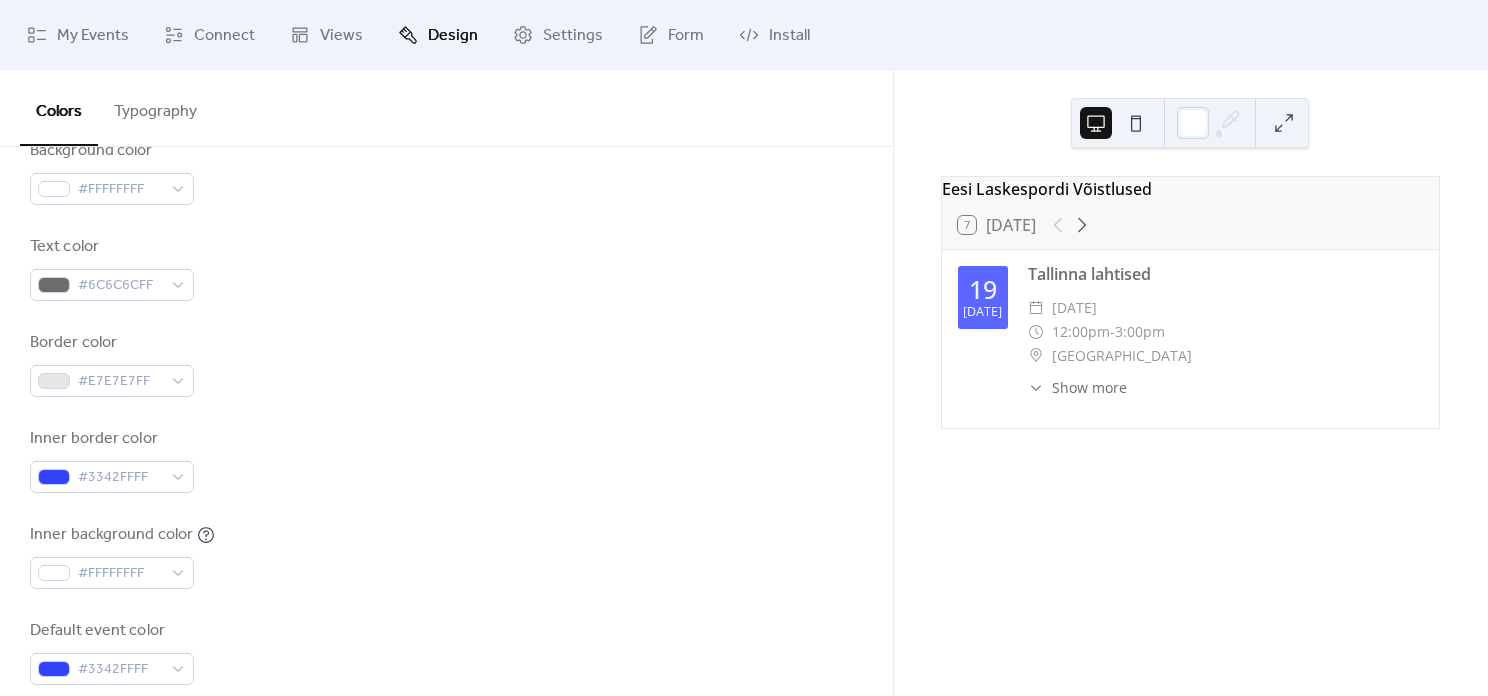 click on "Background color #FFFFFFFF Text color #6C6C6CFF Border color #E7E7E7FF Inner border color #3342FFFF Inner background color #FFFFFFFF Default event color #3342FFFF" at bounding box center [446, 412] 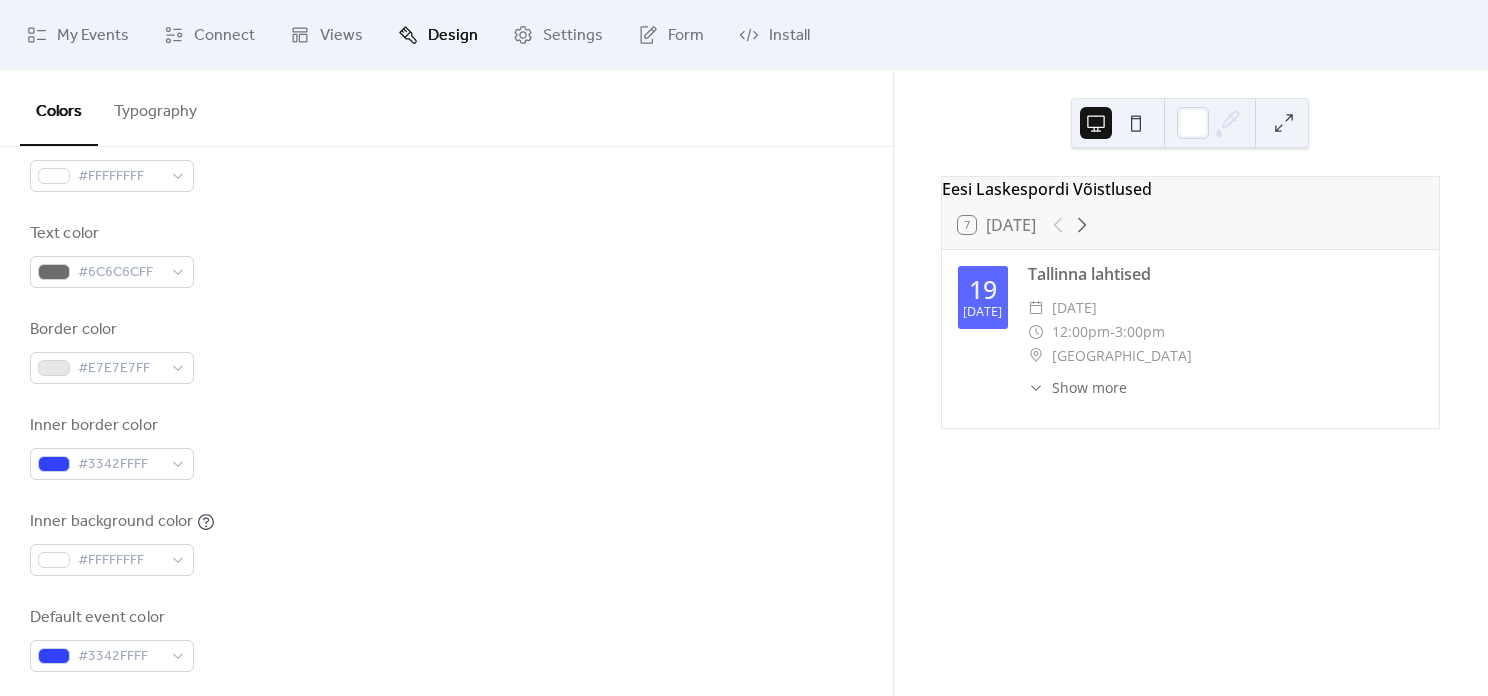 scroll, scrollTop: 310, scrollLeft: 0, axis: vertical 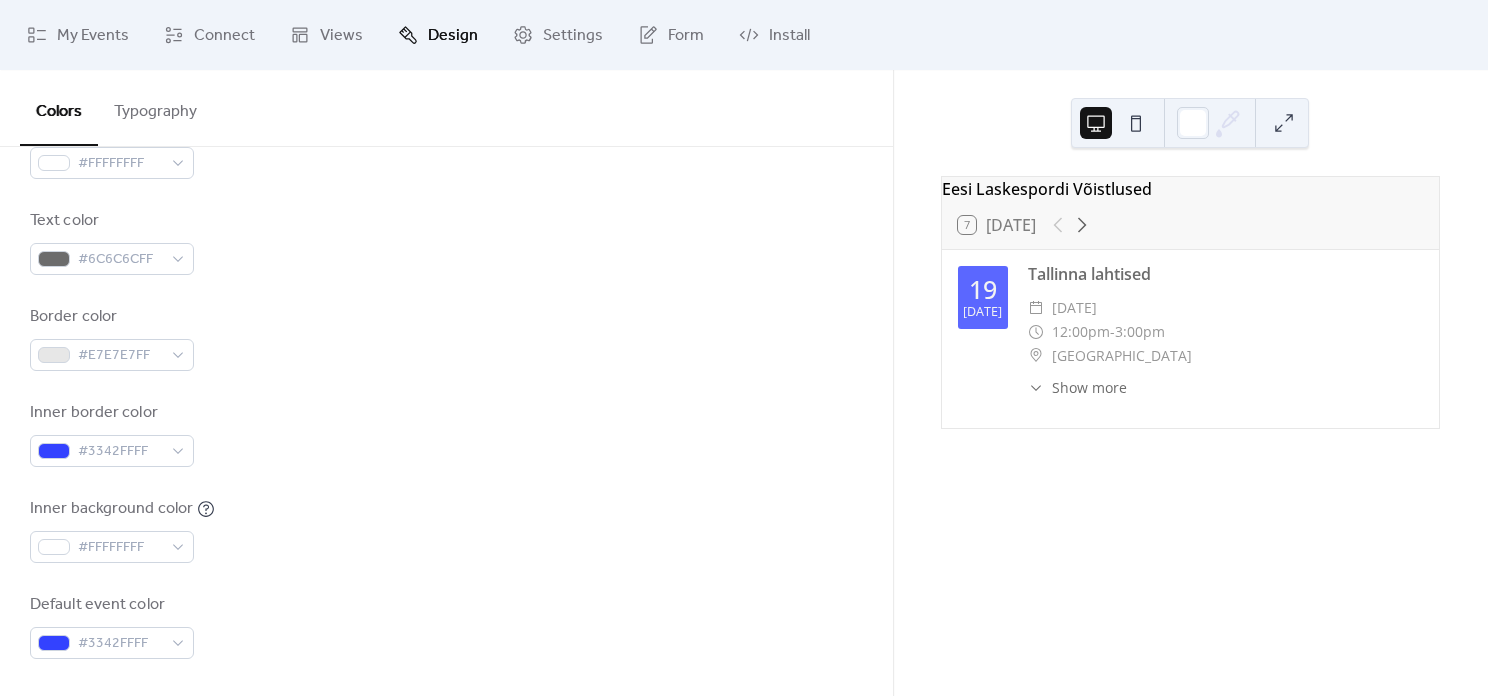 click on "Inner border color #3342FFFF" at bounding box center (446, 434) 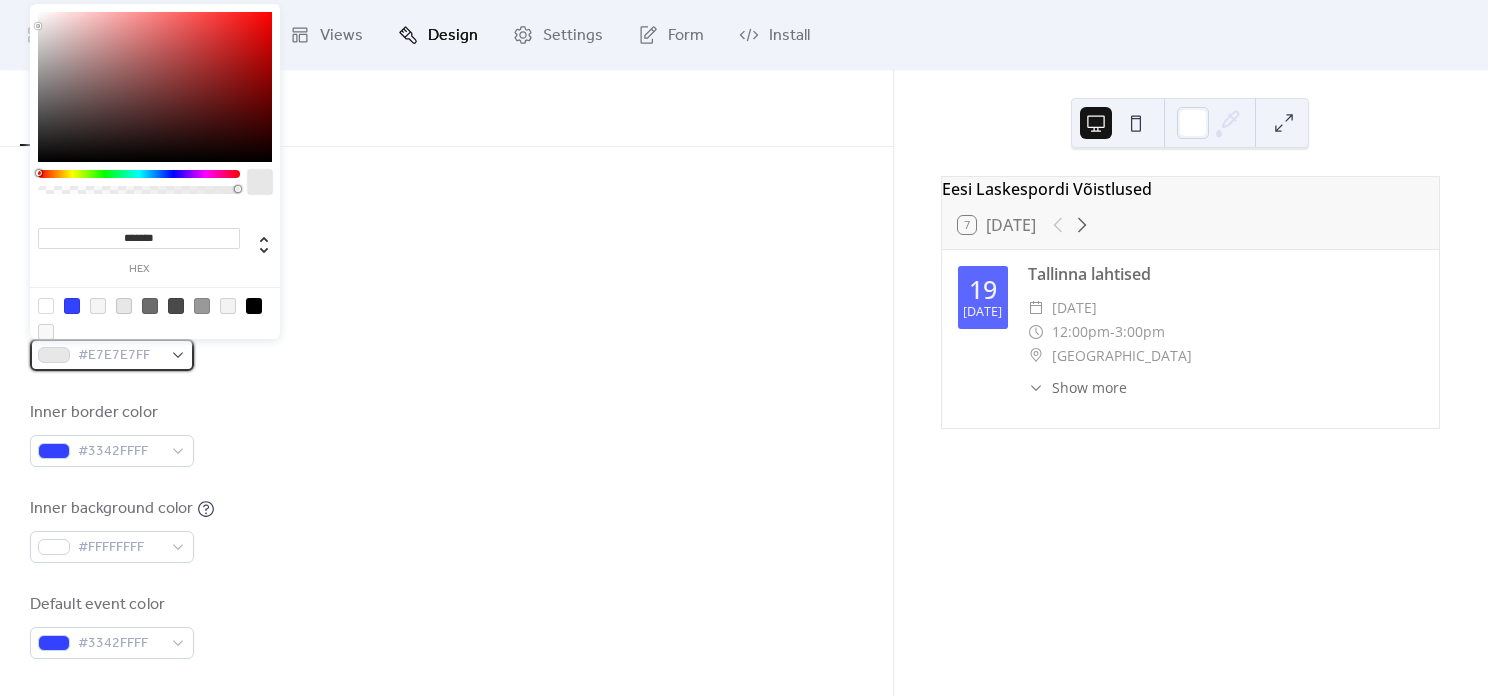 click on "#E7E7E7FF" at bounding box center [112, 355] 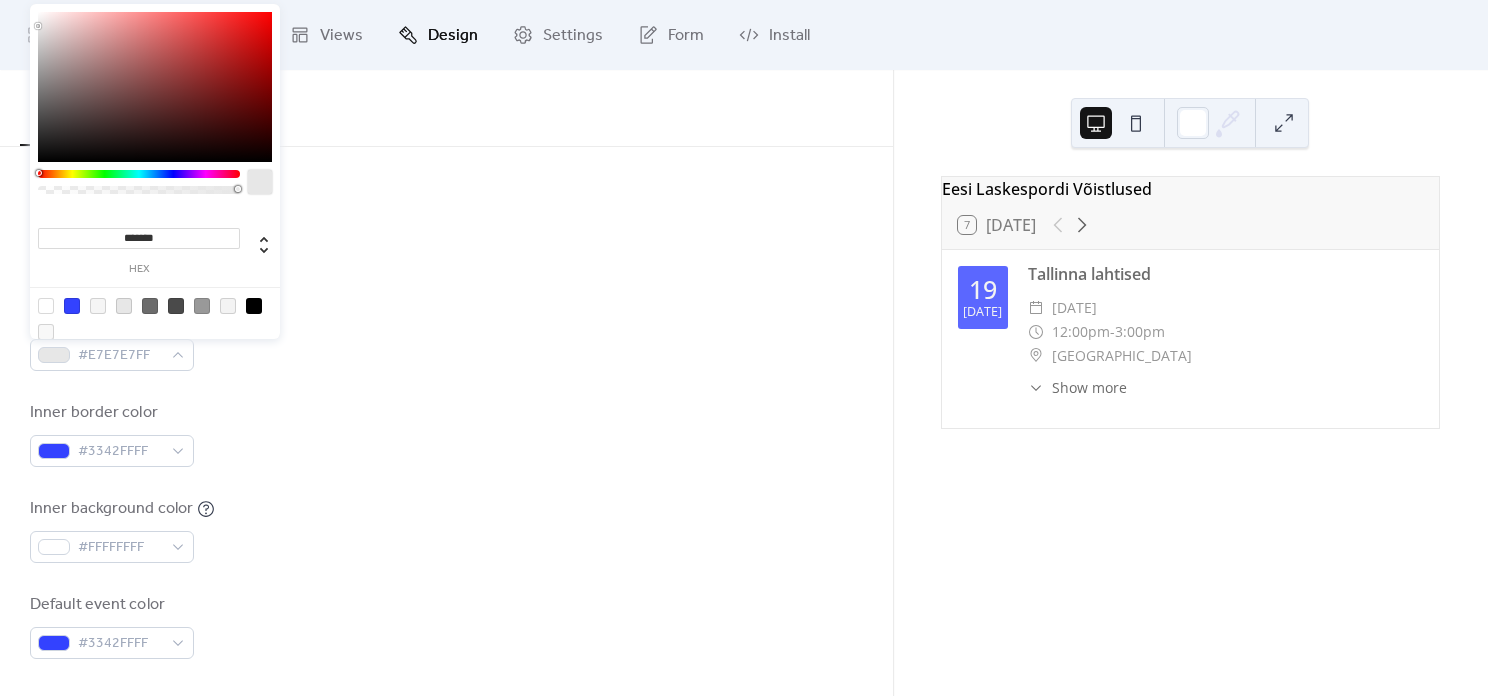 drag, startPoint x: 172, startPoint y: 240, endPoint x: 123, endPoint y: 238, distance: 49.0408 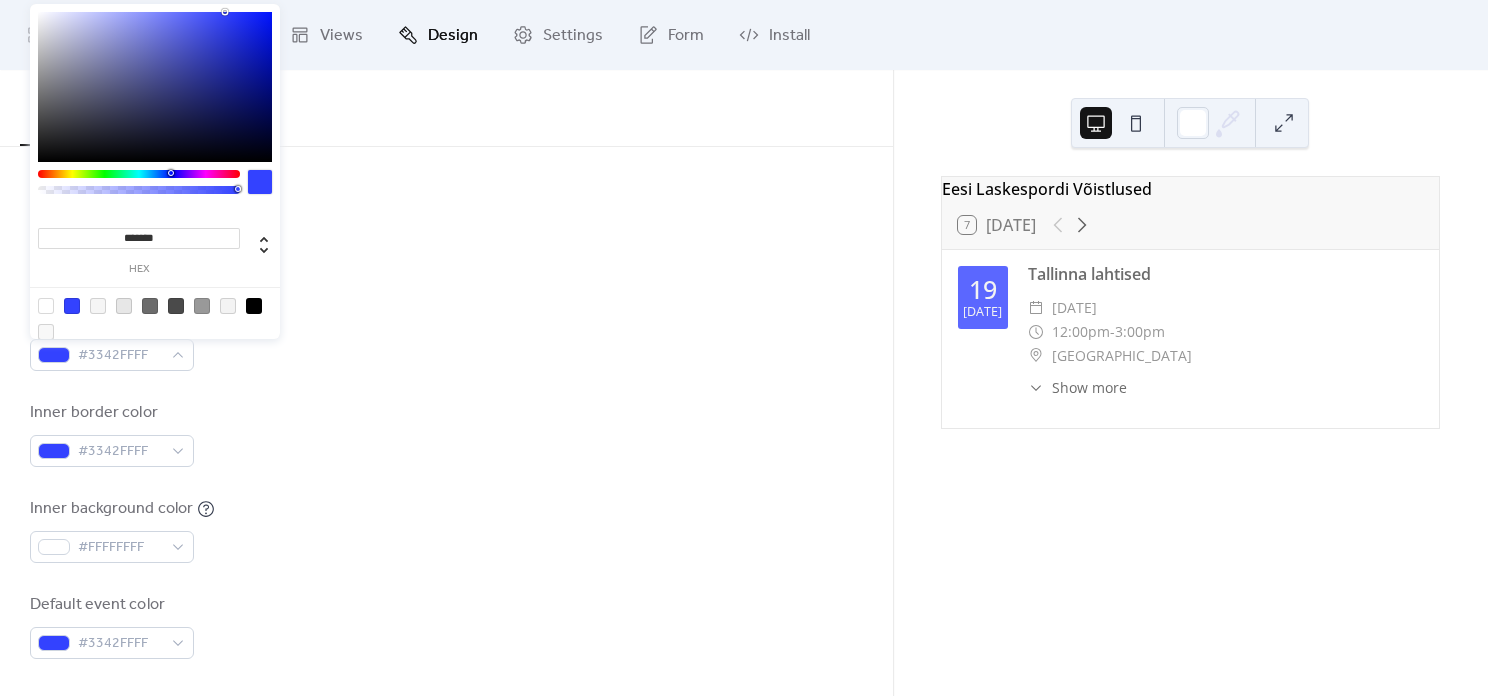 click on "Border color #3342FFFF" at bounding box center [446, 338] 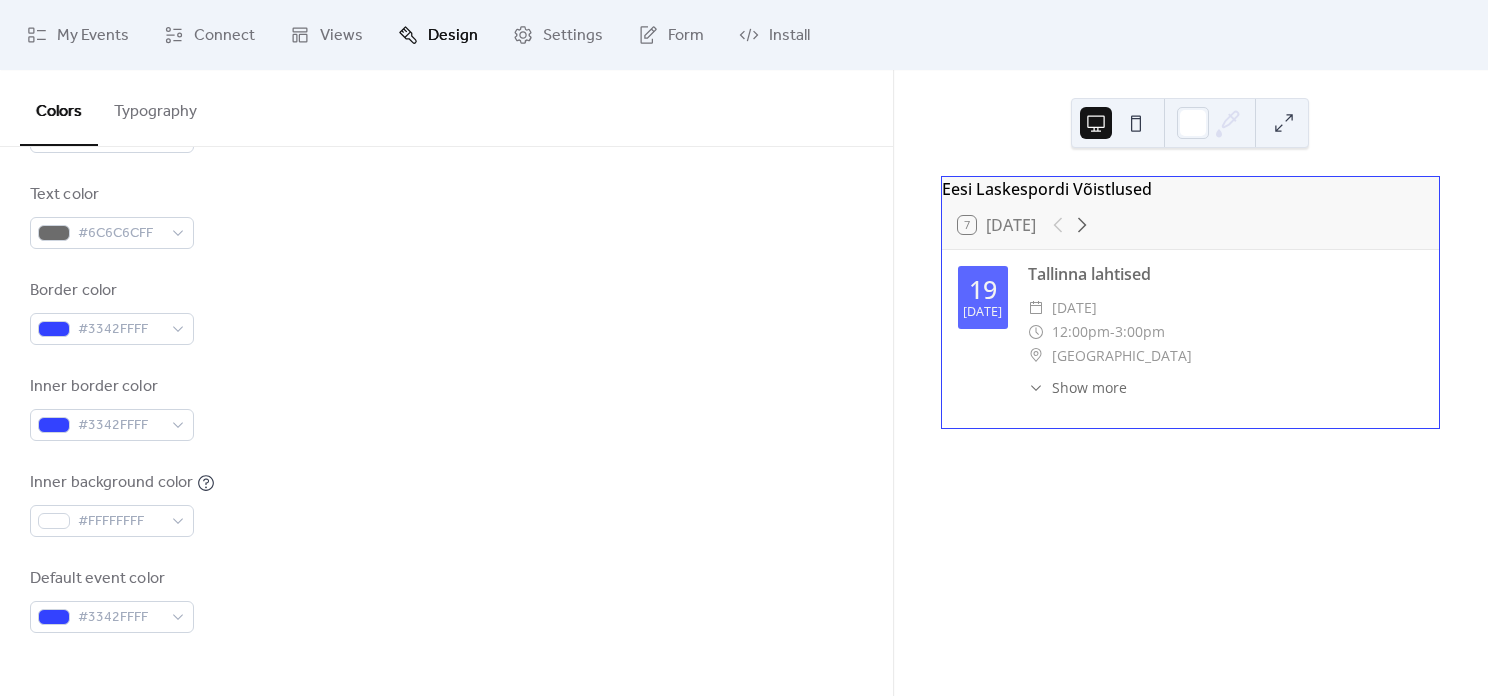 scroll, scrollTop: 349, scrollLeft: 0, axis: vertical 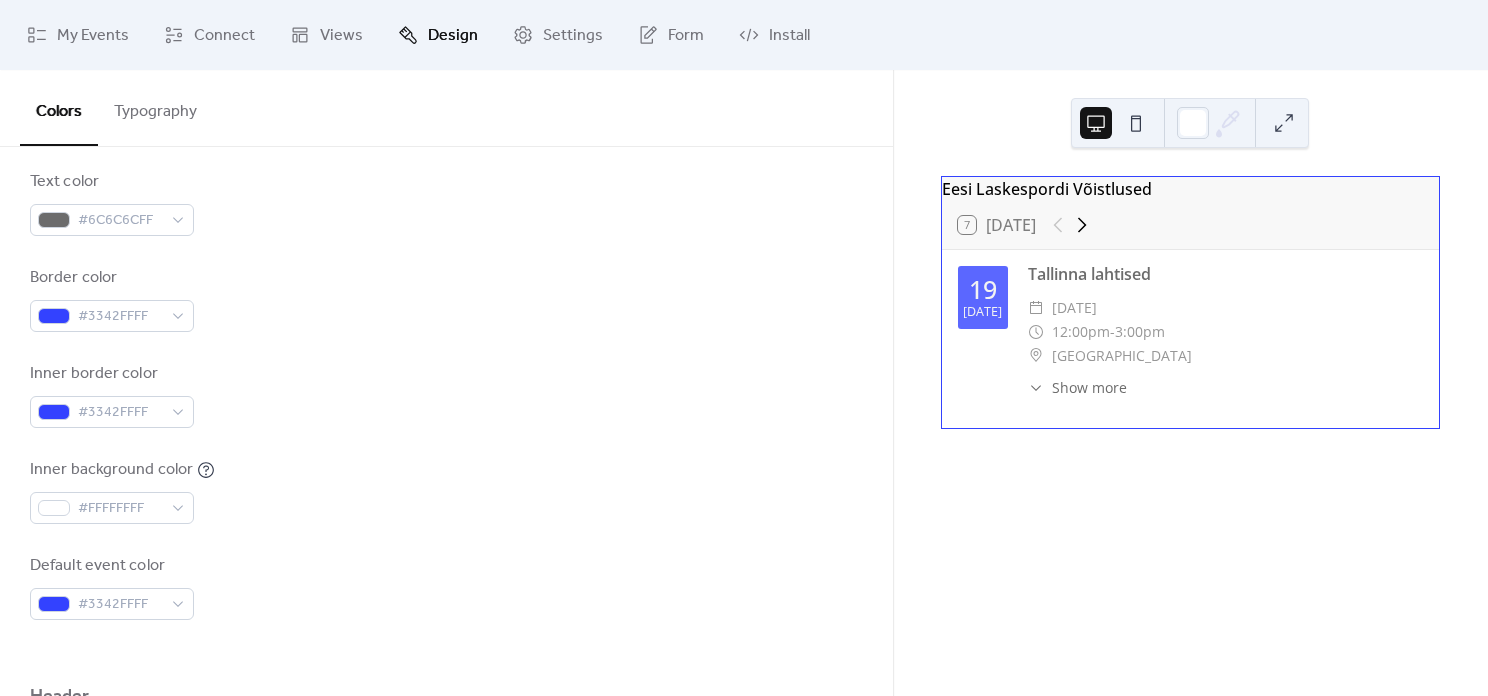 click 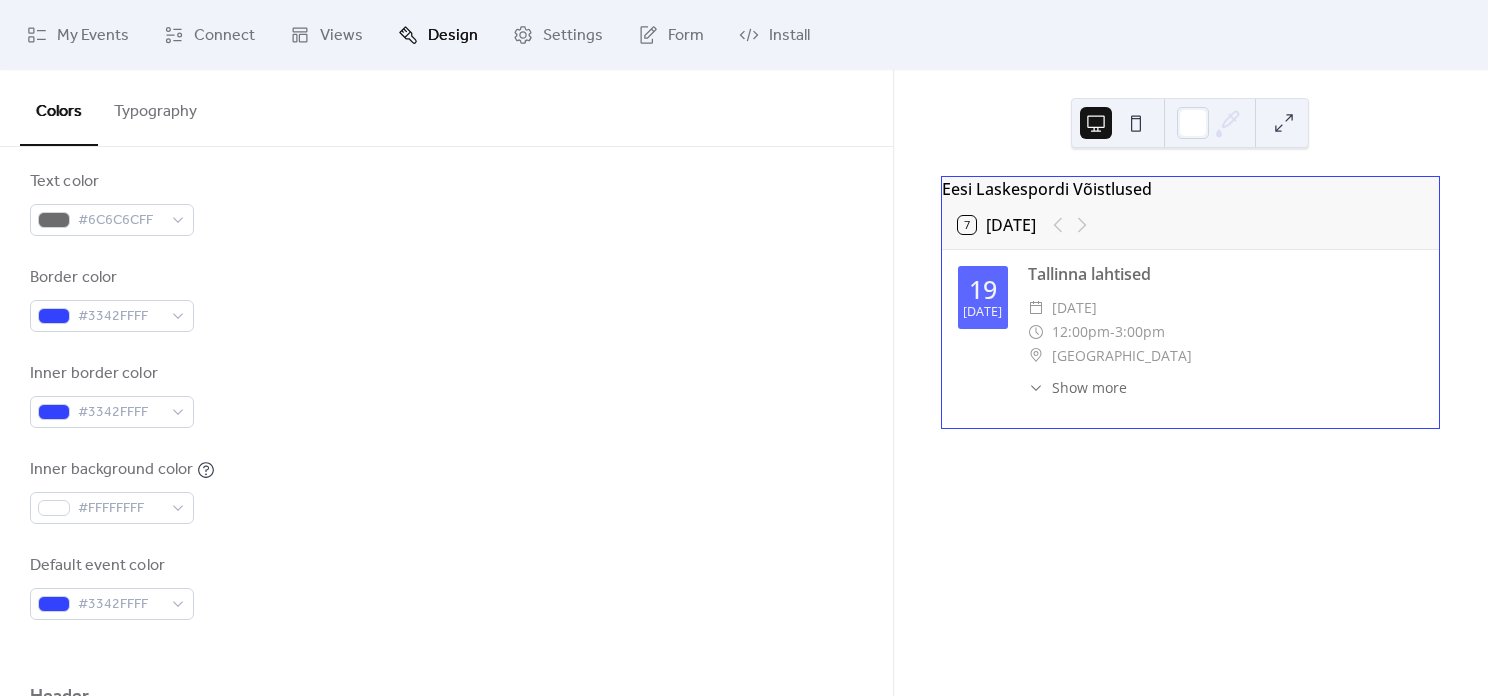 click at bounding box center [1070, 225] 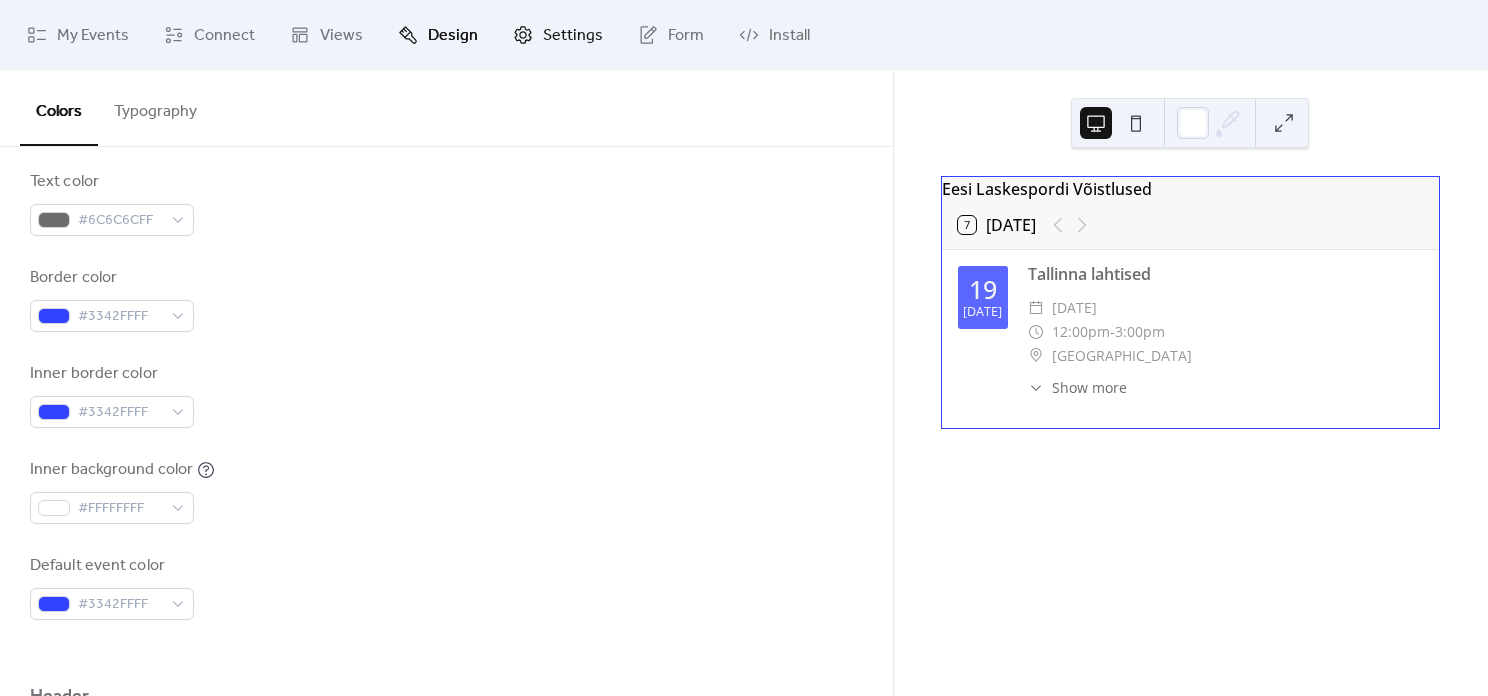 click on "Settings" at bounding box center (573, 36) 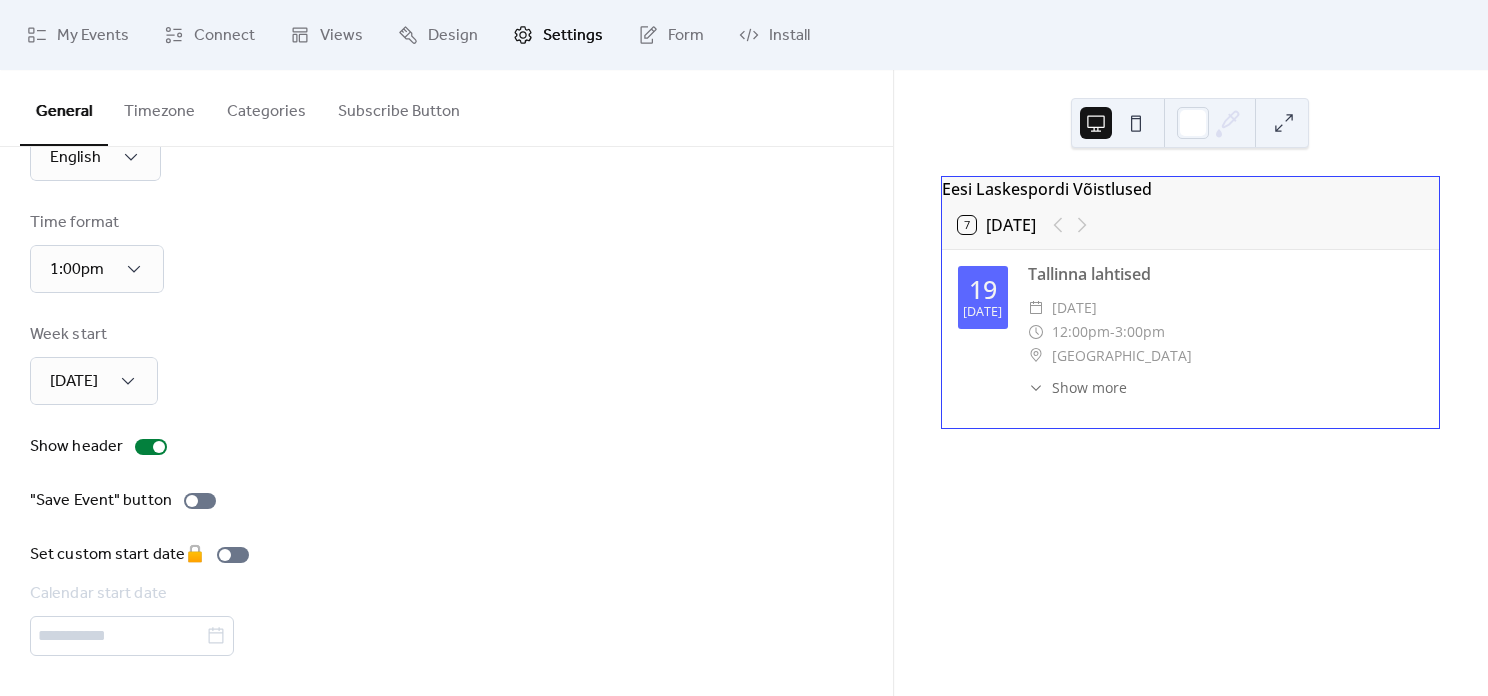 scroll, scrollTop: 0, scrollLeft: 0, axis: both 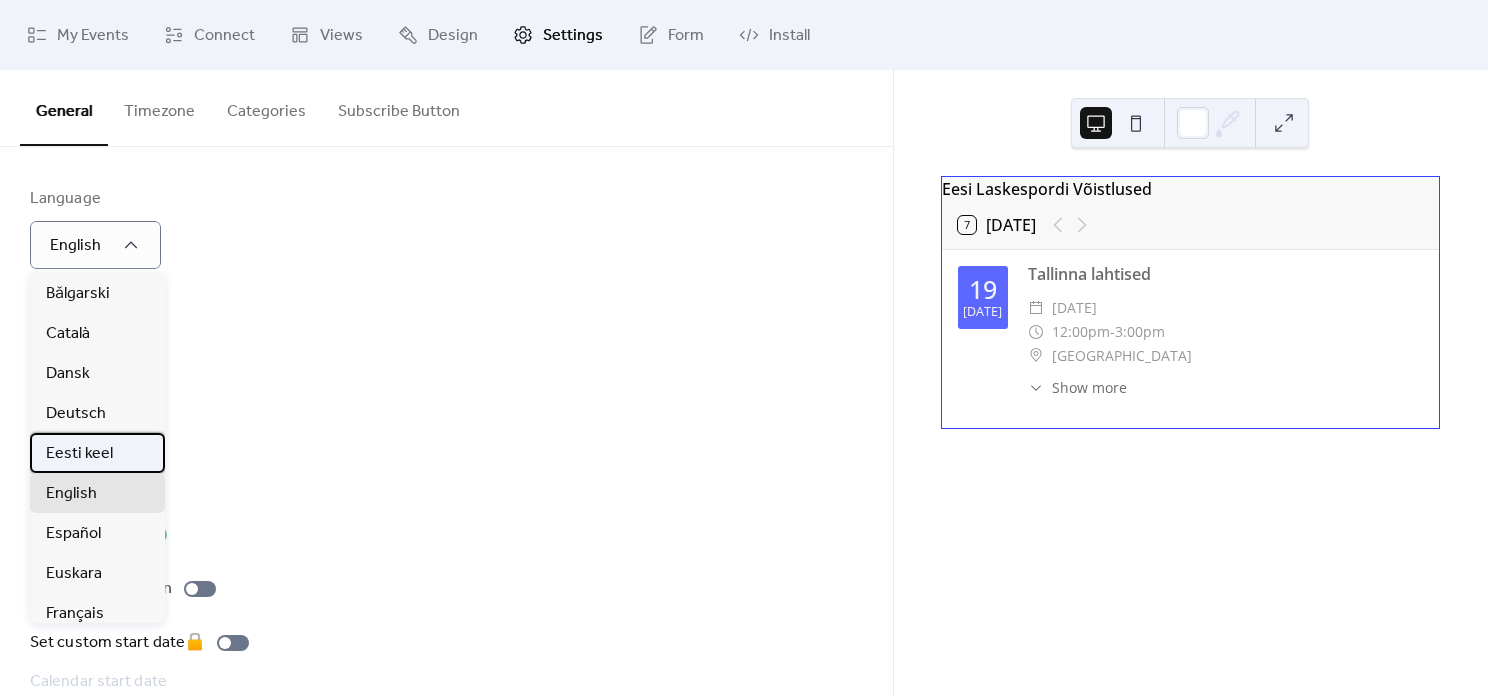 click on "Eesti keel" at bounding box center [97, 453] 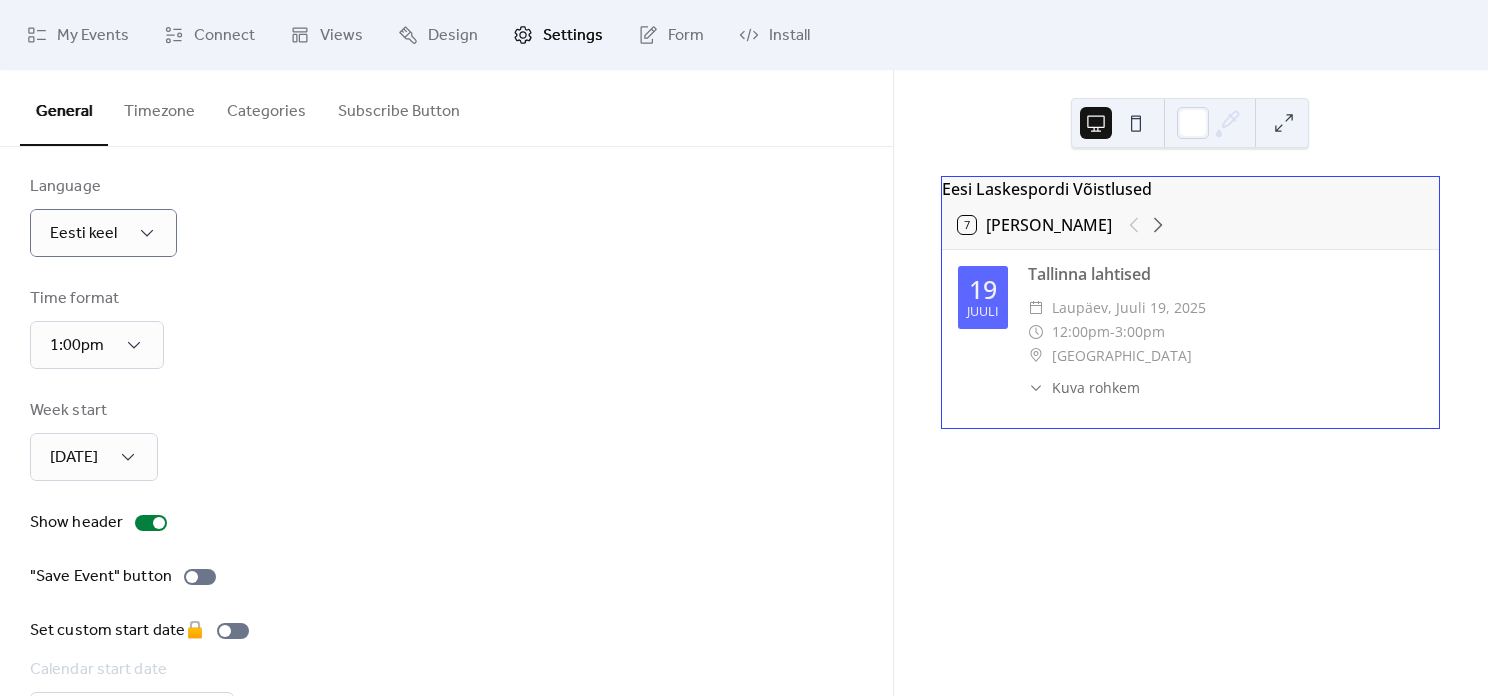 scroll, scrollTop: 25, scrollLeft: 0, axis: vertical 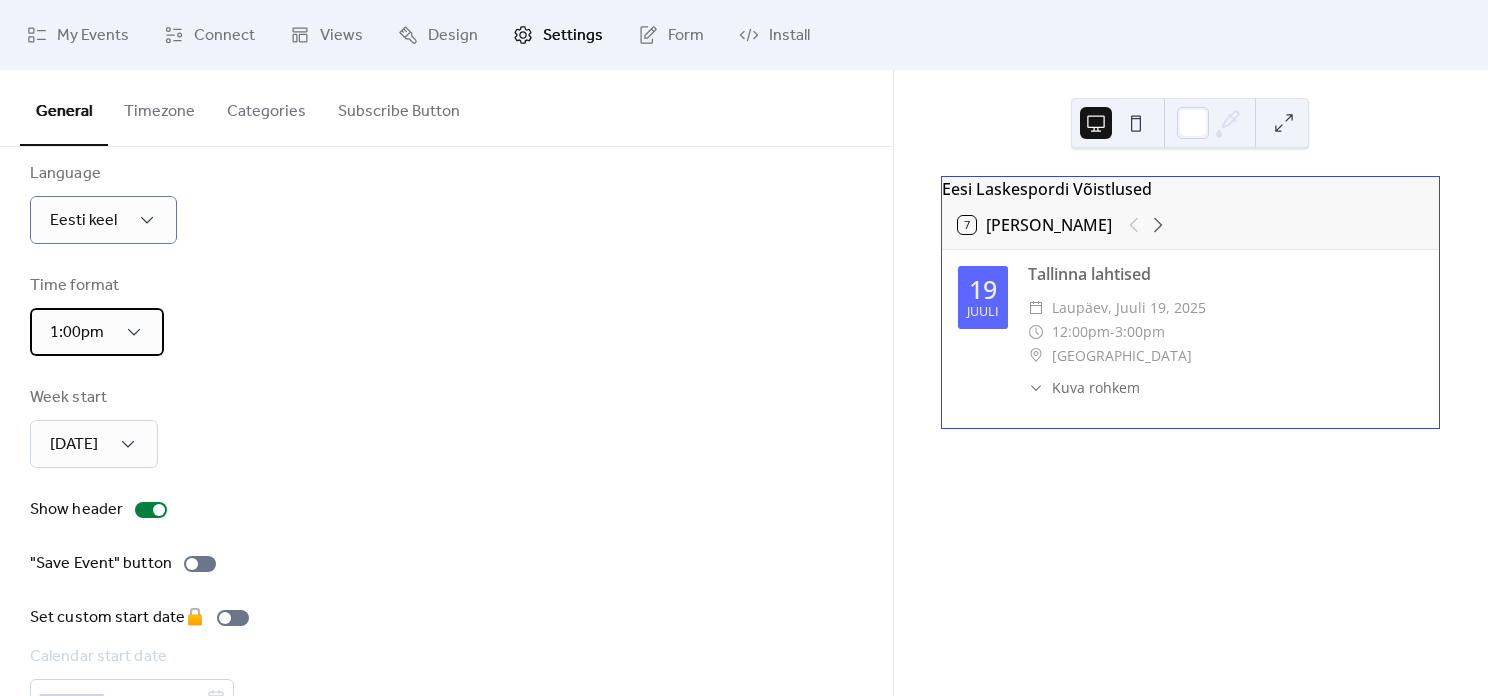 click on "1:00pm" at bounding box center (97, 332) 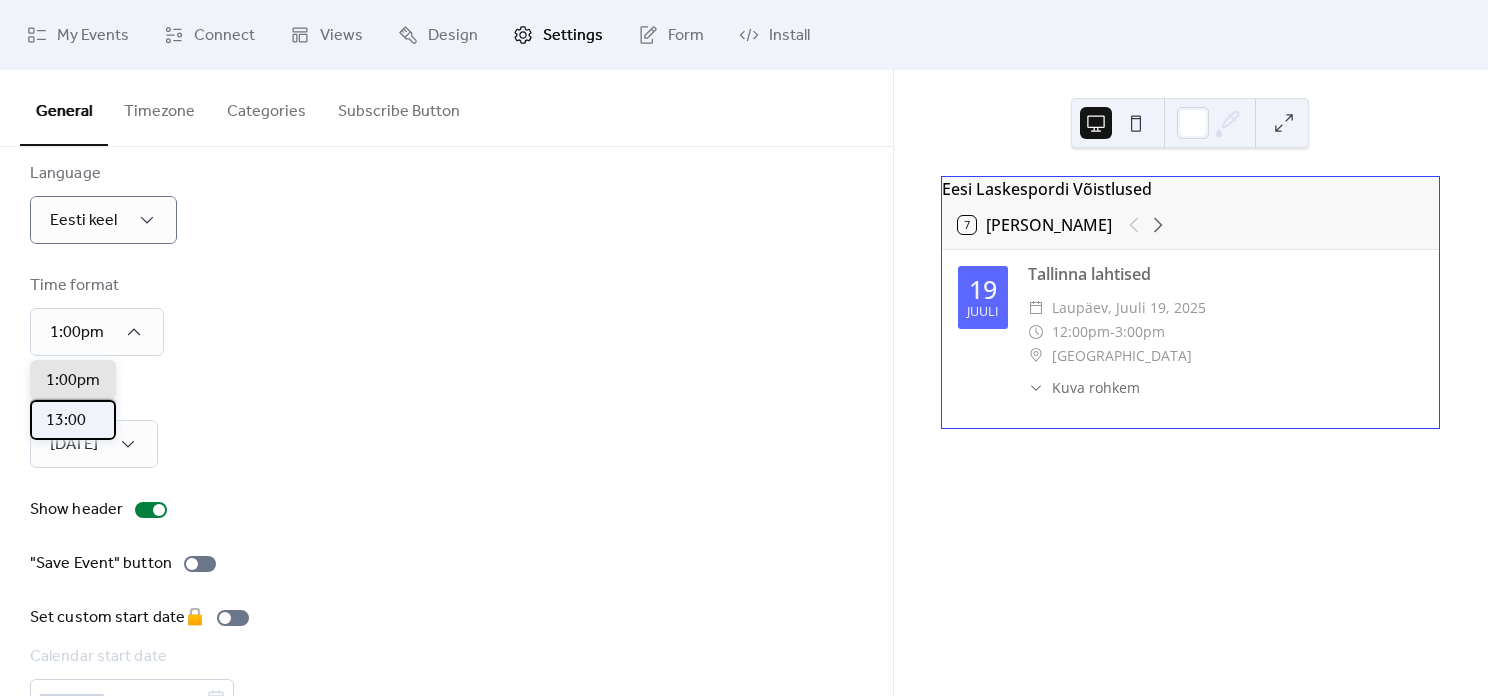 click on "13:00" at bounding box center (66, 421) 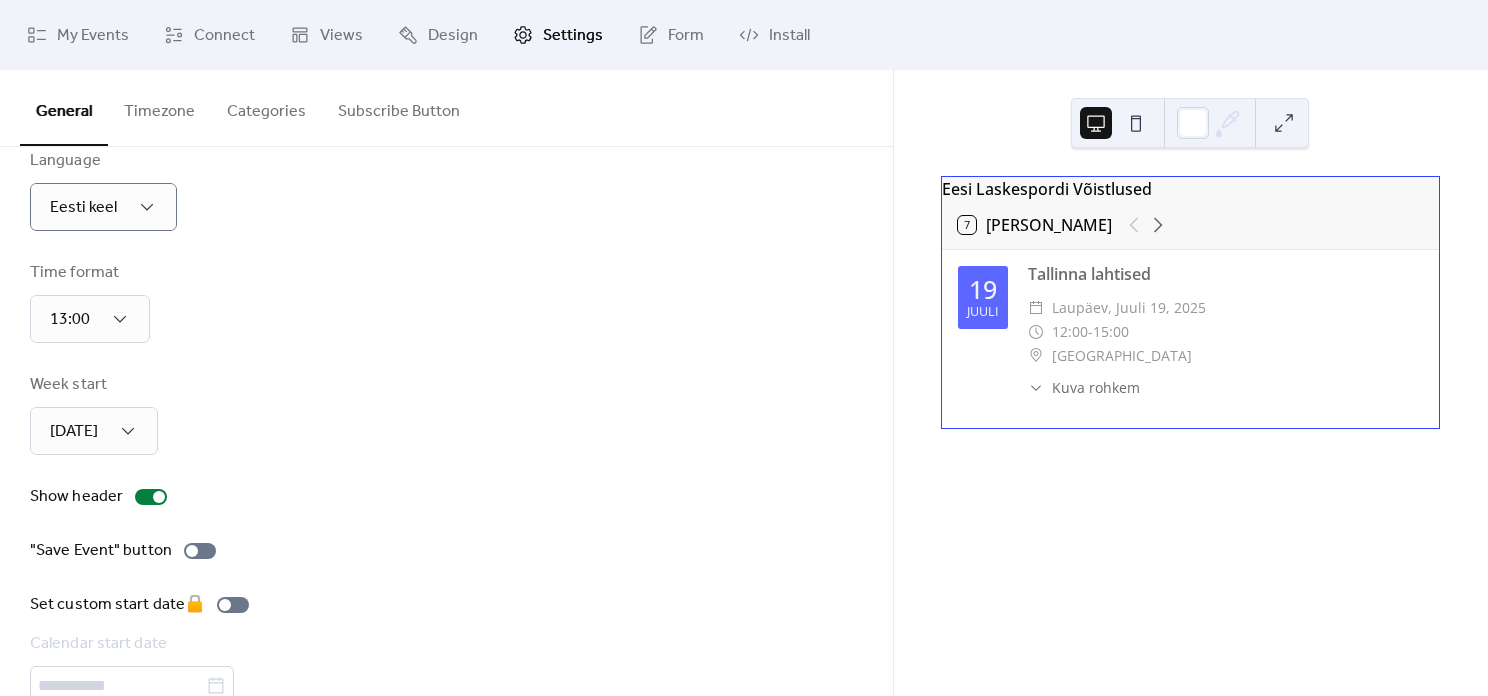 scroll, scrollTop: 64, scrollLeft: 0, axis: vertical 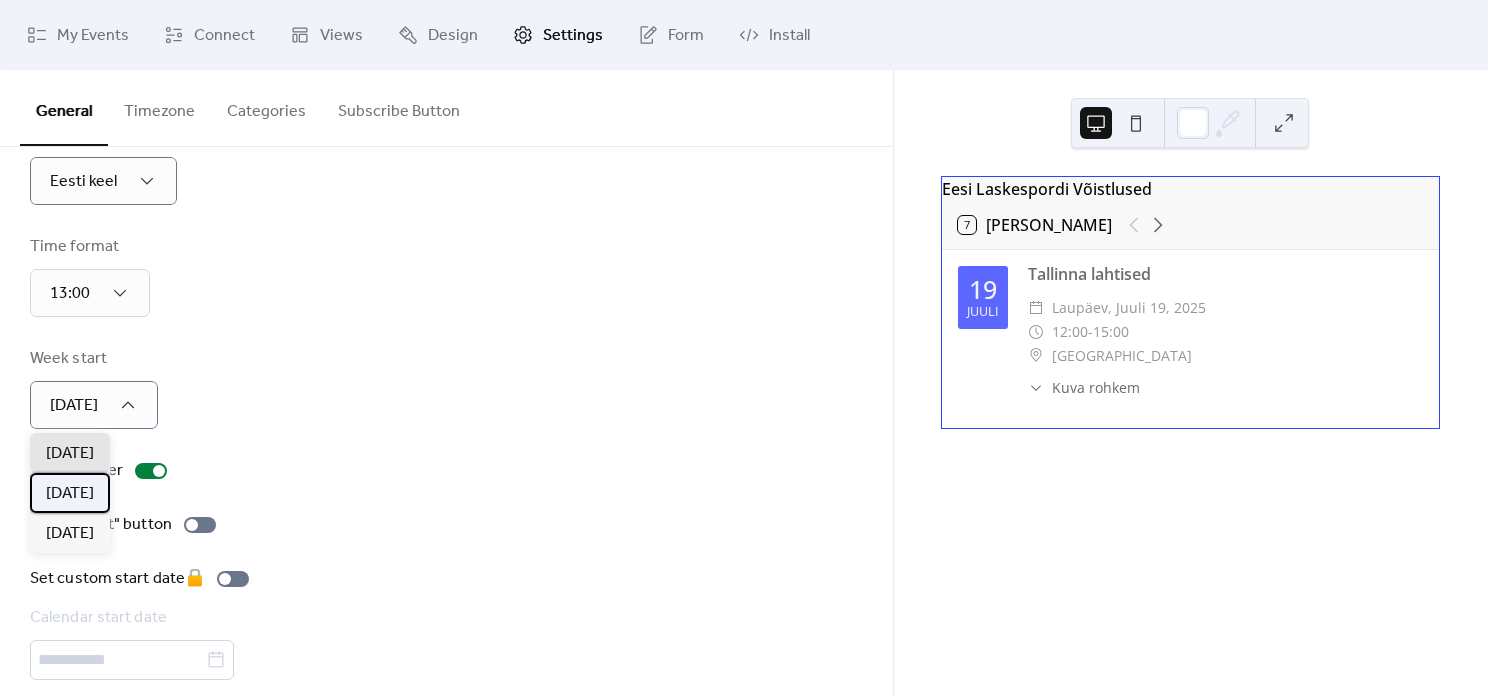click on "Monday" at bounding box center [70, 493] 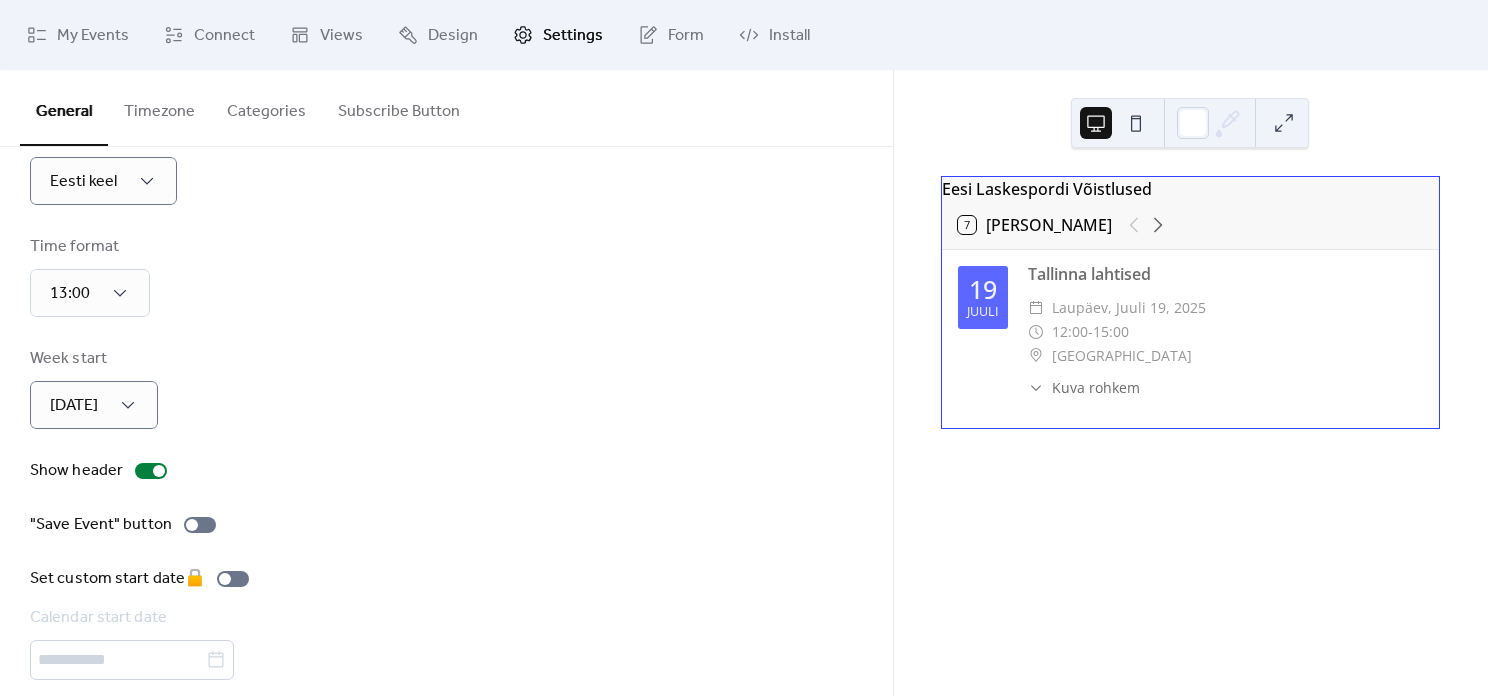 click on "Language Eesti keel Time format 13:00 Week start Monday Show header "Save Event" button Set custom start date  🔒 Calendar start date" at bounding box center [446, 401] 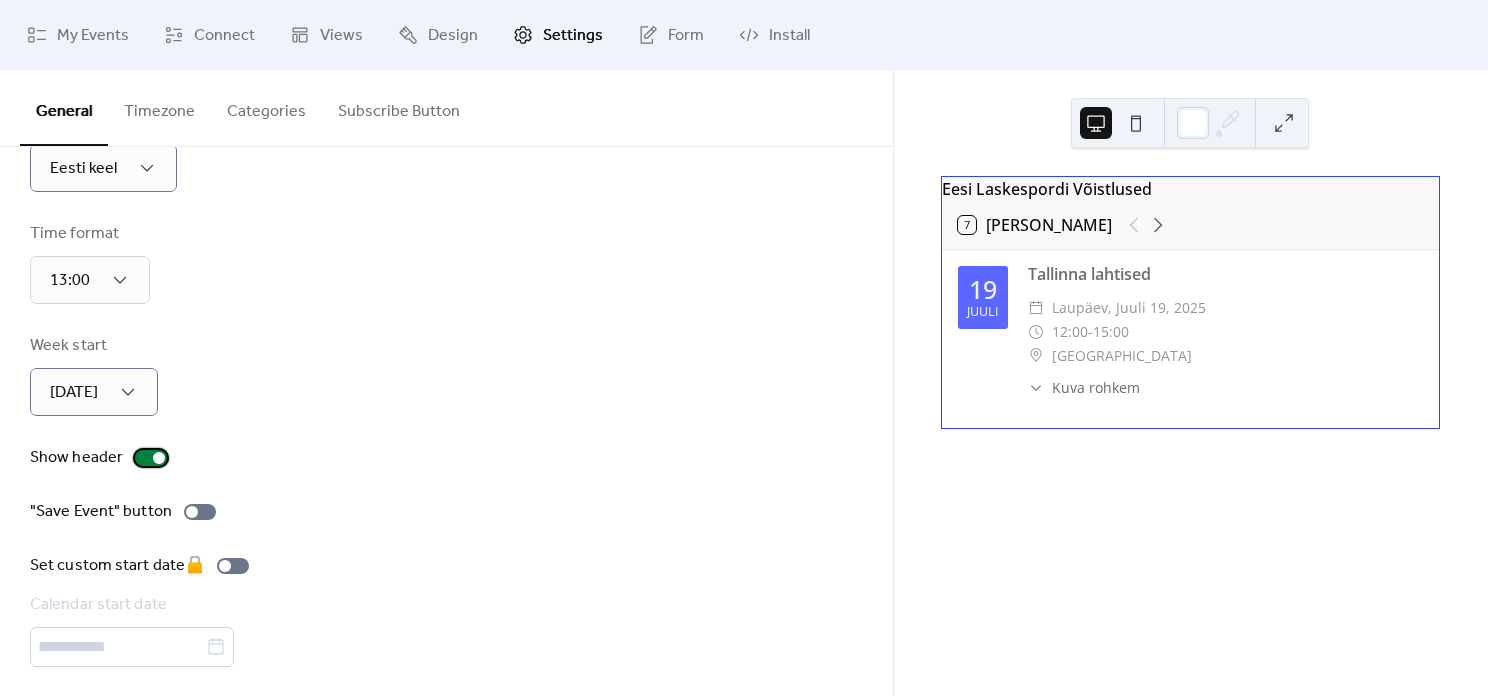 click on "Show header" at bounding box center [102, 458] 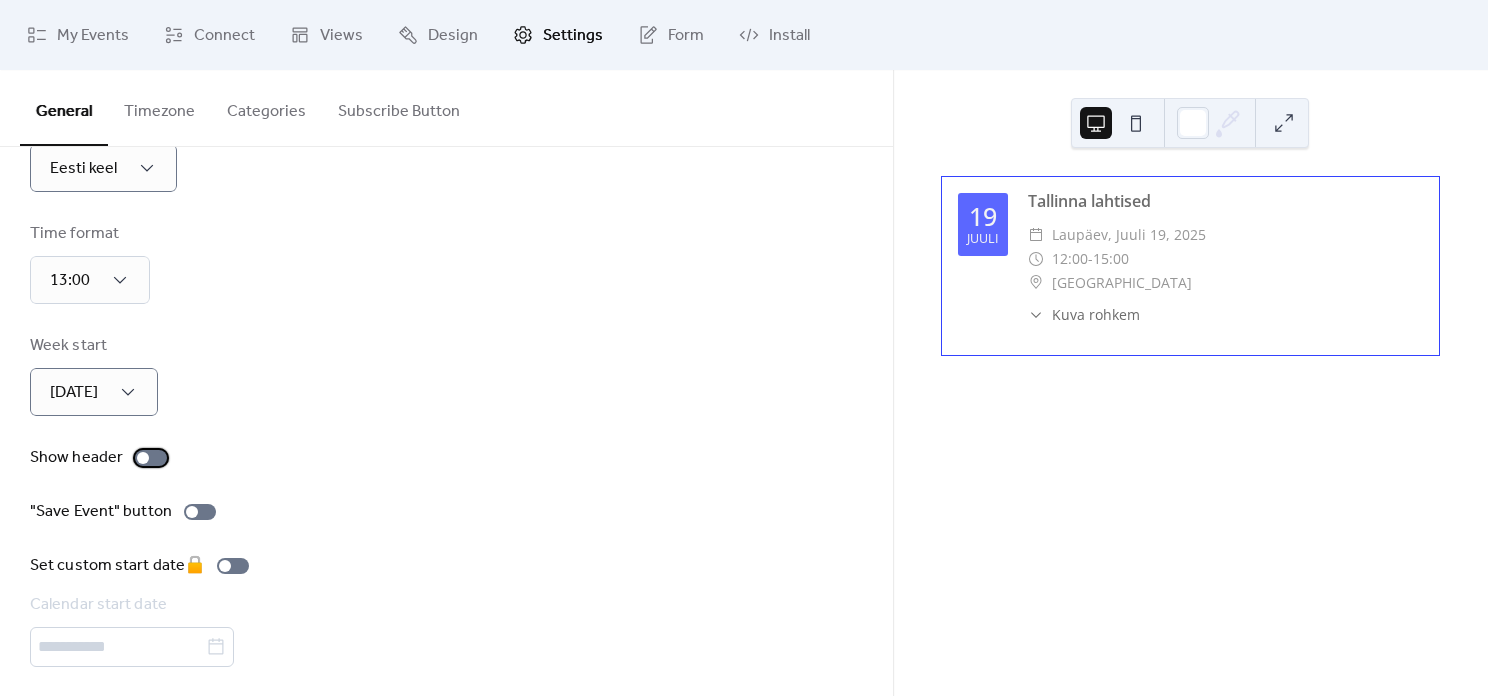 click at bounding box center (151, 458) 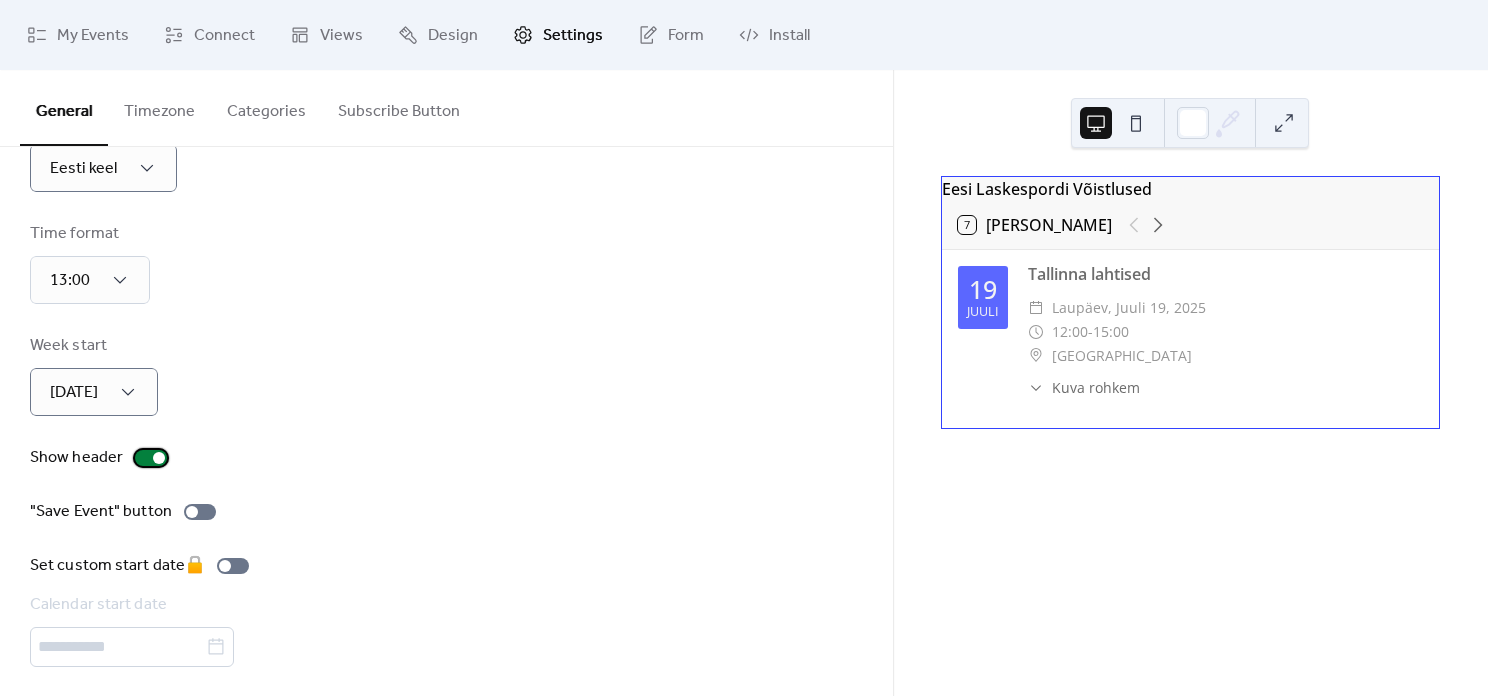 click at bounding box center (159, 458) 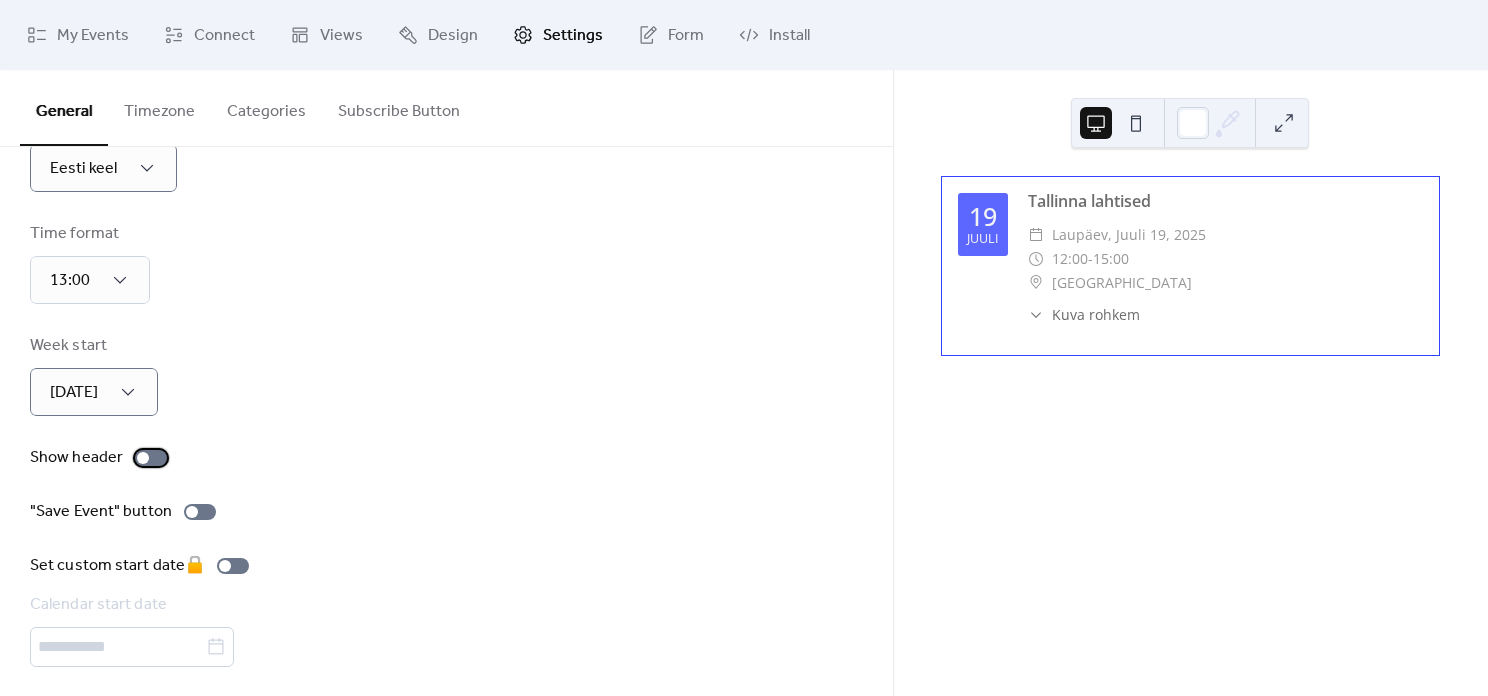 click at bounding box center (151, 458) 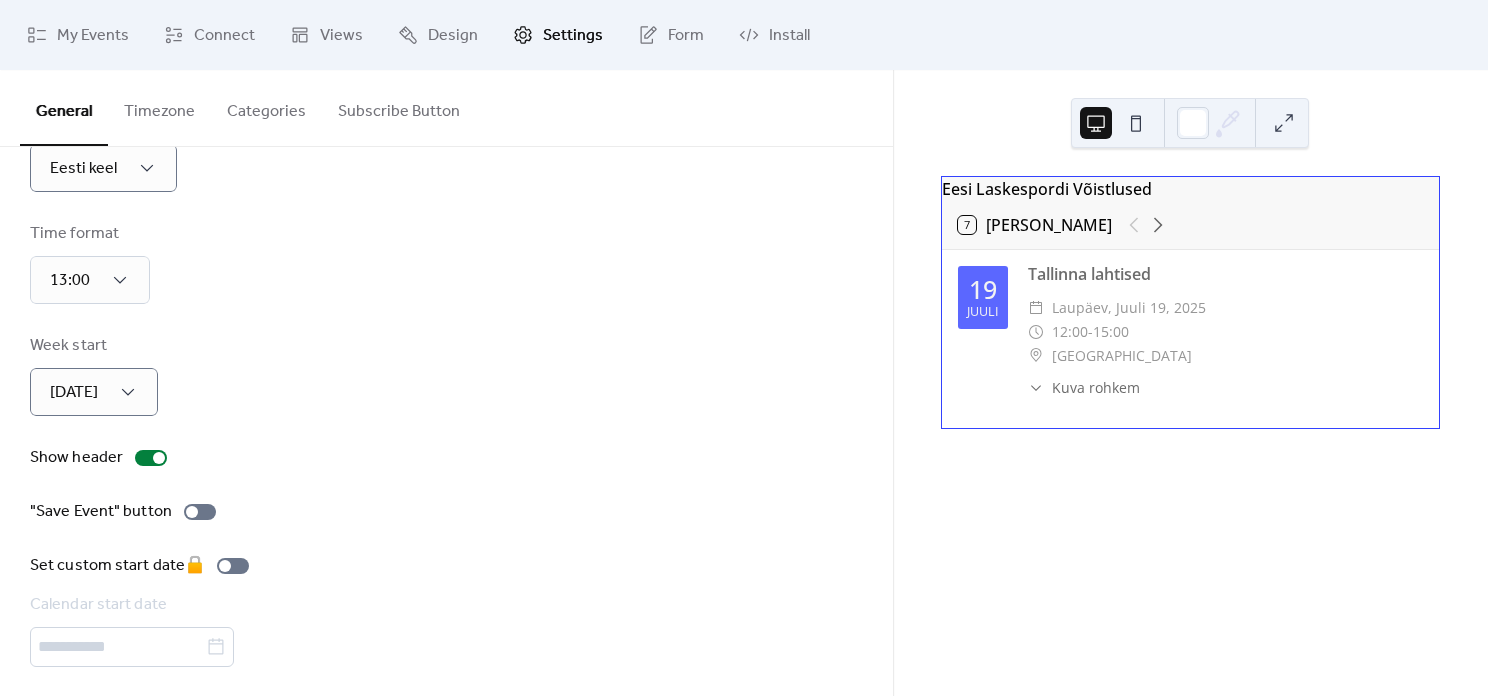 click on "Show header" at bounding box center [446, 458] 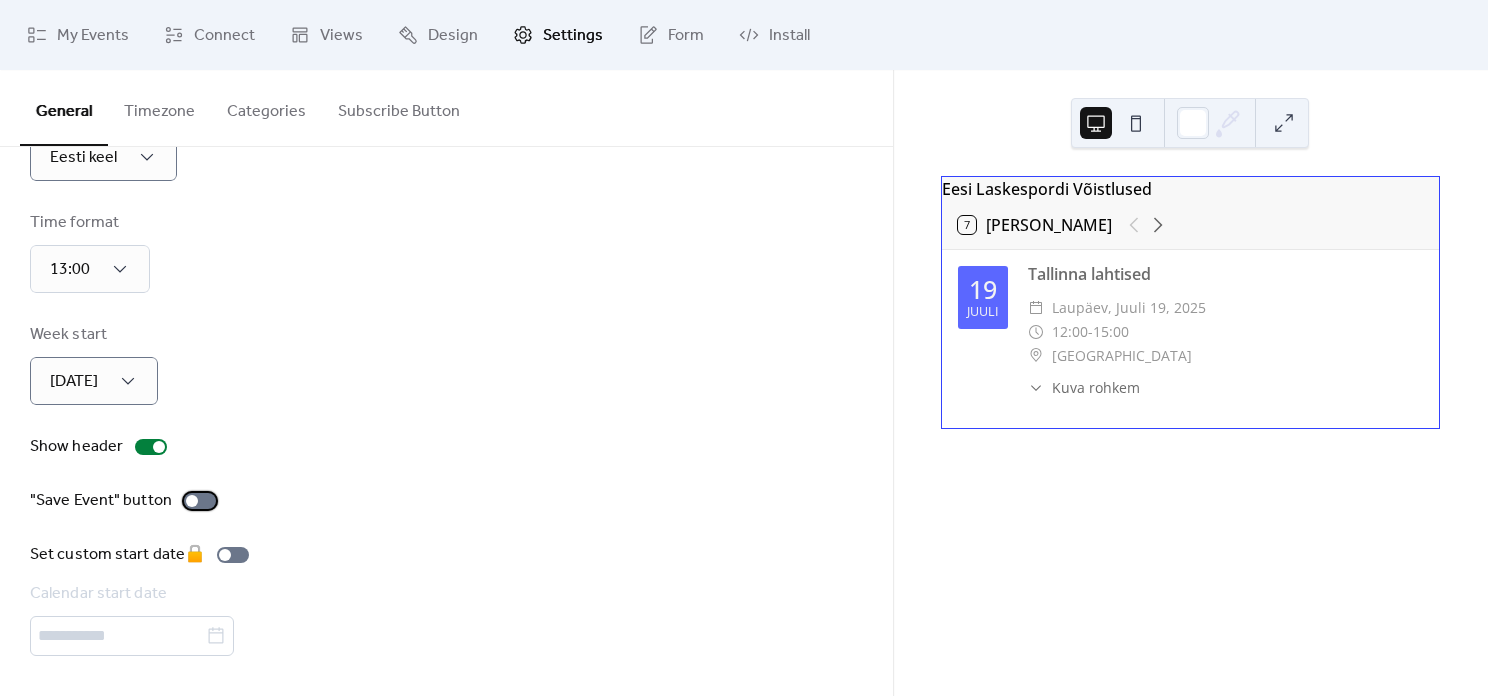 click at bounding box center [200, 501] 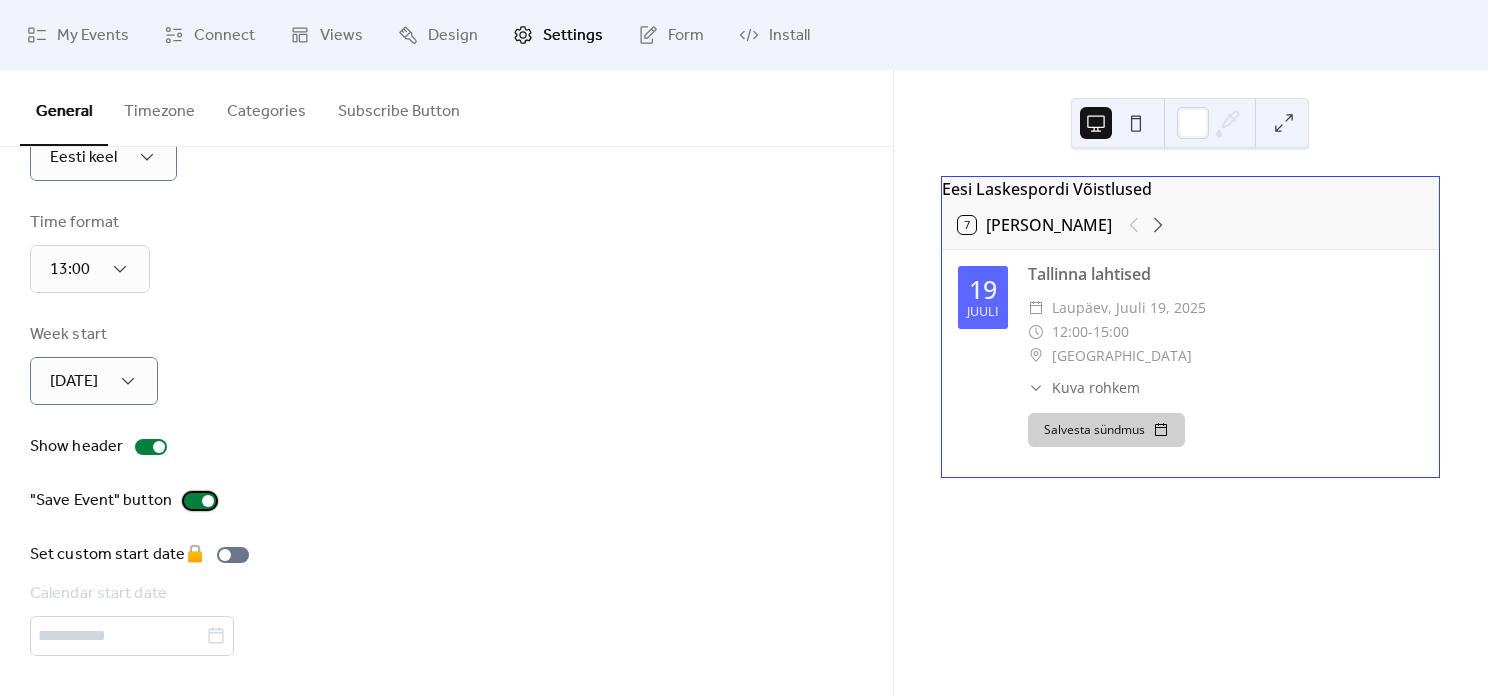 click on ""Save Event" button" at bounding box center (127, 501) 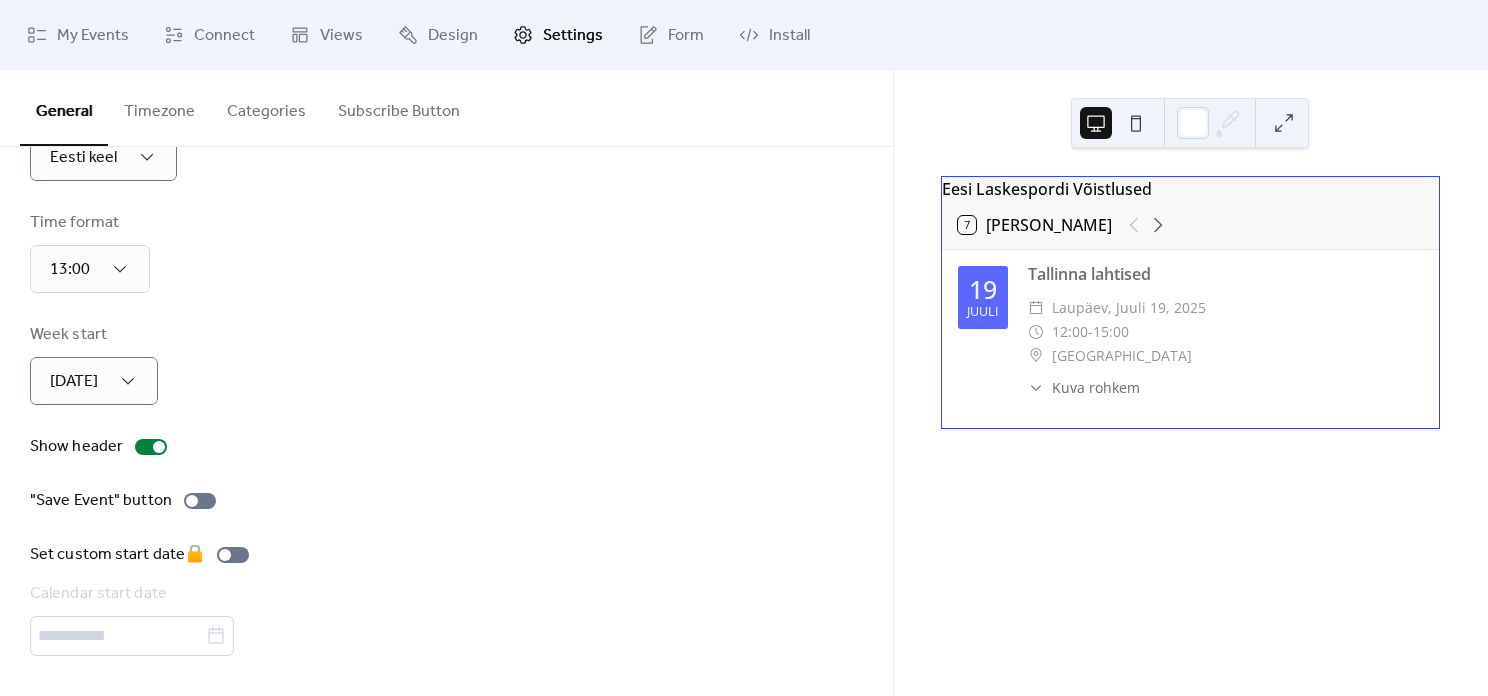 click on "Timezone" at bounding box center [159, 107] 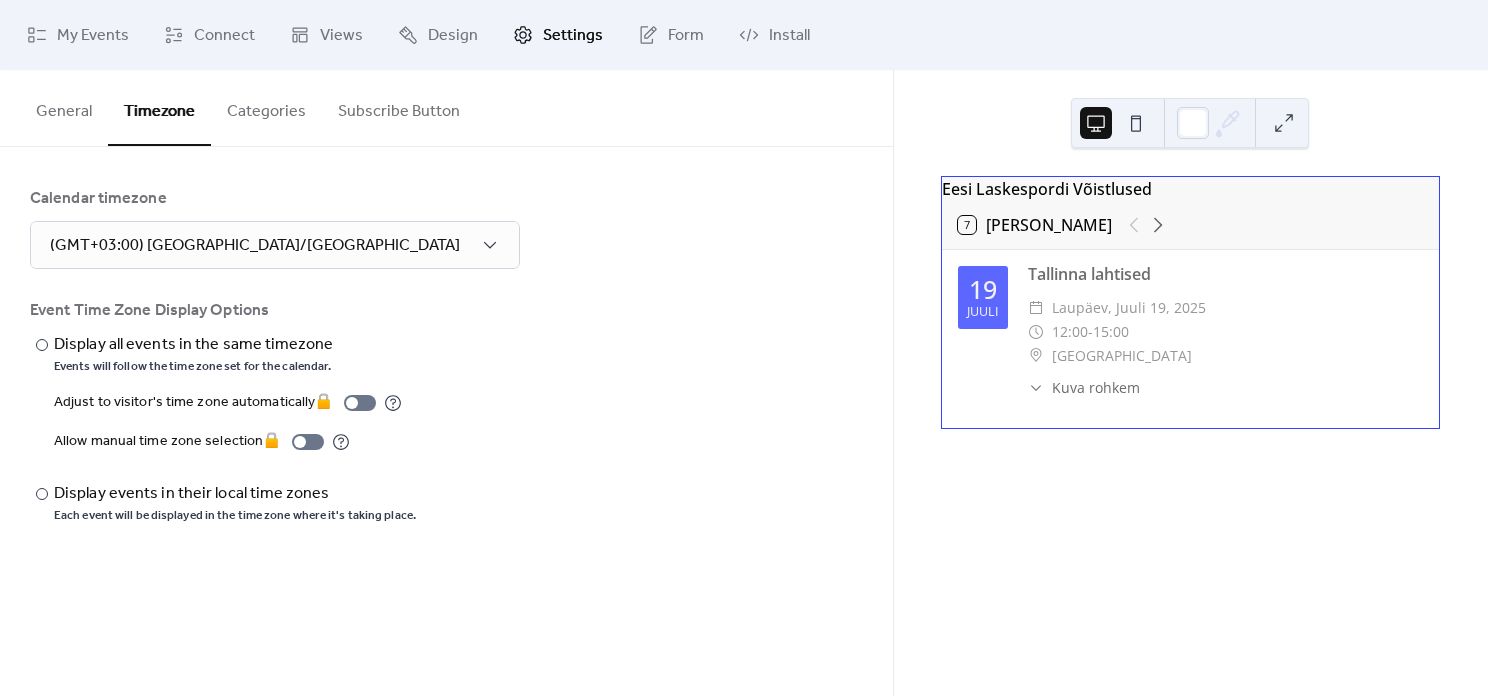 click on "Categories" at bounding box center [266, 107] 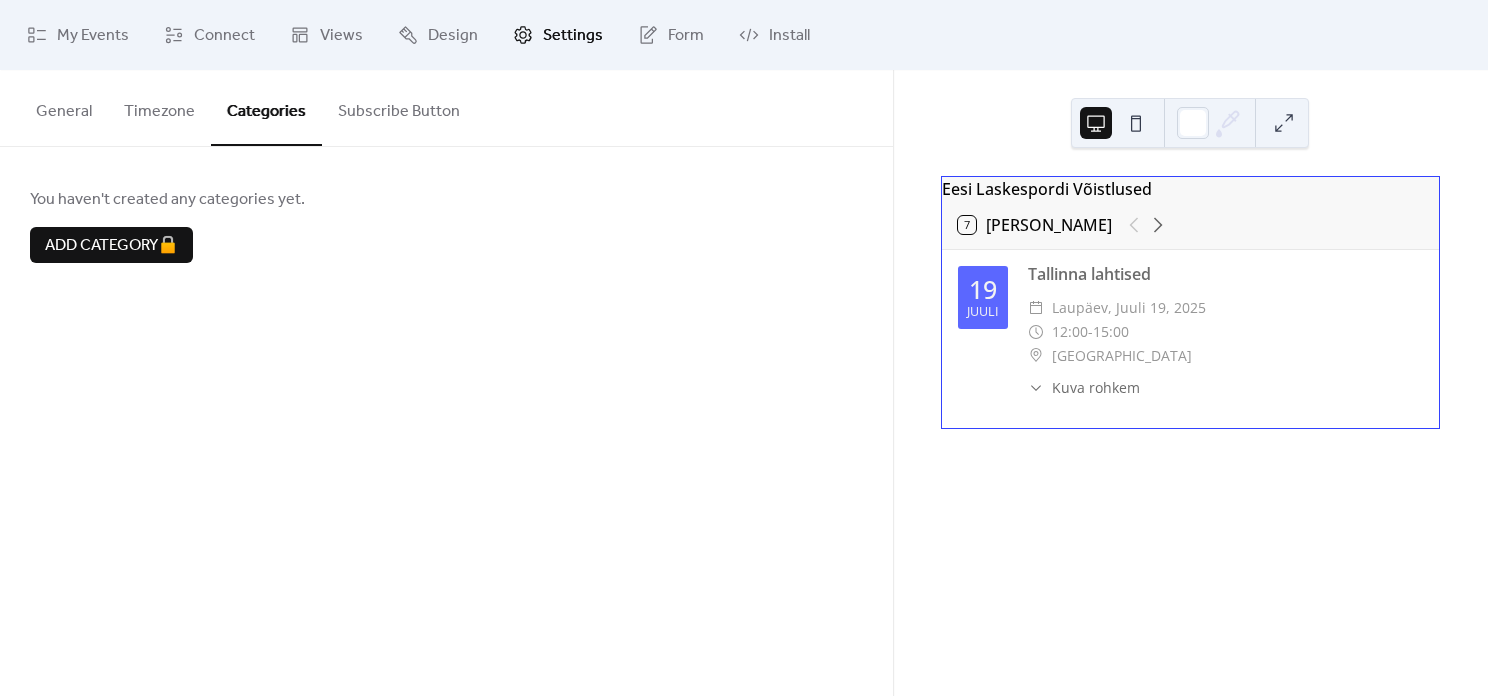 click on "Subscribe Button" at bounding box center [399, 107] 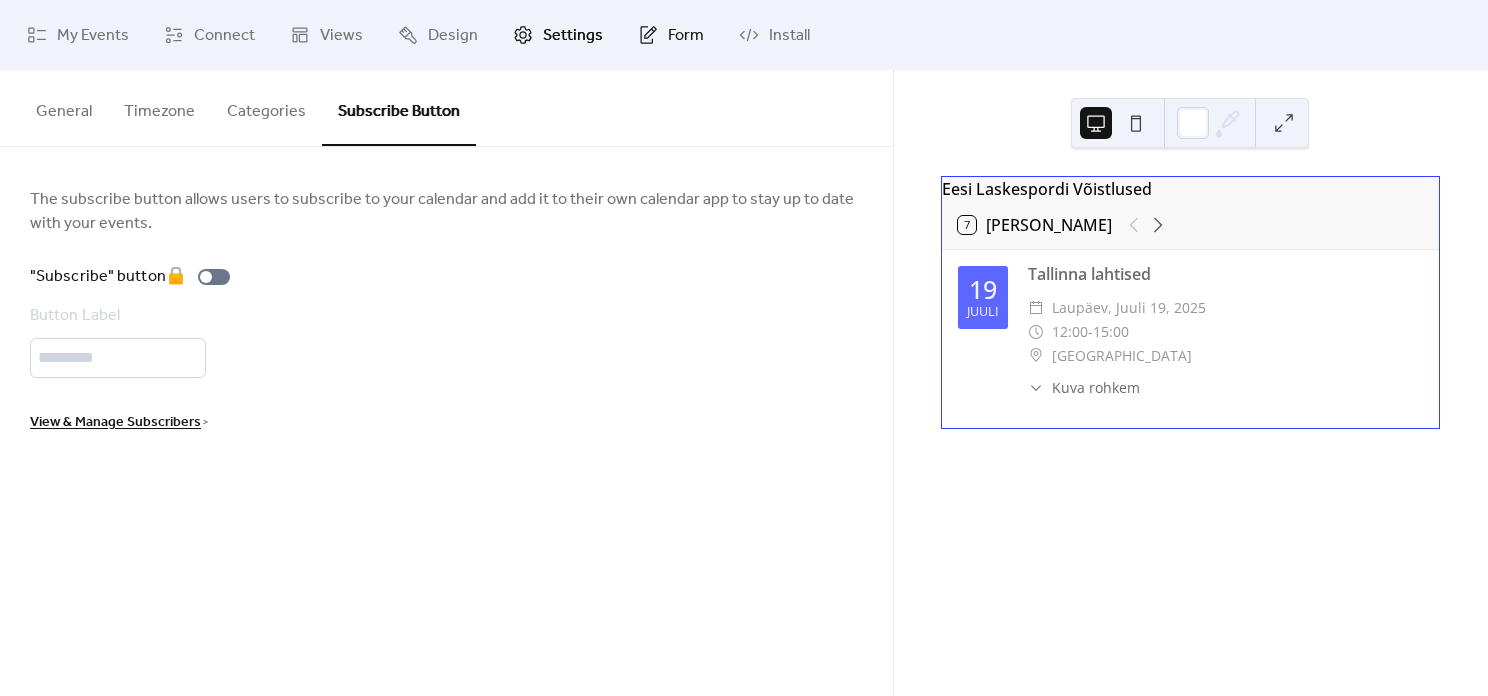 click on "Form" at bounding box center (671, 35) 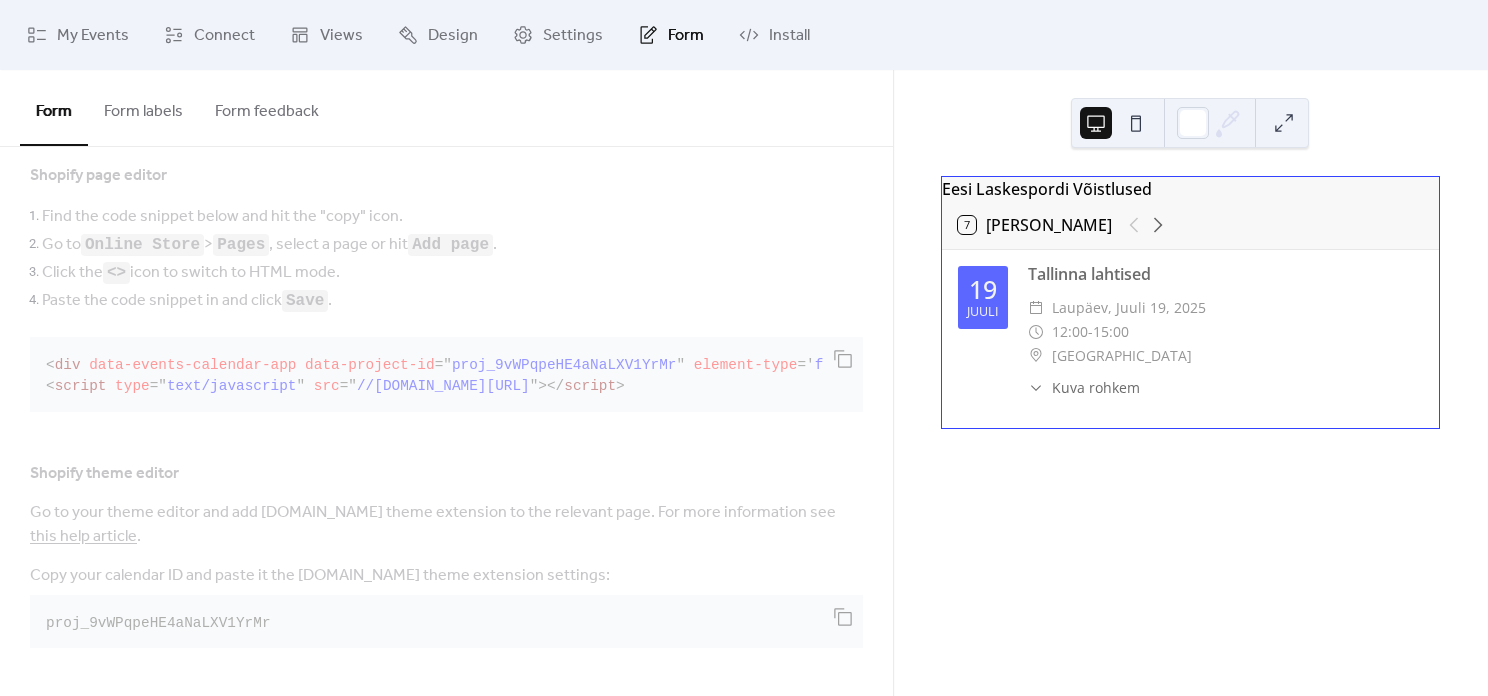 scroll, scrollTop: 0, scrollLeft: 0, axis: both 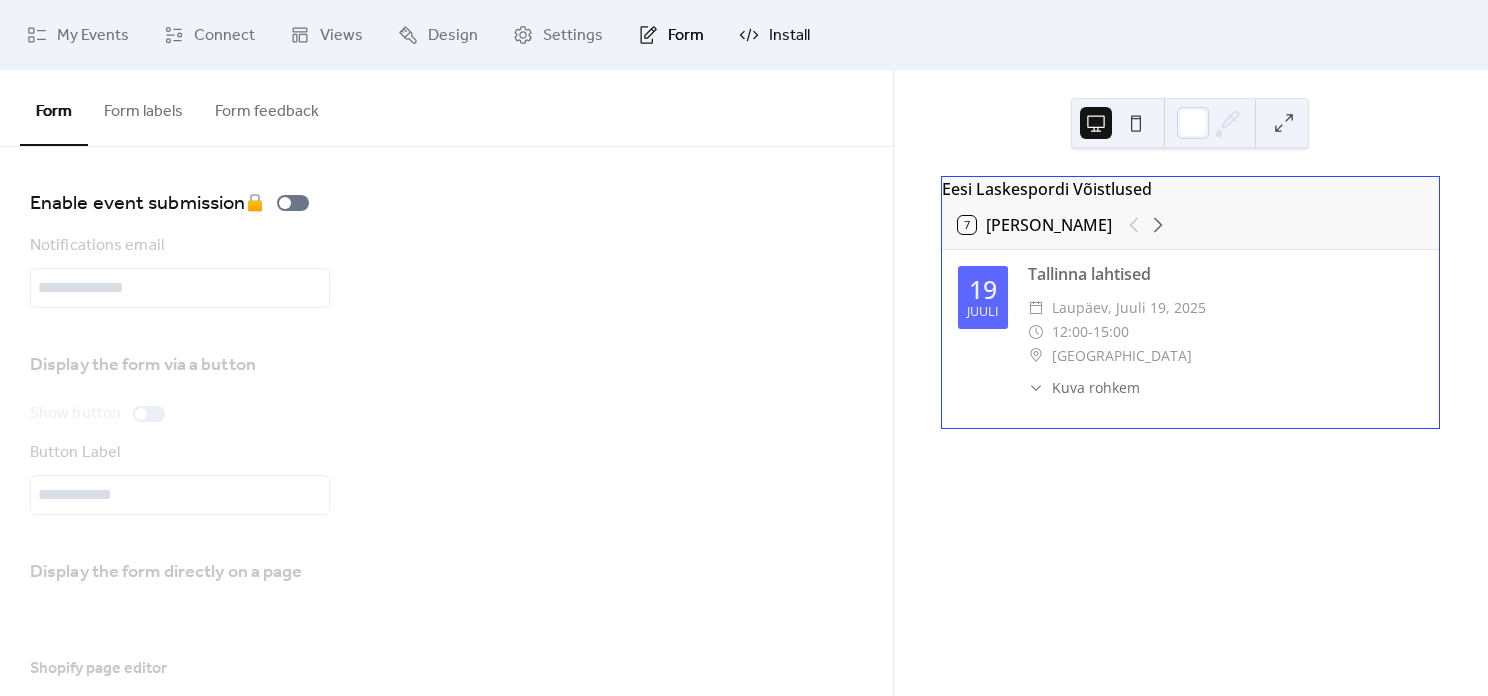 click on "Install" at bounding box center (789, 36) 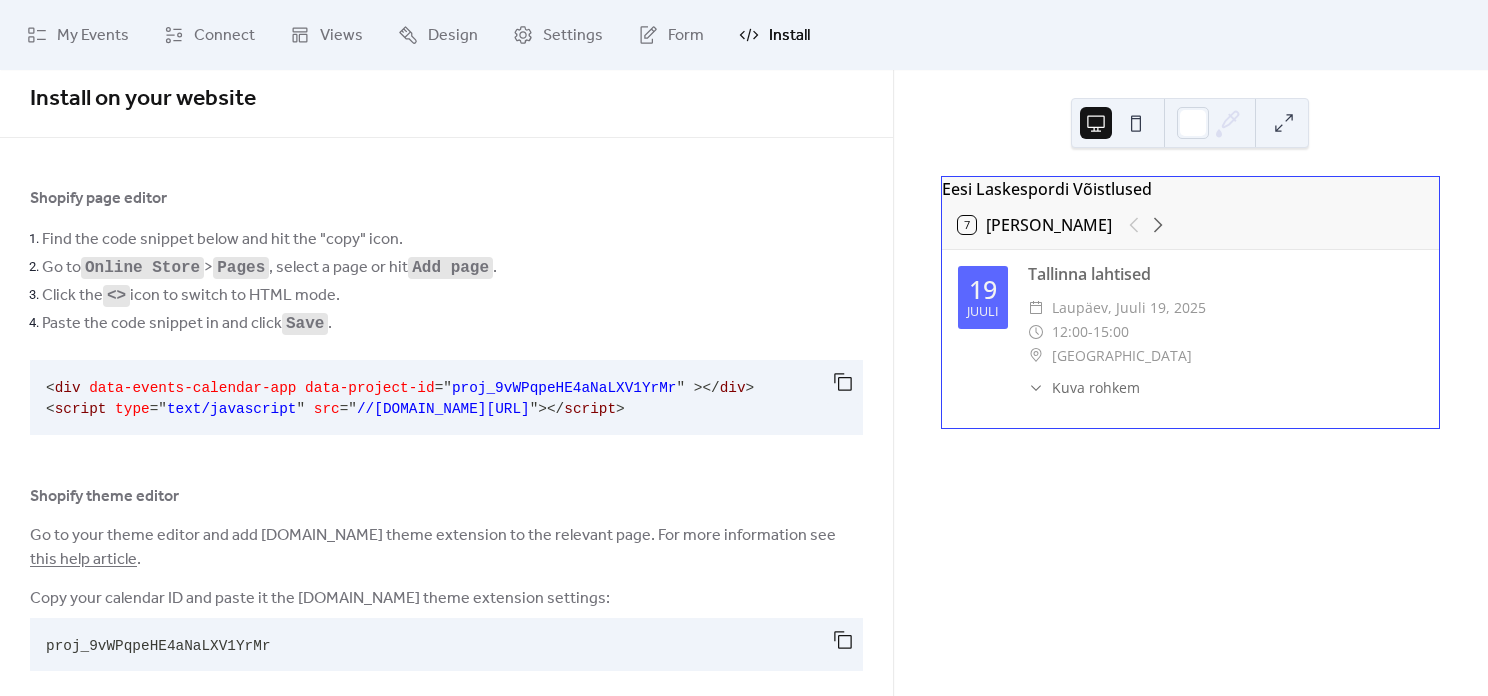 scroll, scrollTop: 35, scrollLeft: 0, axis: vertical 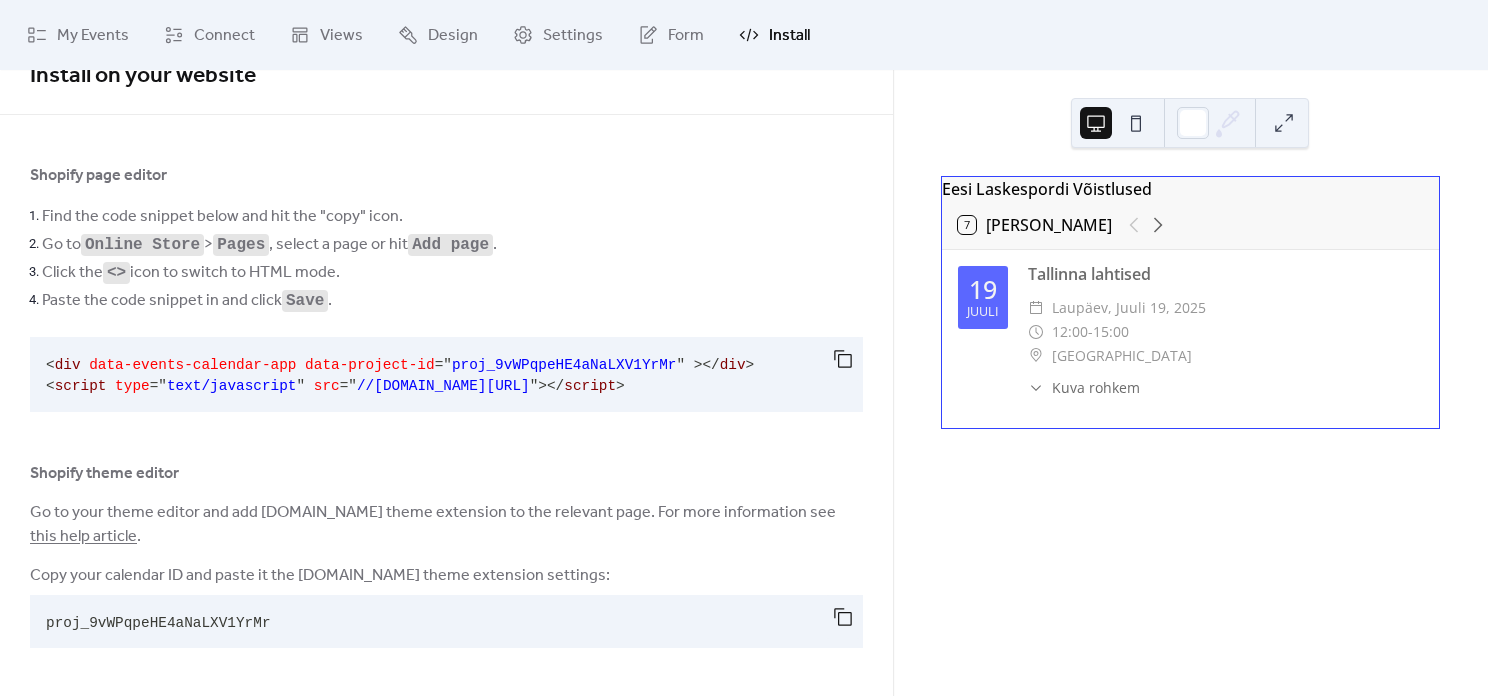 click at bounding box center (1136, 123) 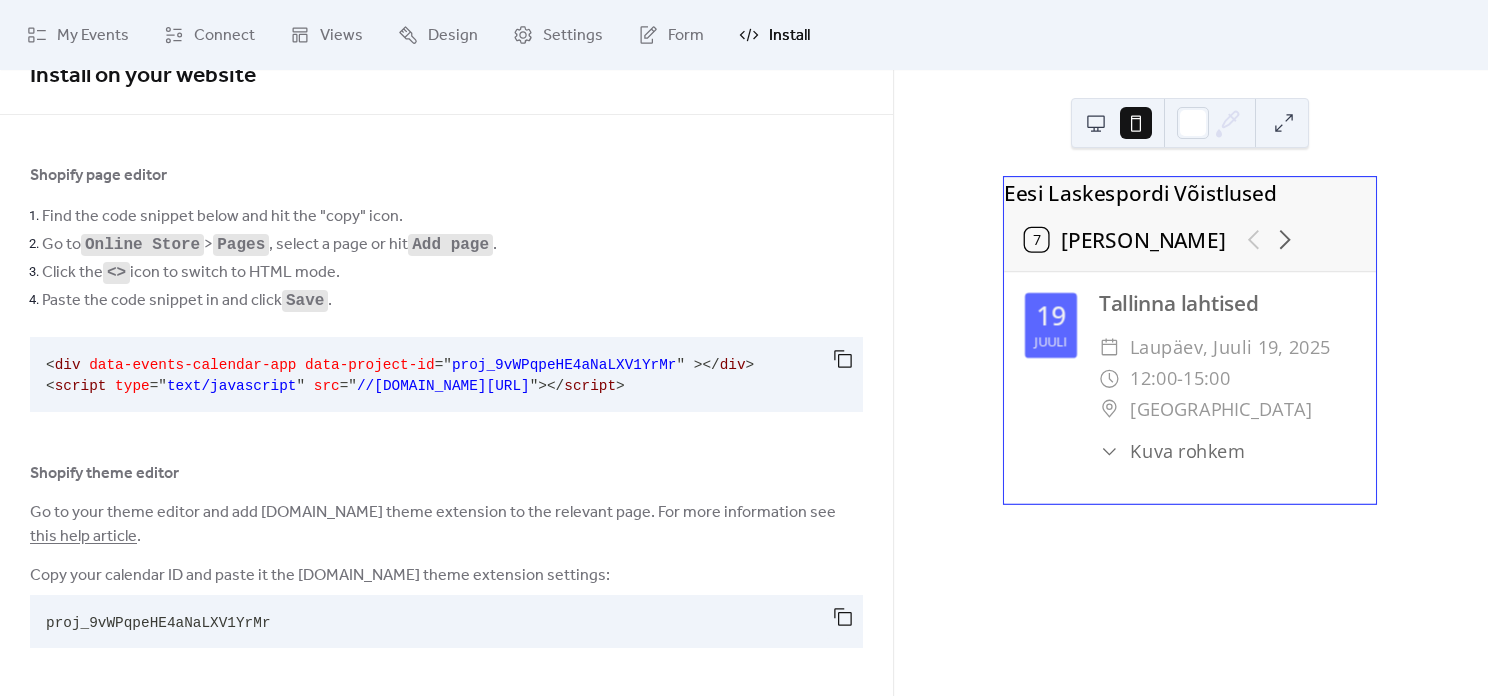 click at bounding box center (1096, 123) 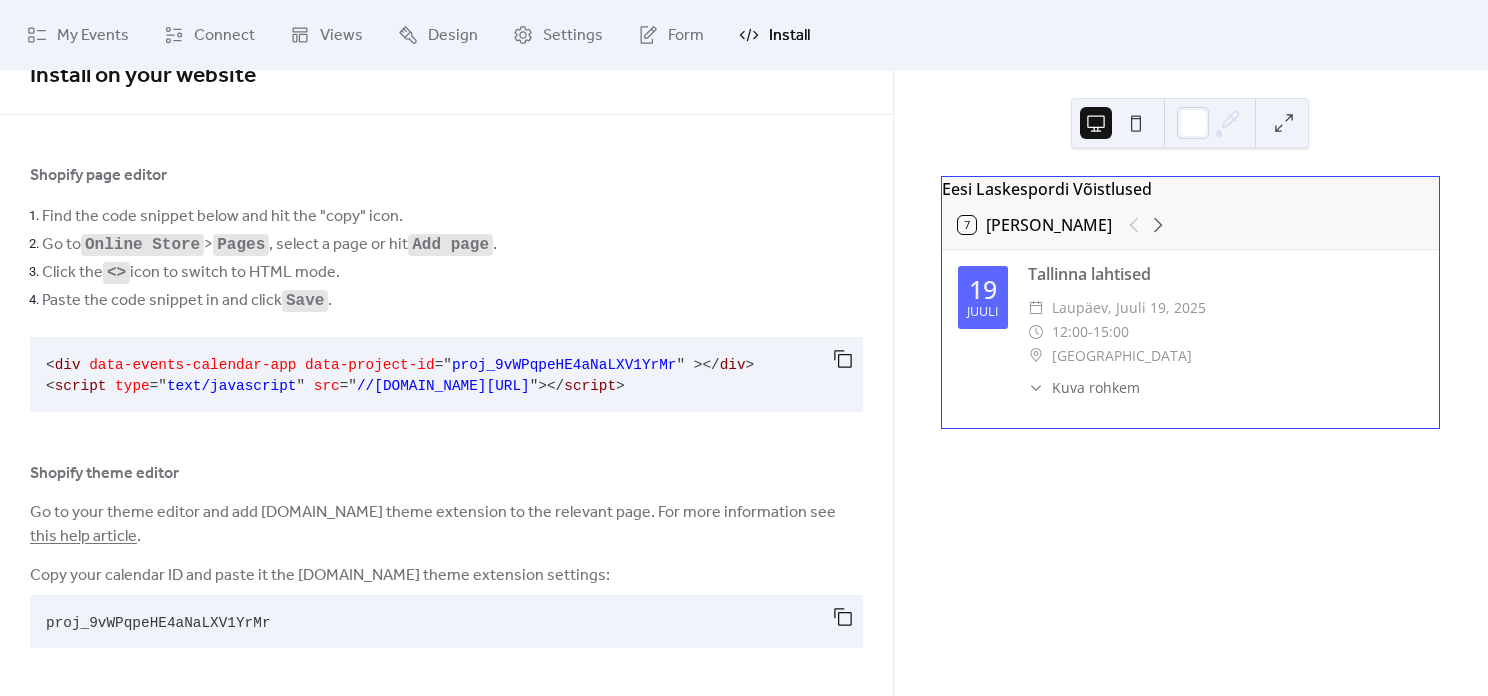 scroll, scrollTop: 23, scrollLeft: 0, axis: vertical 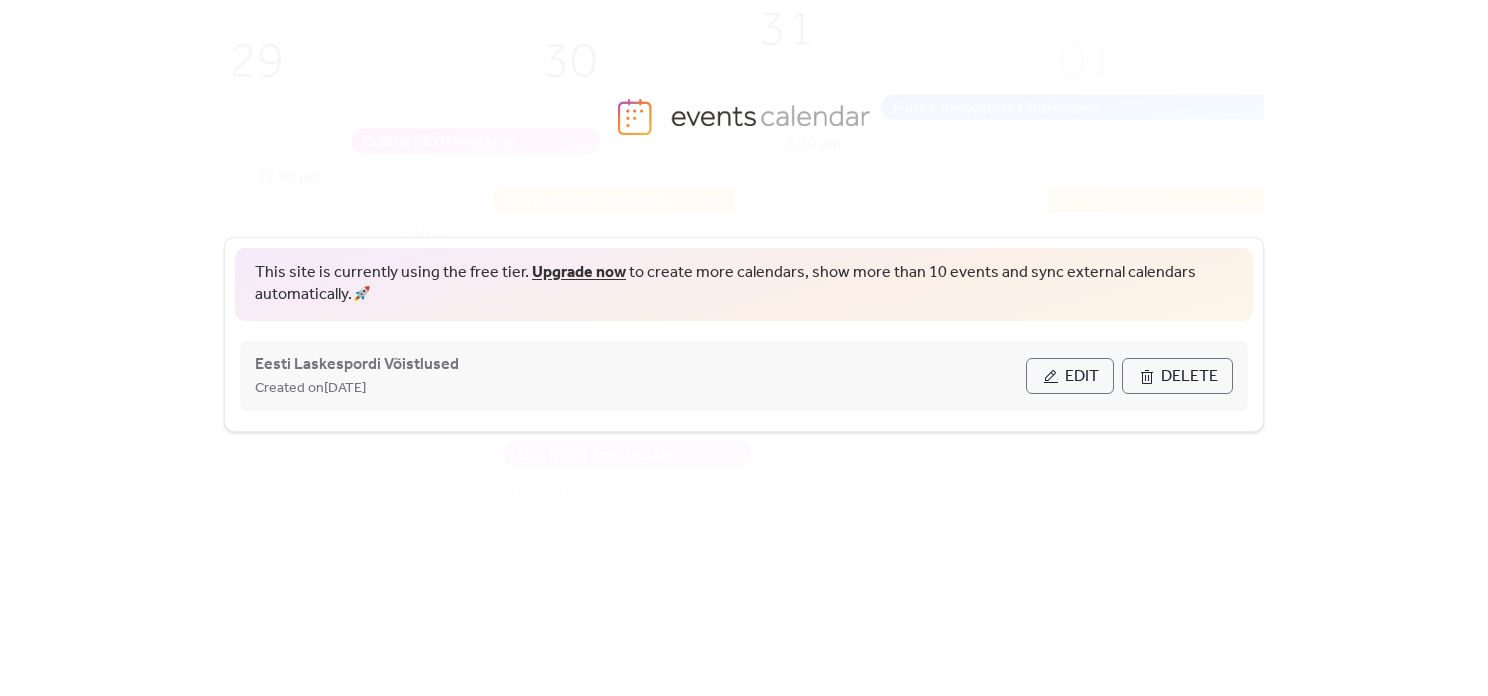 click on "Edit" at bounding box center [1082, 377] 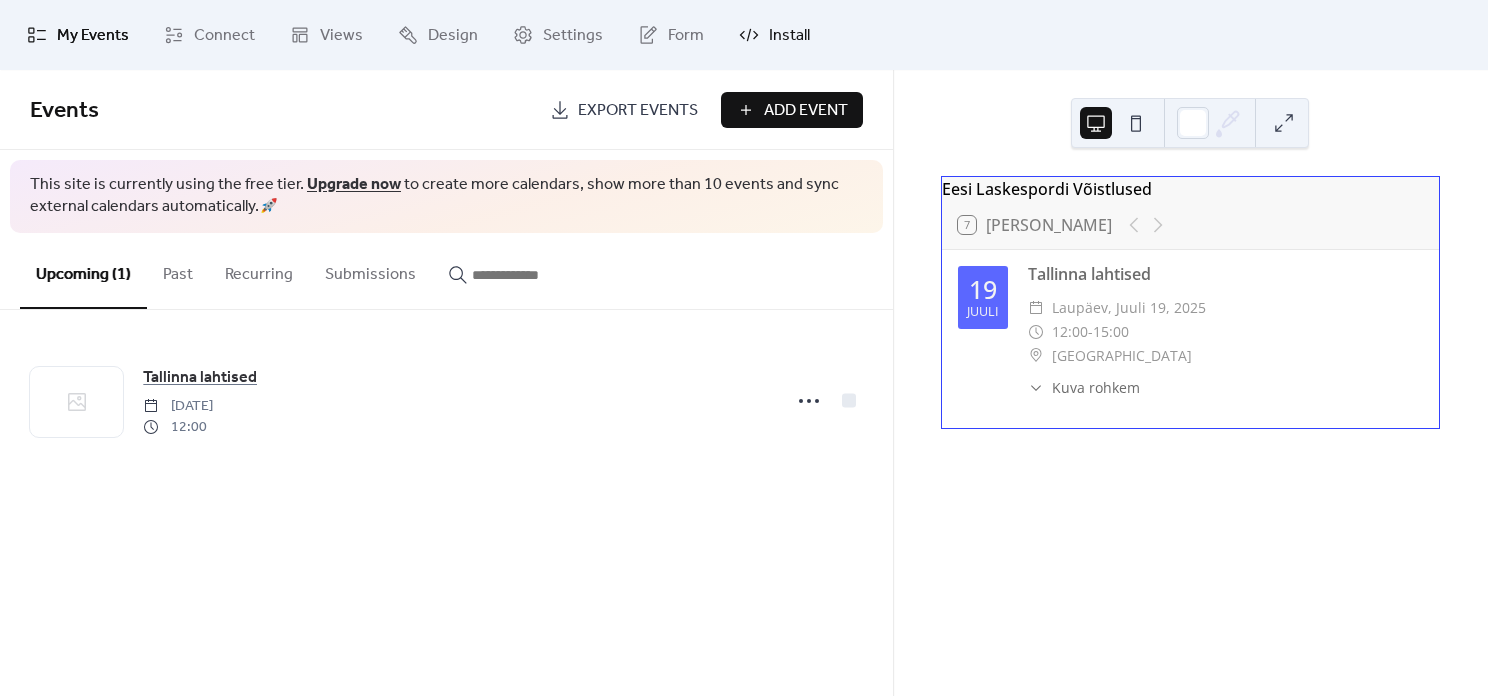 click on "Install" at bounding box center (789, 36) 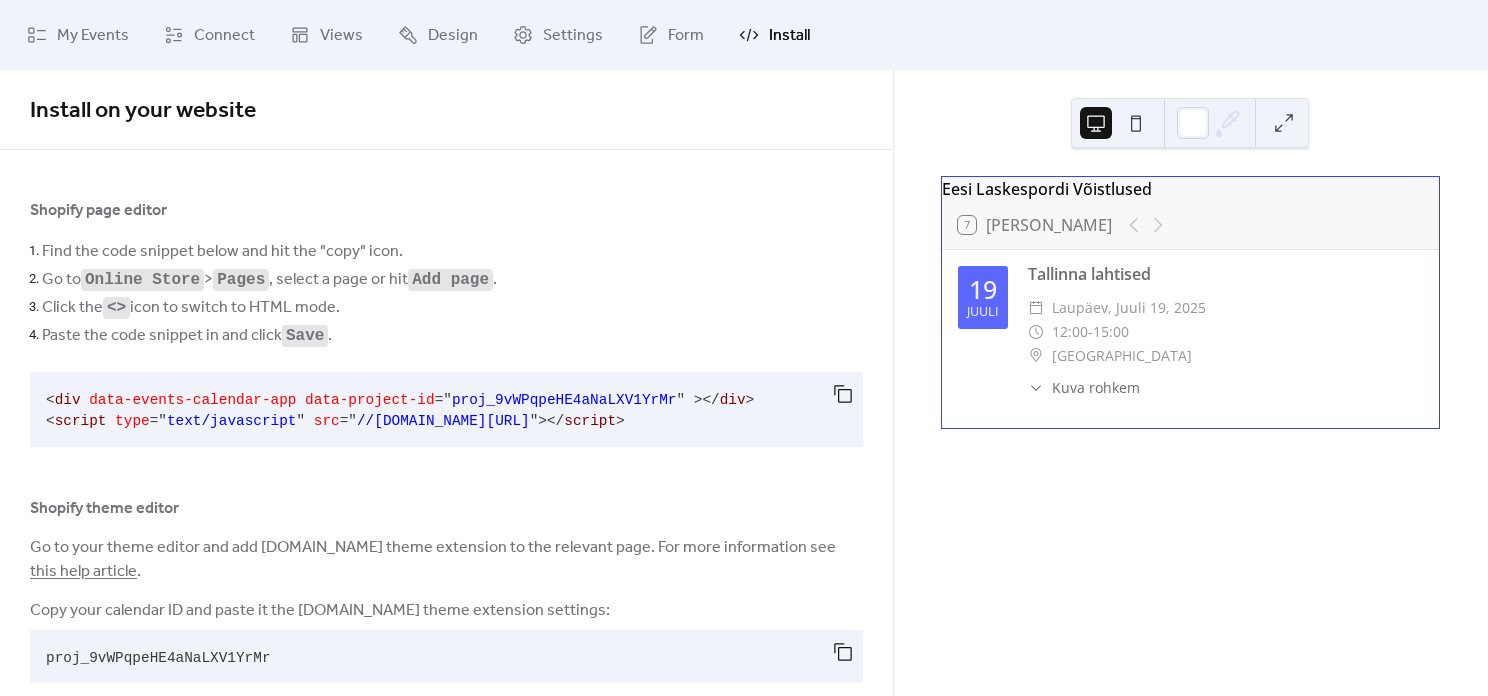 scroll, scrollTop: 26, scrollLeft: 0, axis: vertical 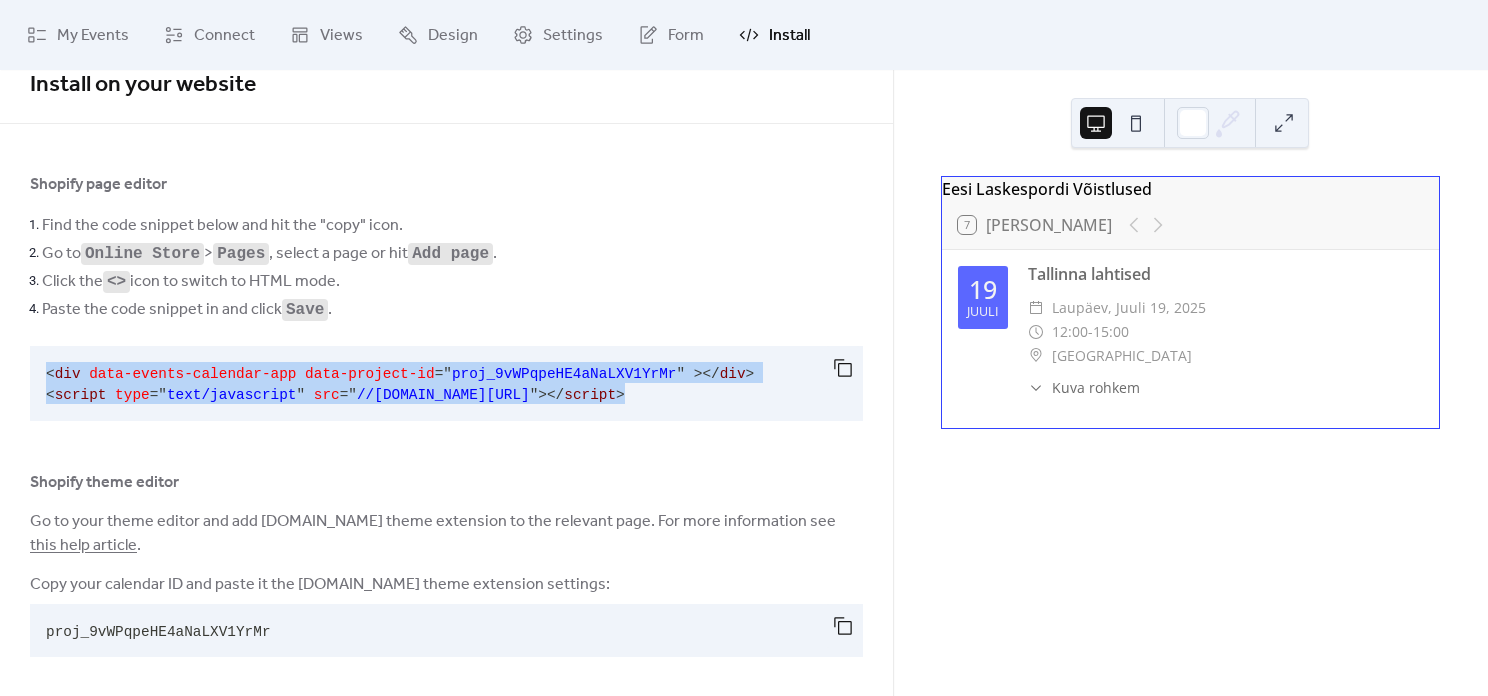drag, startPoint x: 756, startPoint y: 393, endPoint x: 44, endPoint y: 364, distance: 712.59033 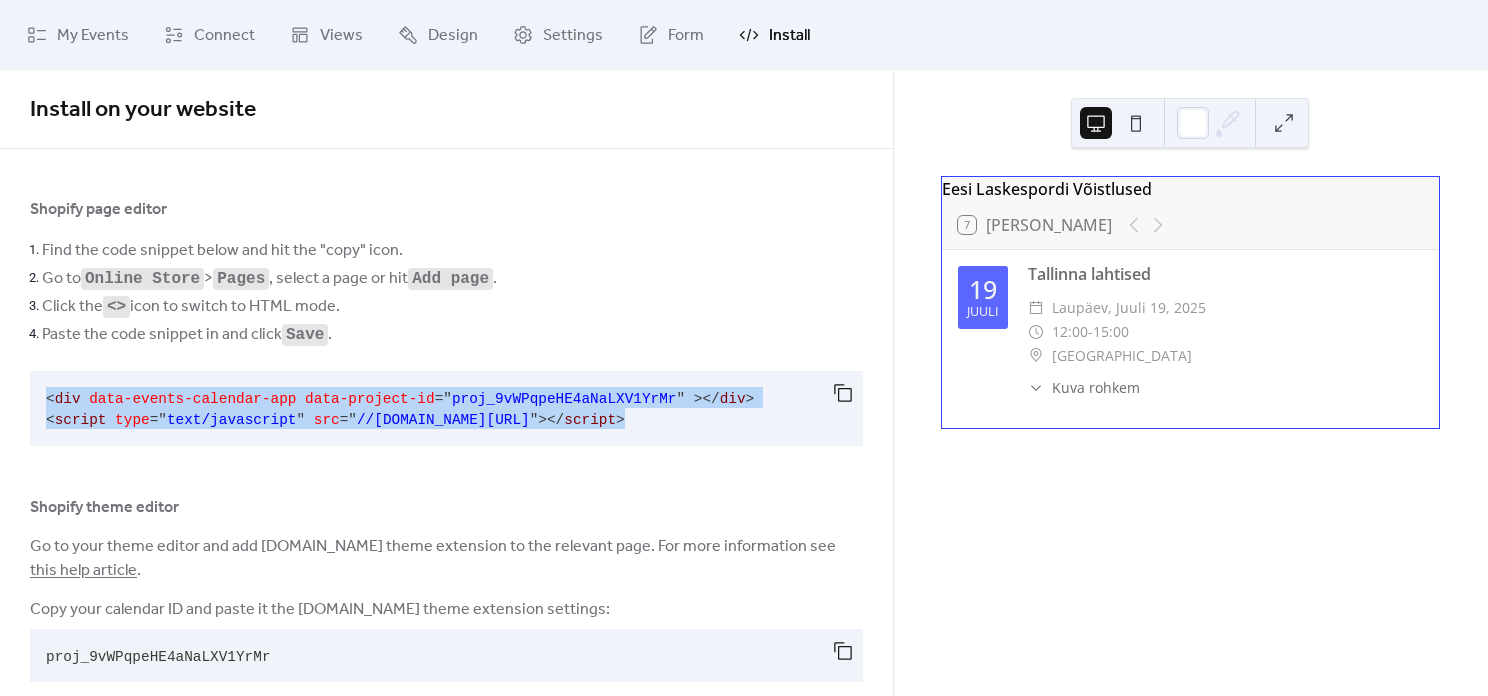 scroll, scrollTop: 0, scrollLeft: 0, axis: both 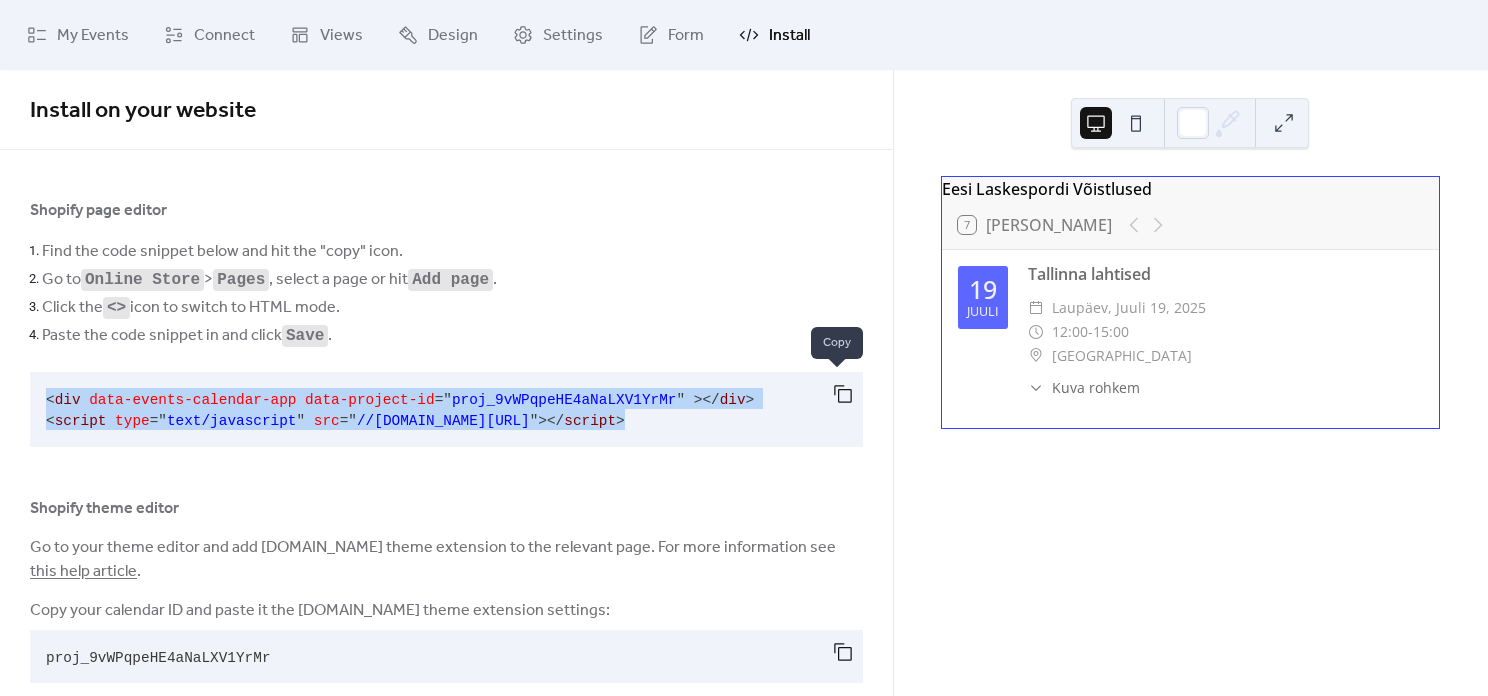 click at bounding box center (843, 394) 